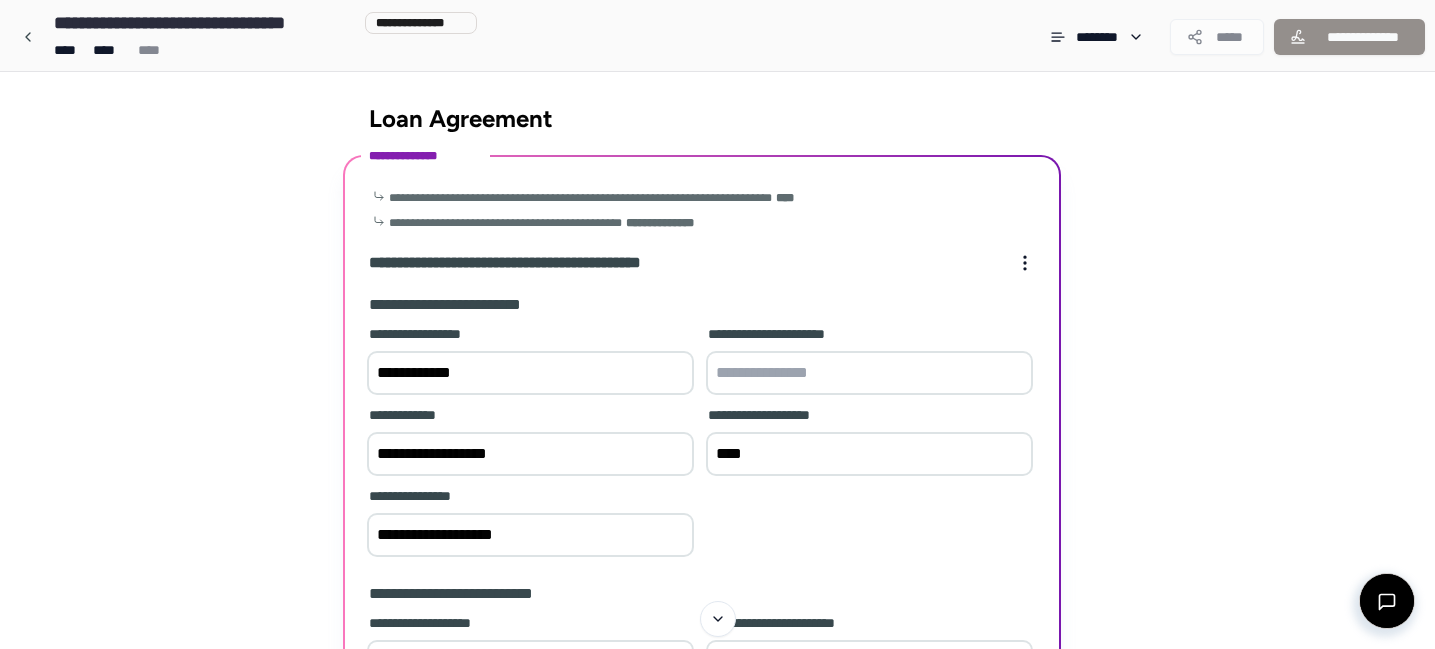 scroll, scrollTop: 61, scrollLeft: 0, axis: vertical 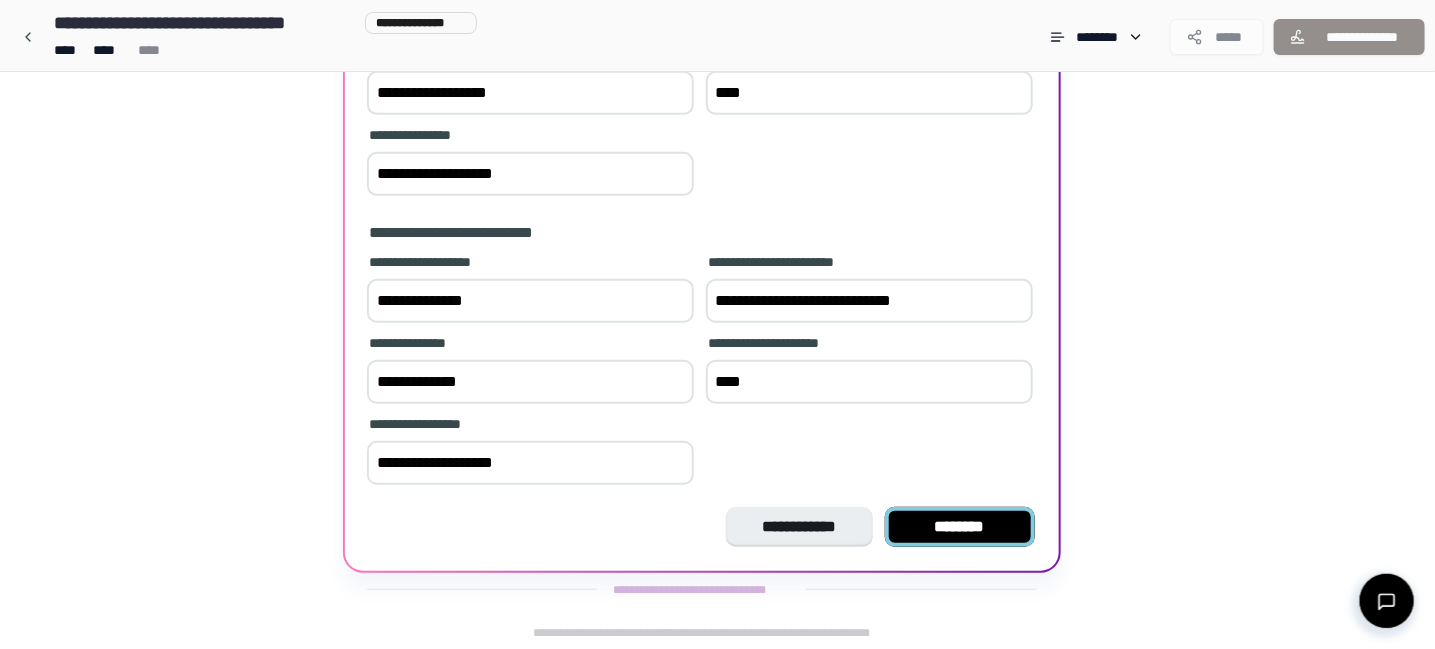 type on "**********" 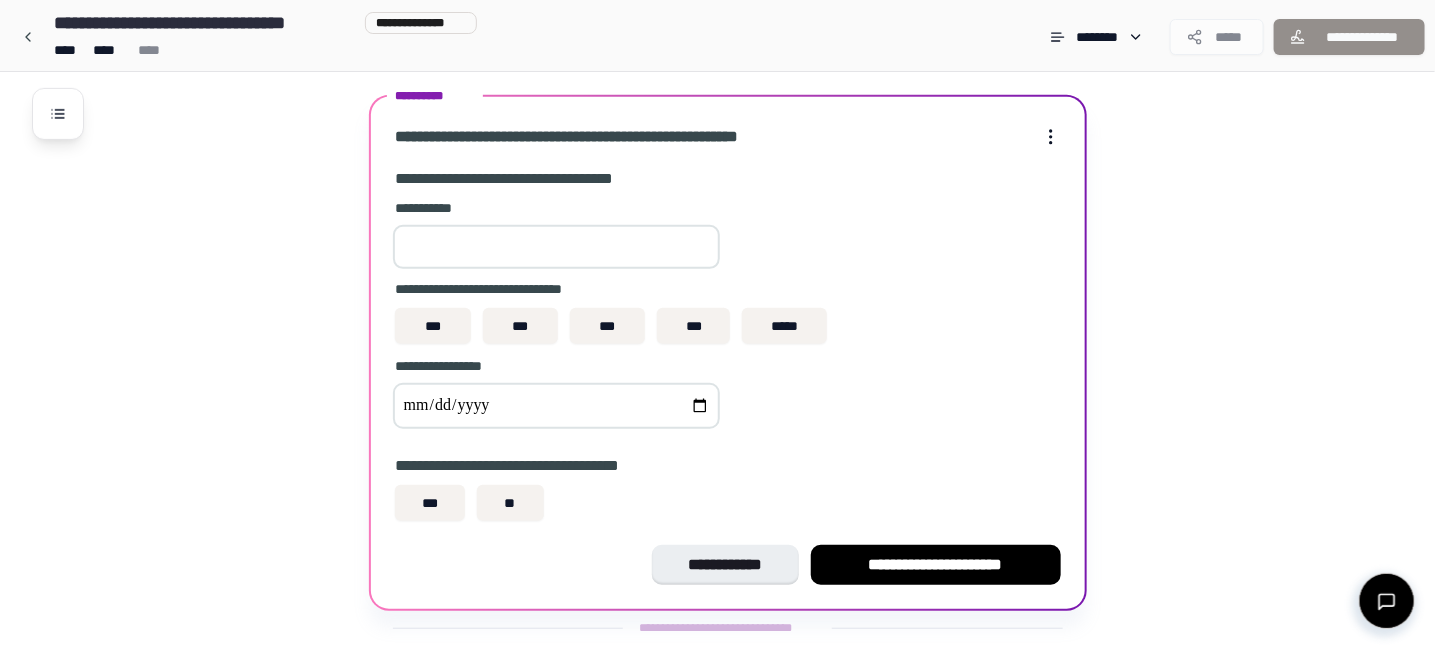 scroll, scrollTop: 348, scrollLeft: 0, axis: vertical 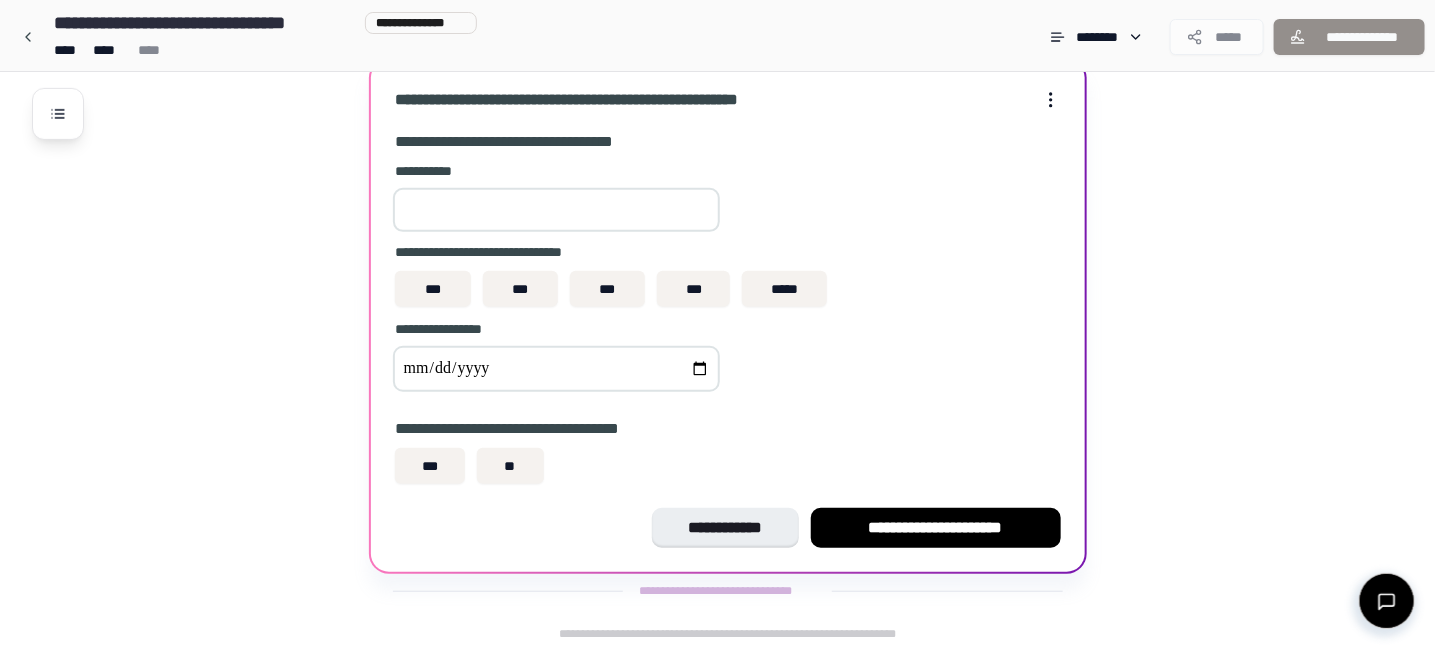 click at bounding box center [556, 210] 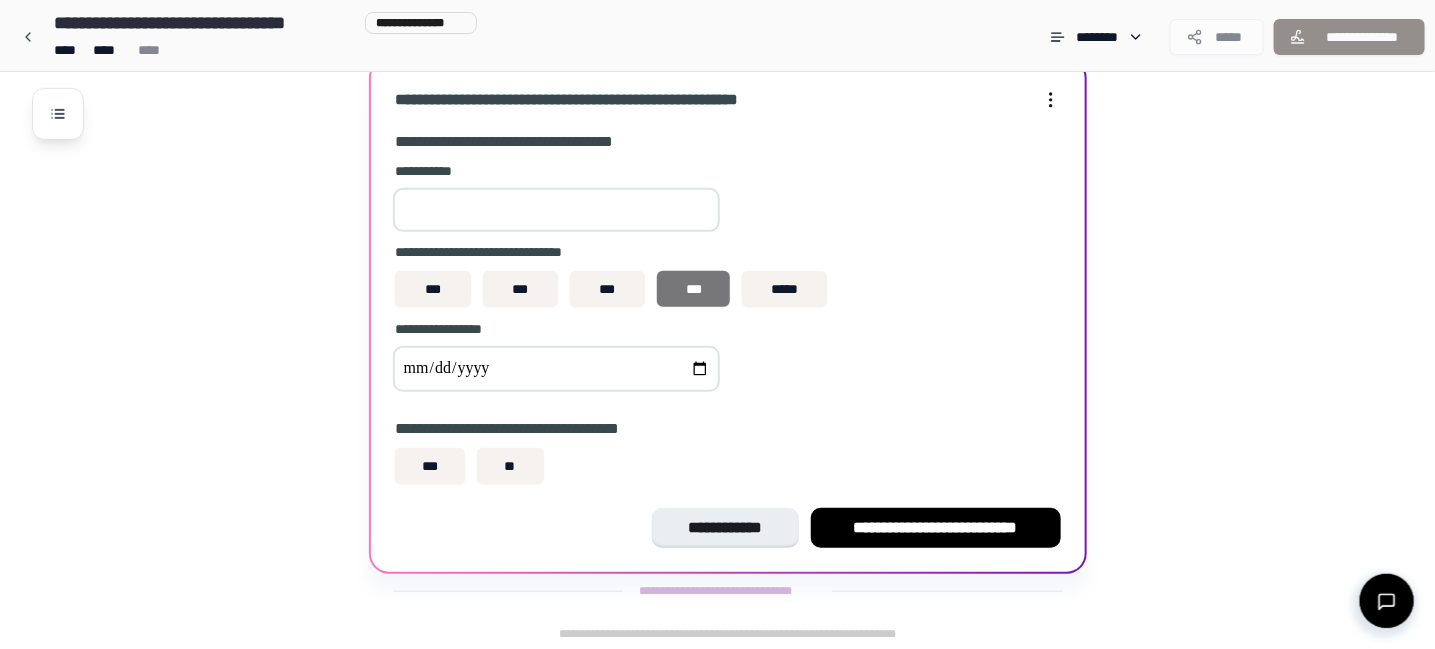 type on "*****" 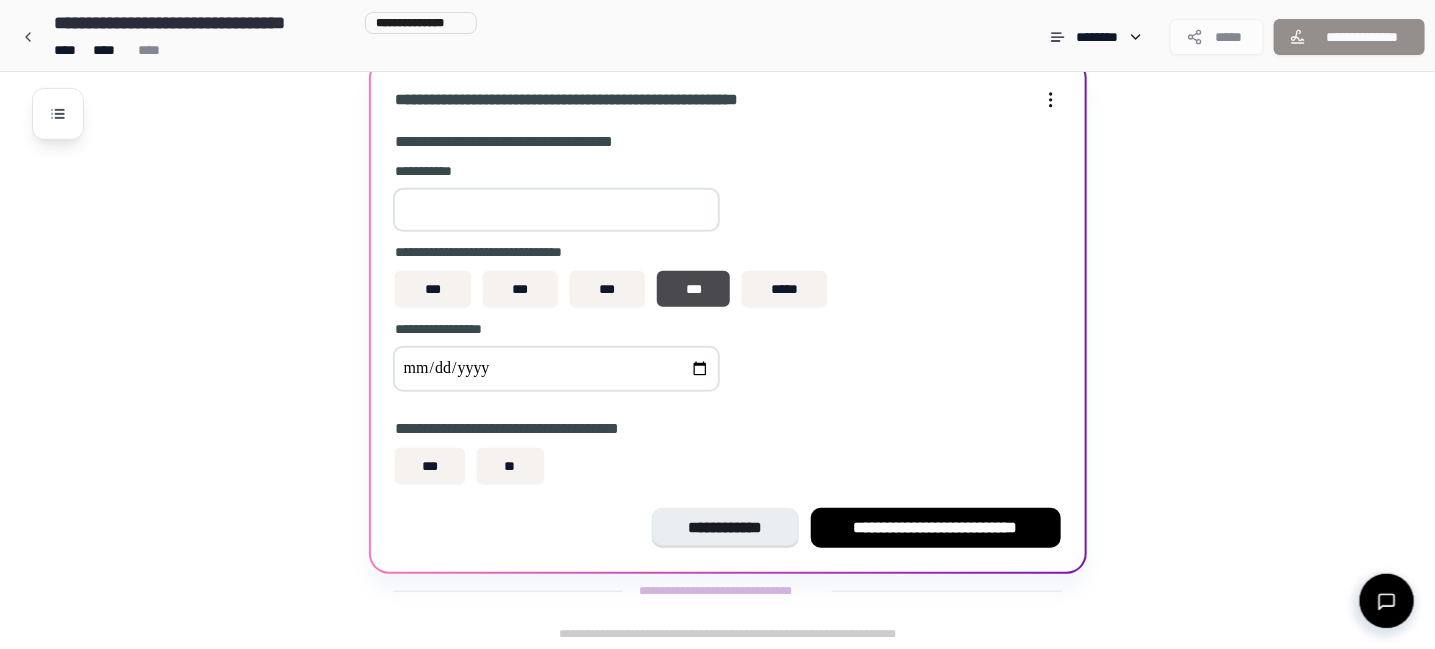 click at bounding box center (556, 369) 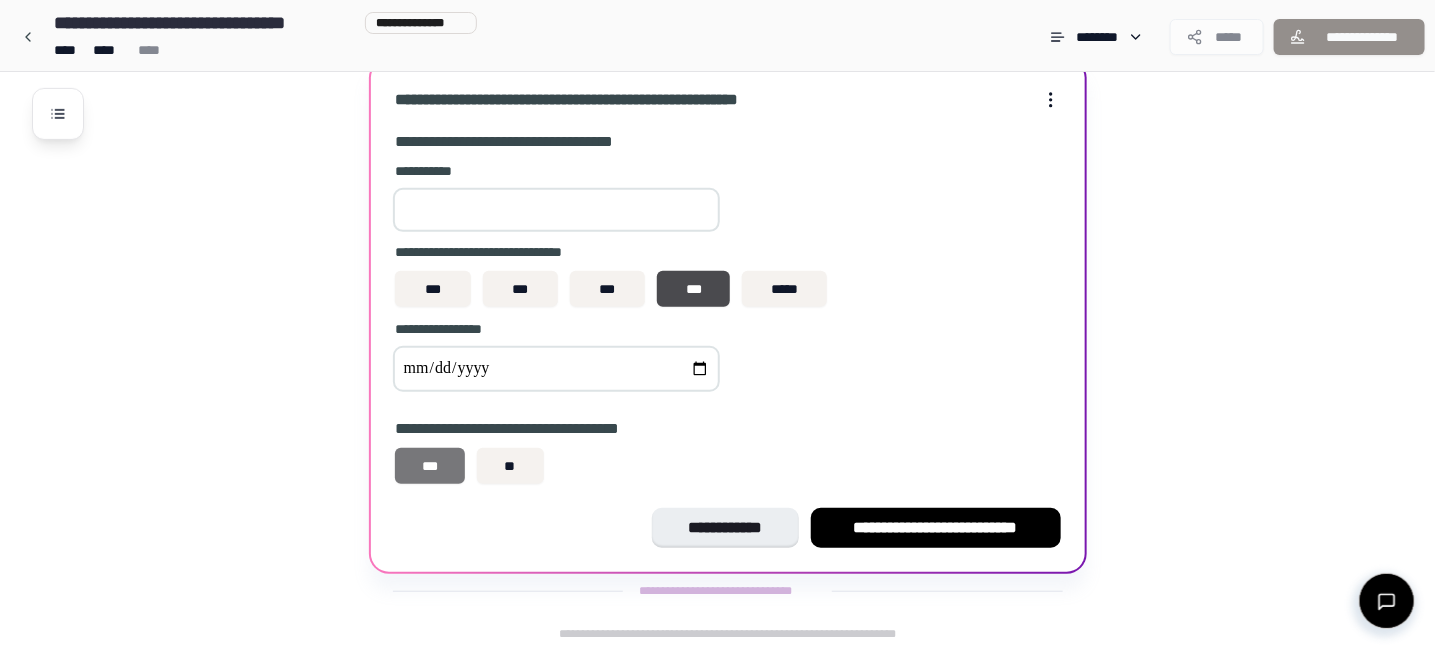 click on "***" at bounding box center (430, 466) 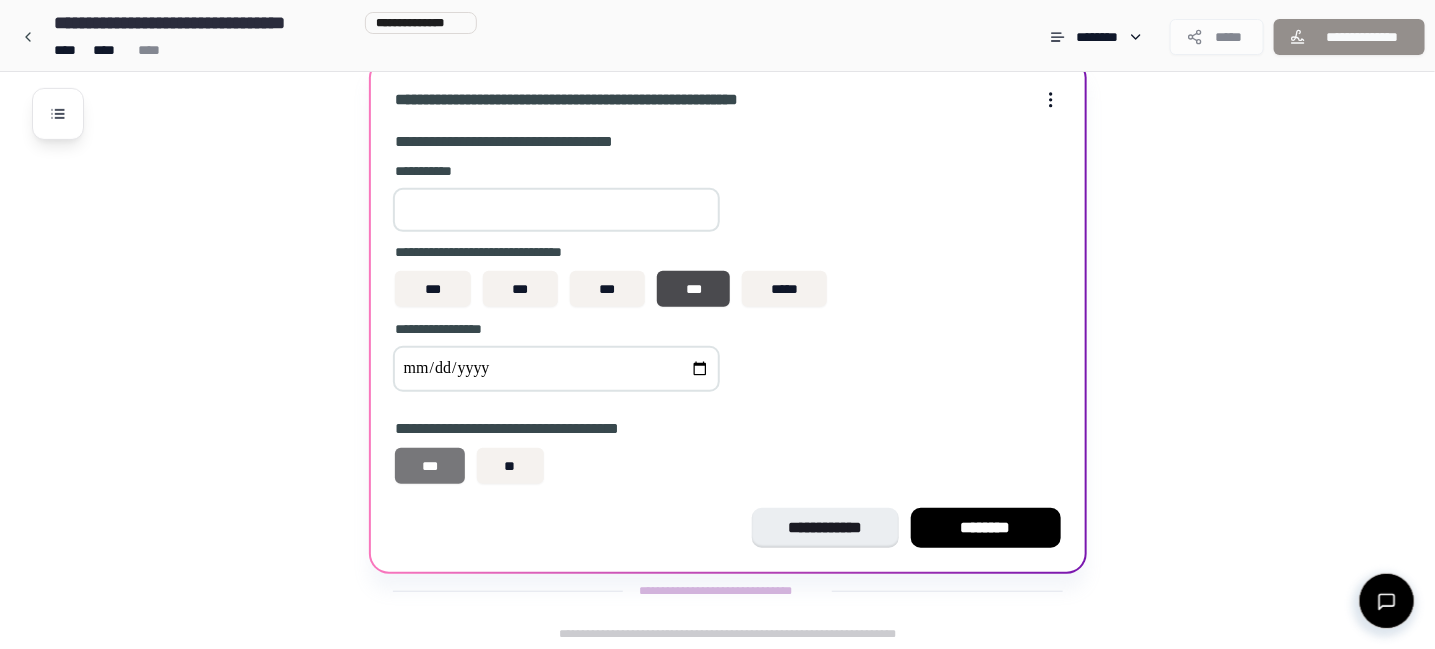 click on "***" at bounding box center (430, 466) 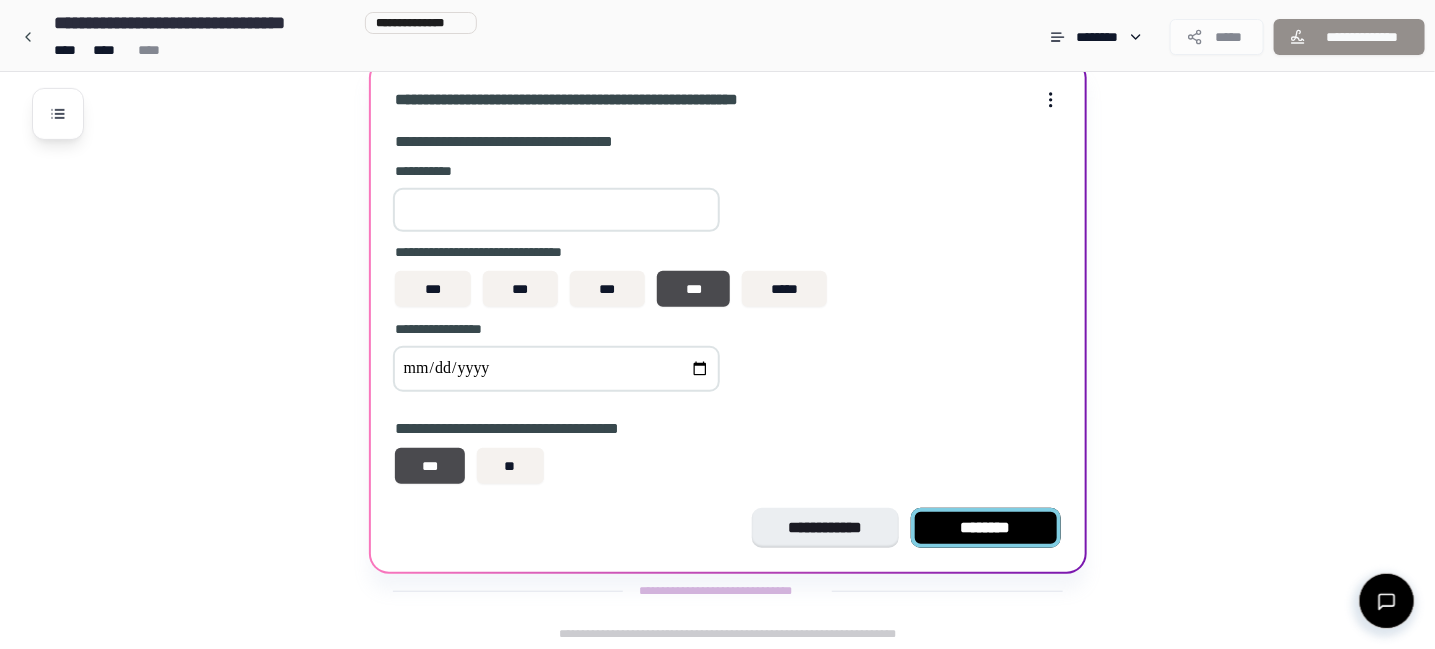 click on "********" at bounding box center [986, 528] 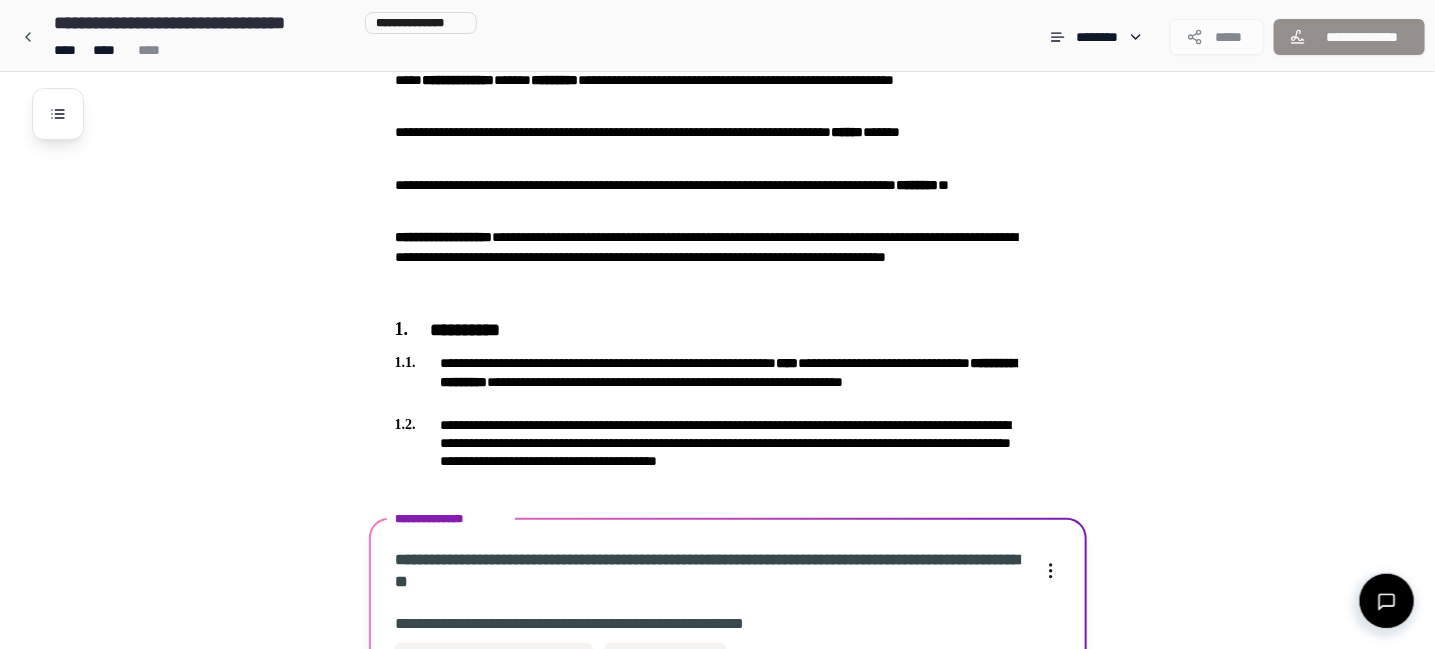 scroll, scrollTop: 374, scrollLeft: 0, axis: vertical 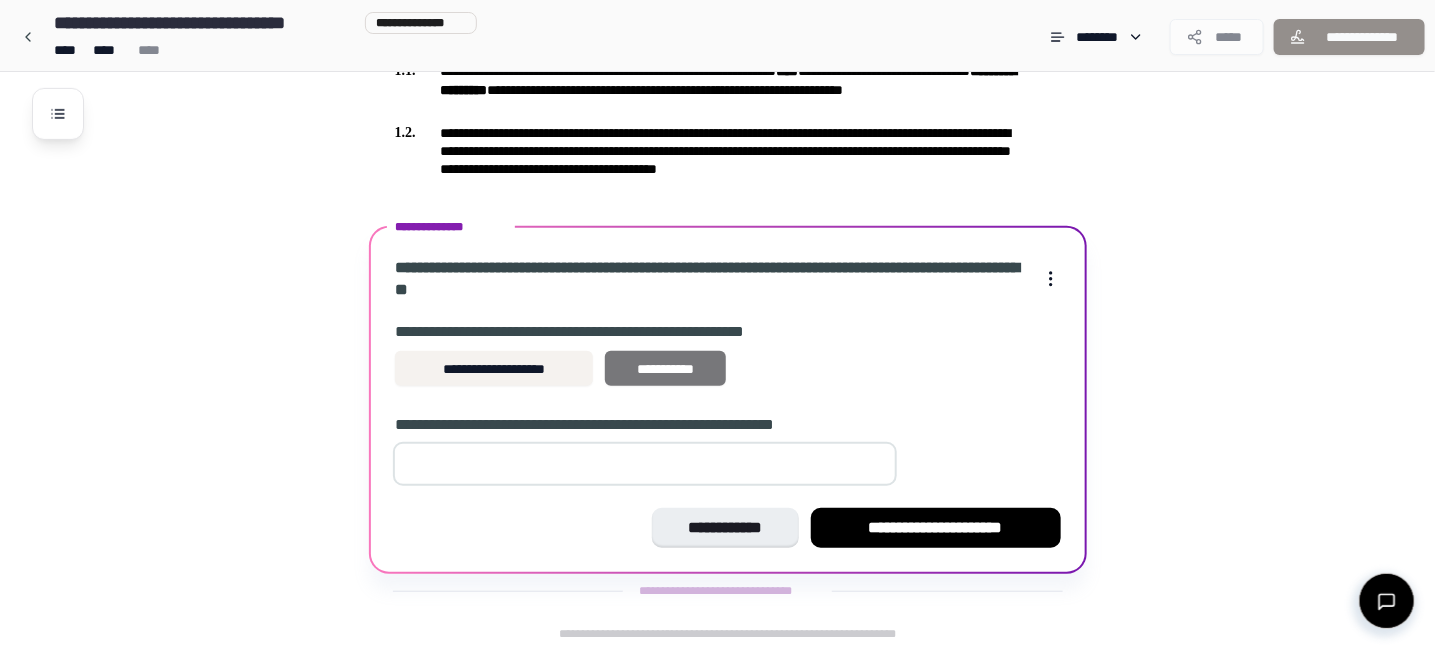 click on "**********" at bounding box center (665, 369) 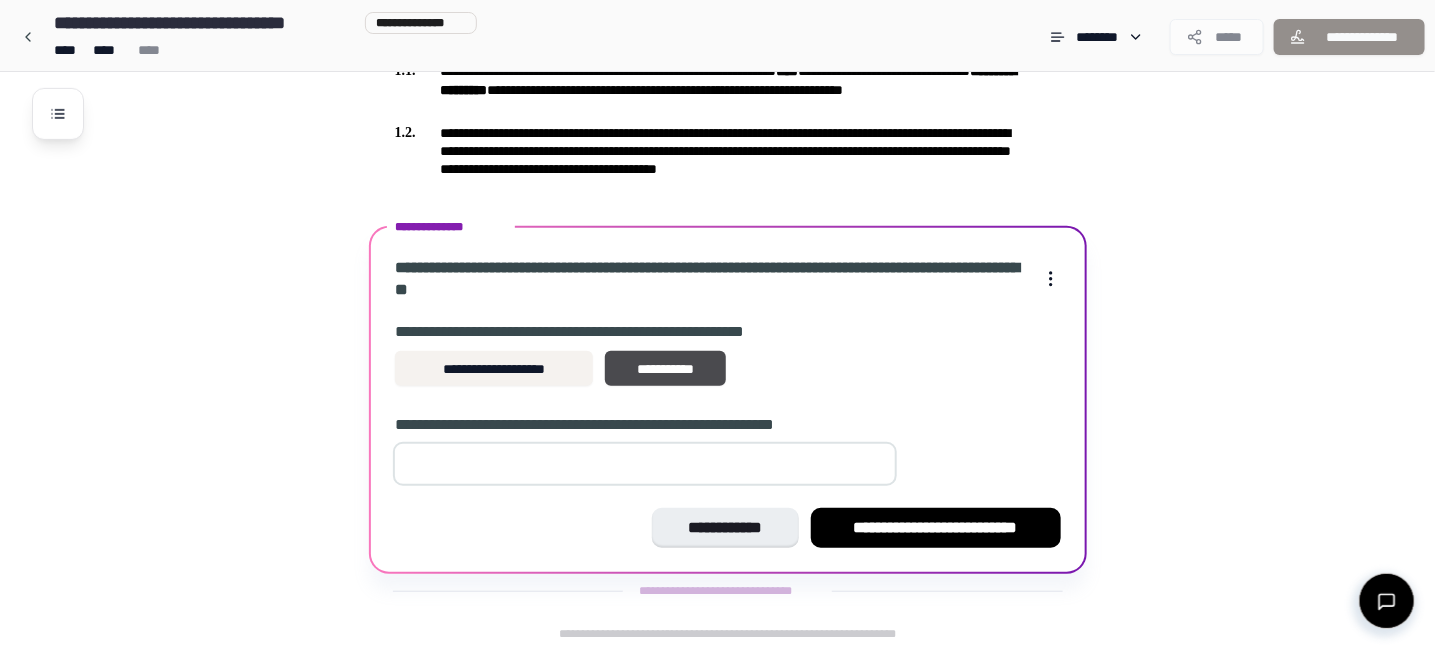 click on "*" at bounding box center (645, 464) 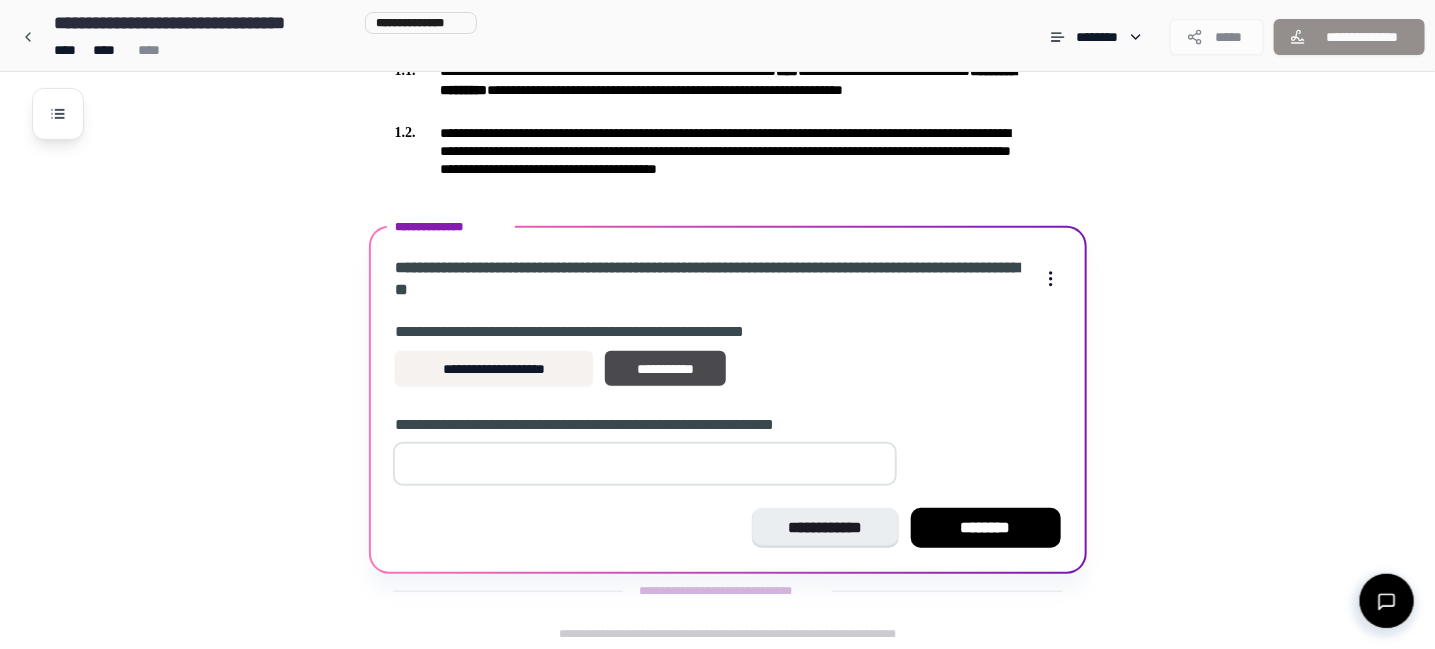 click on "*" at bounding box center [645, 464] 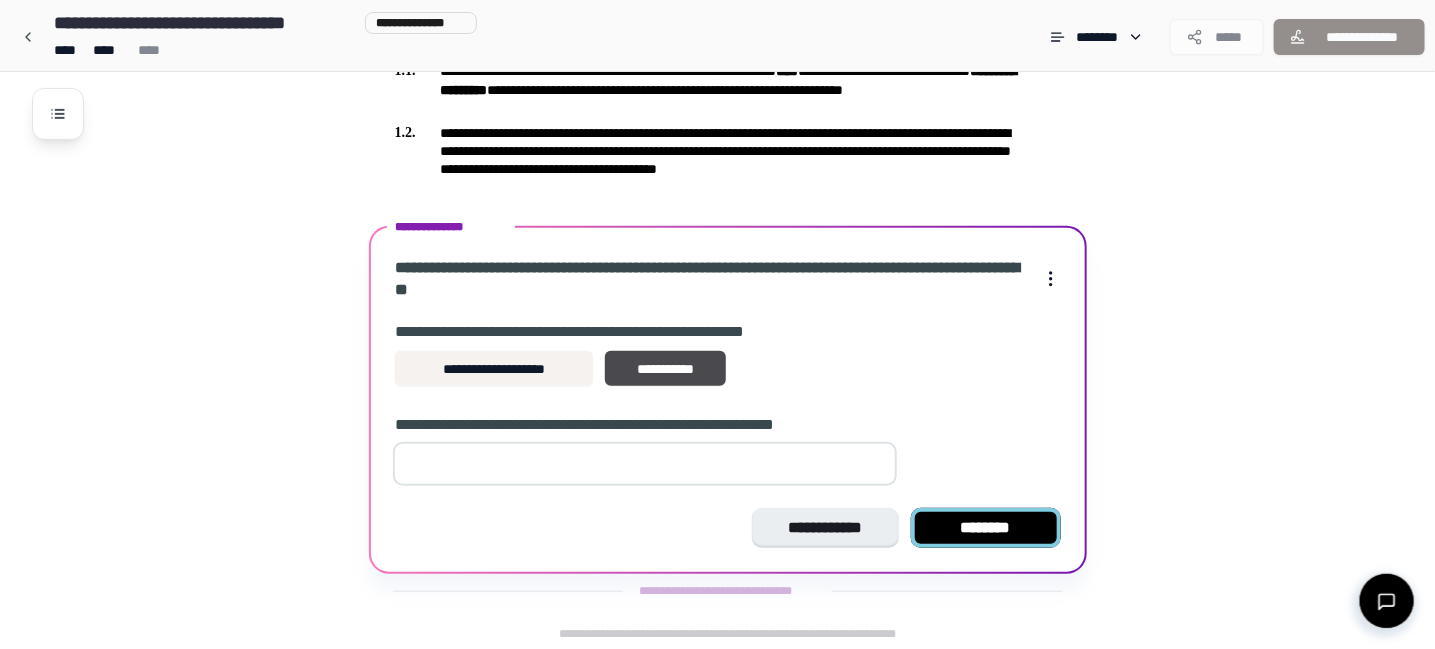 type on "**" 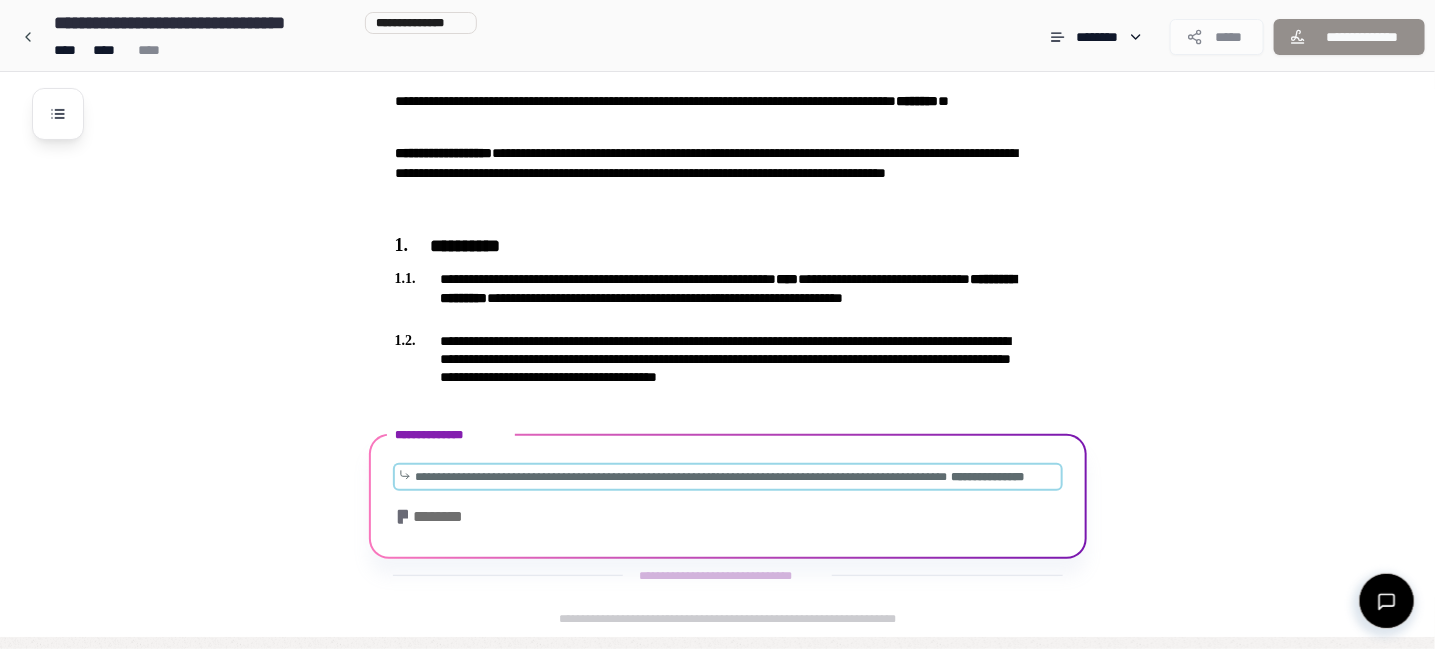 click on "**********" at bounding box center [712, 477] 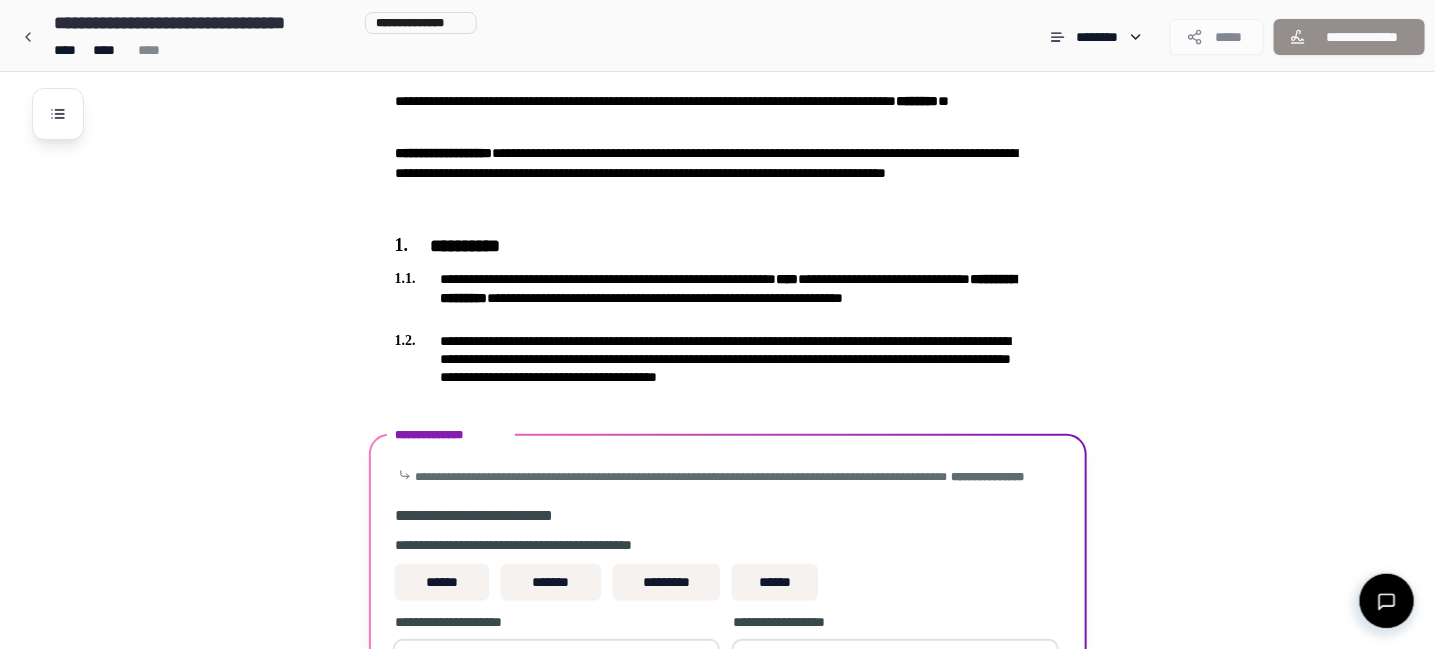 scroll, scrollTop: 381, scrollLeft: 0, axis: vertical 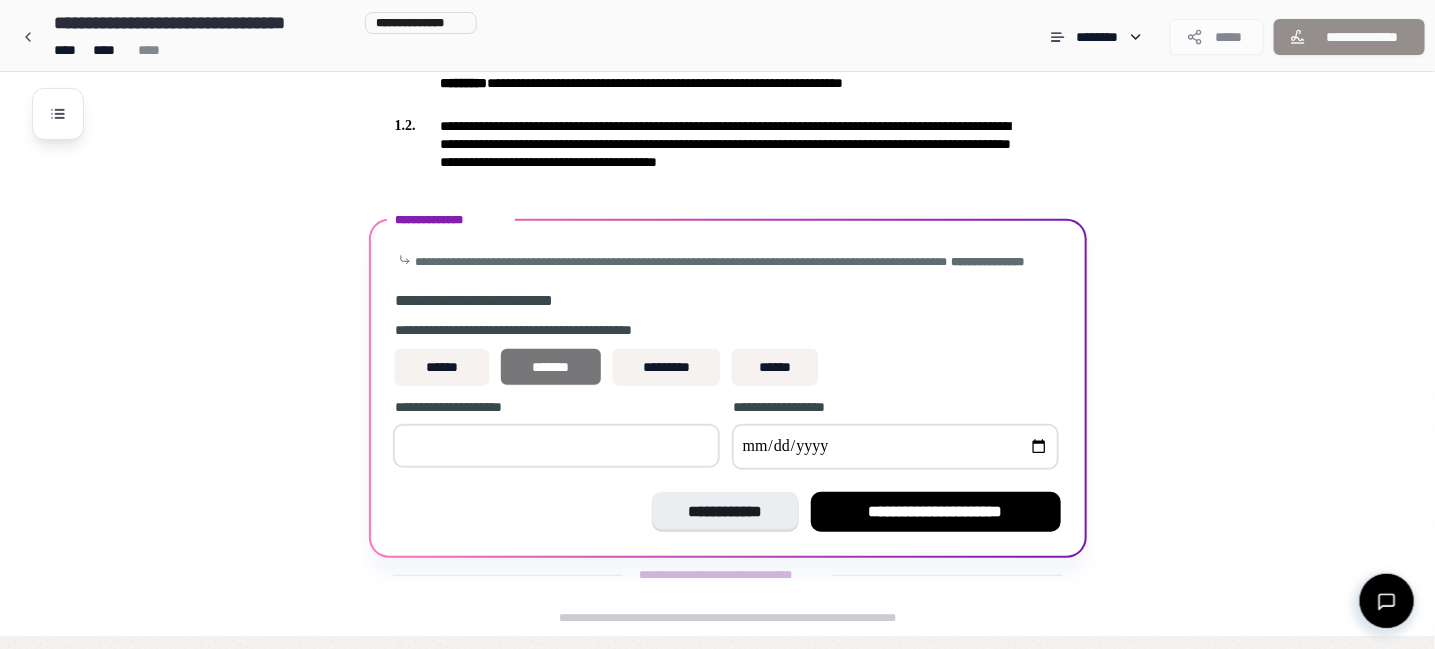 click on "*******" at bounding box center (551, 367) 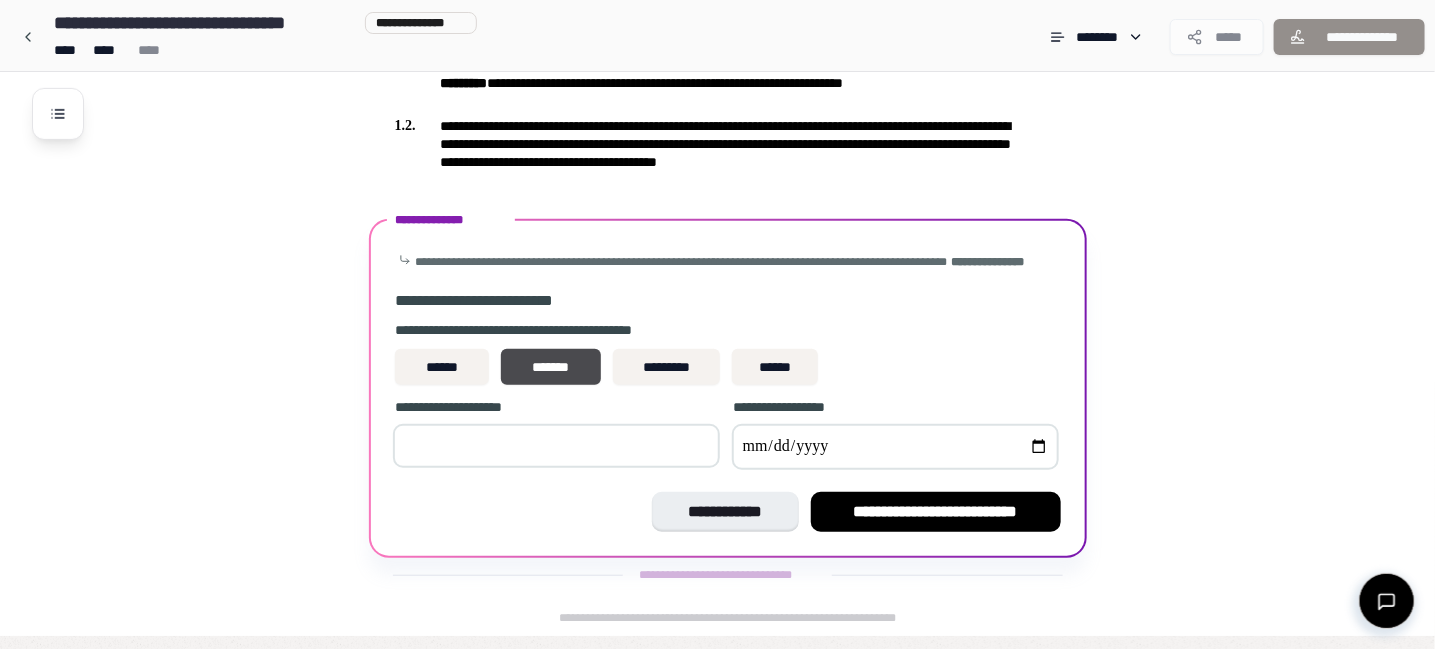 click on "*" at bounding box center [556, 446] 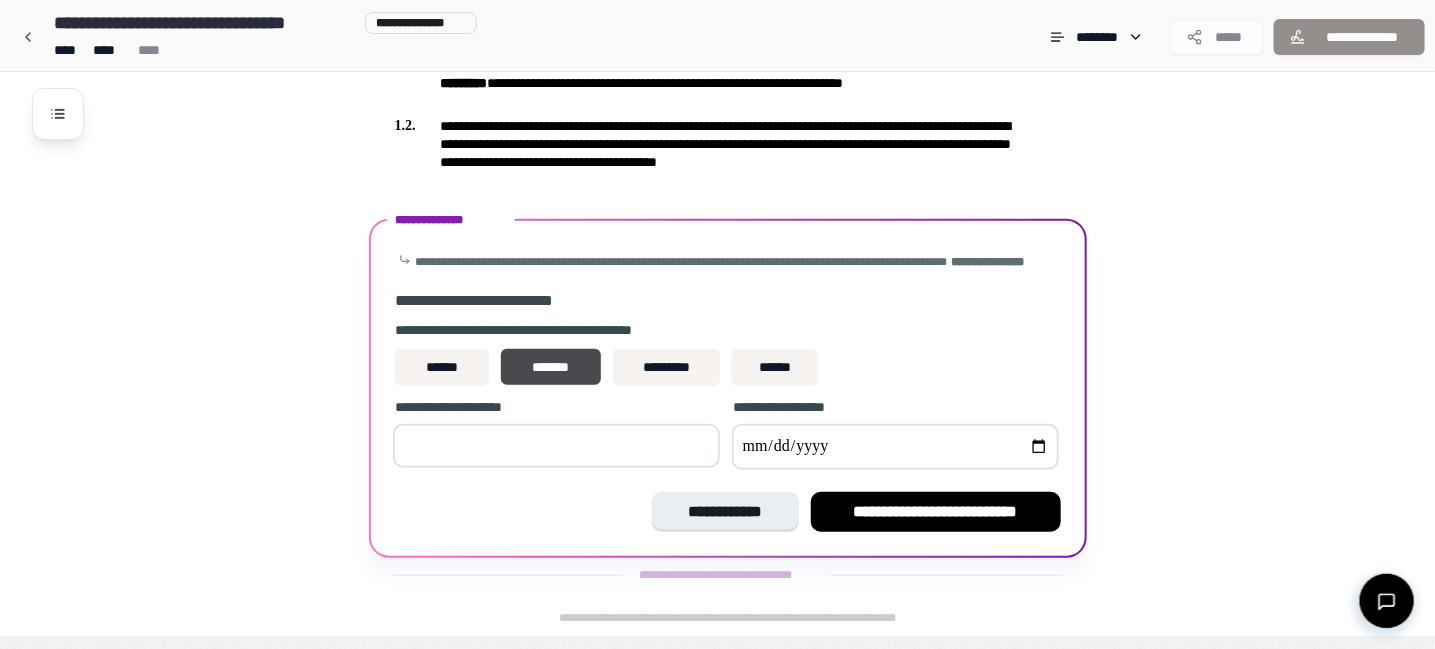 click on "*" at bounding box center [556, 446] 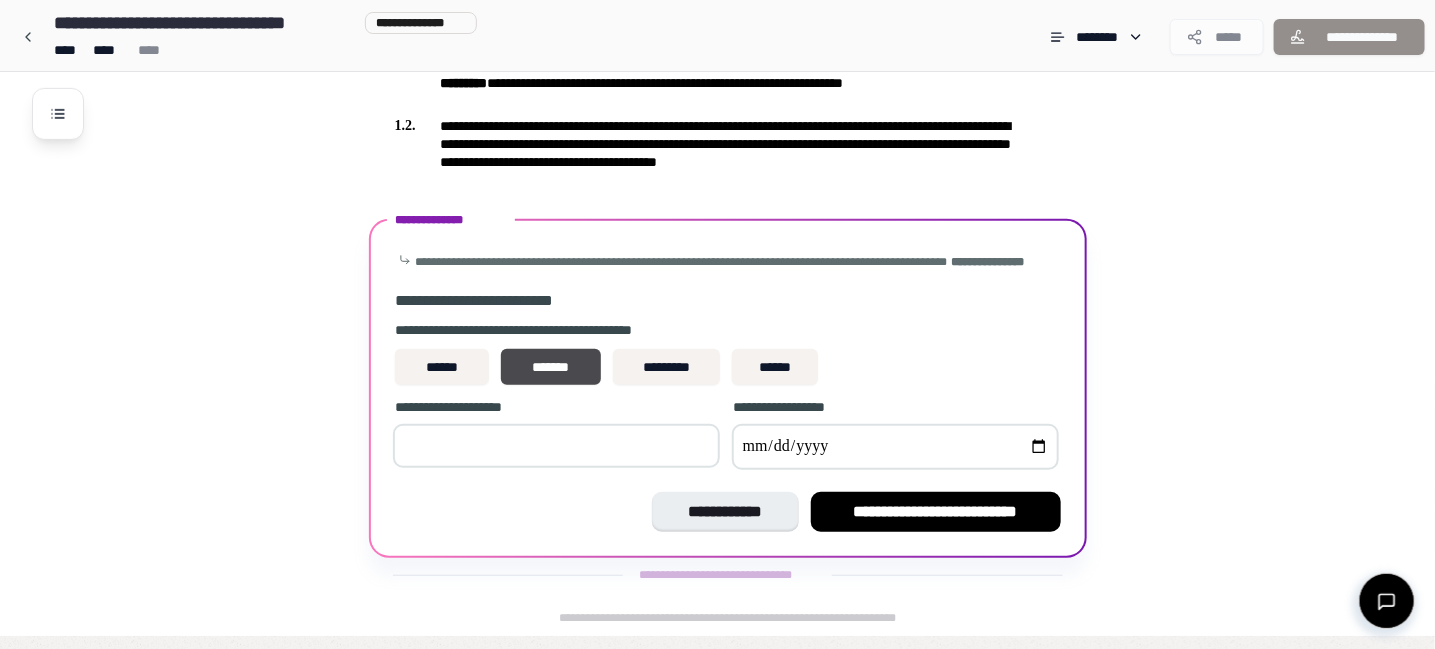 click on "*" at bounding box center [556, 446] 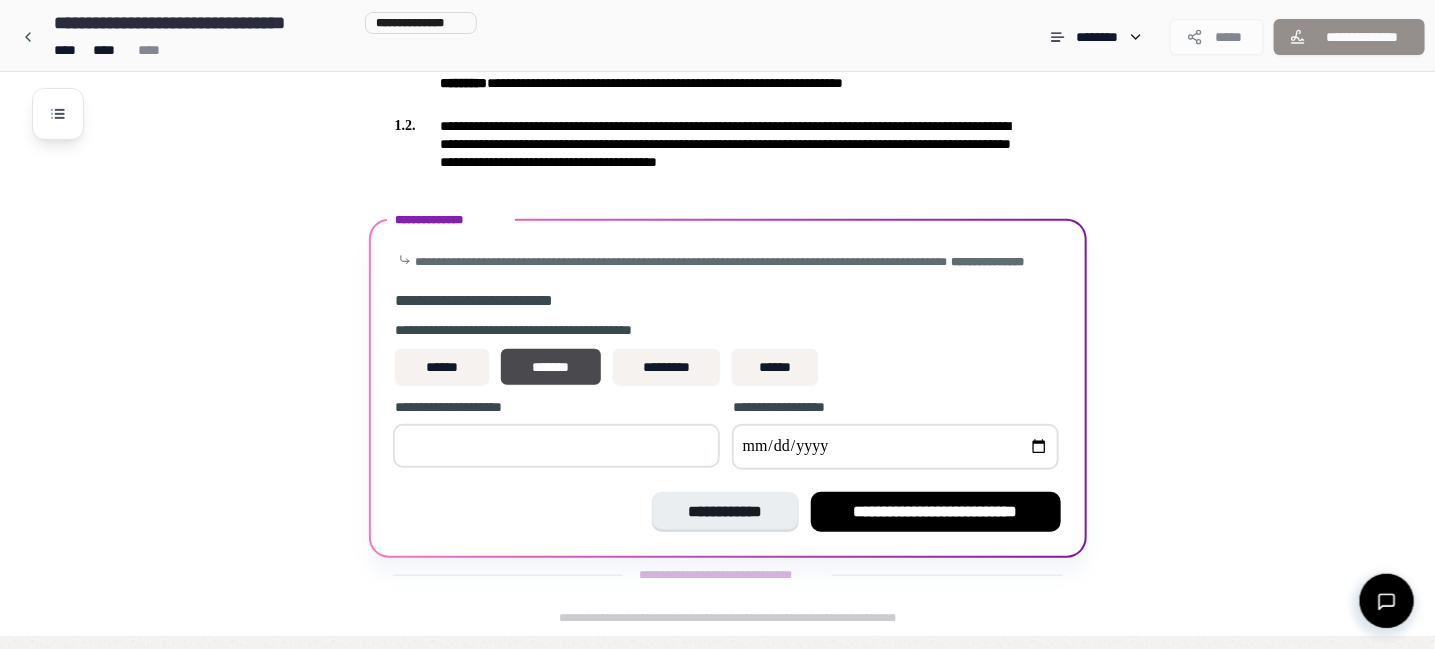 click on "*" at bounding box center (556, 446) 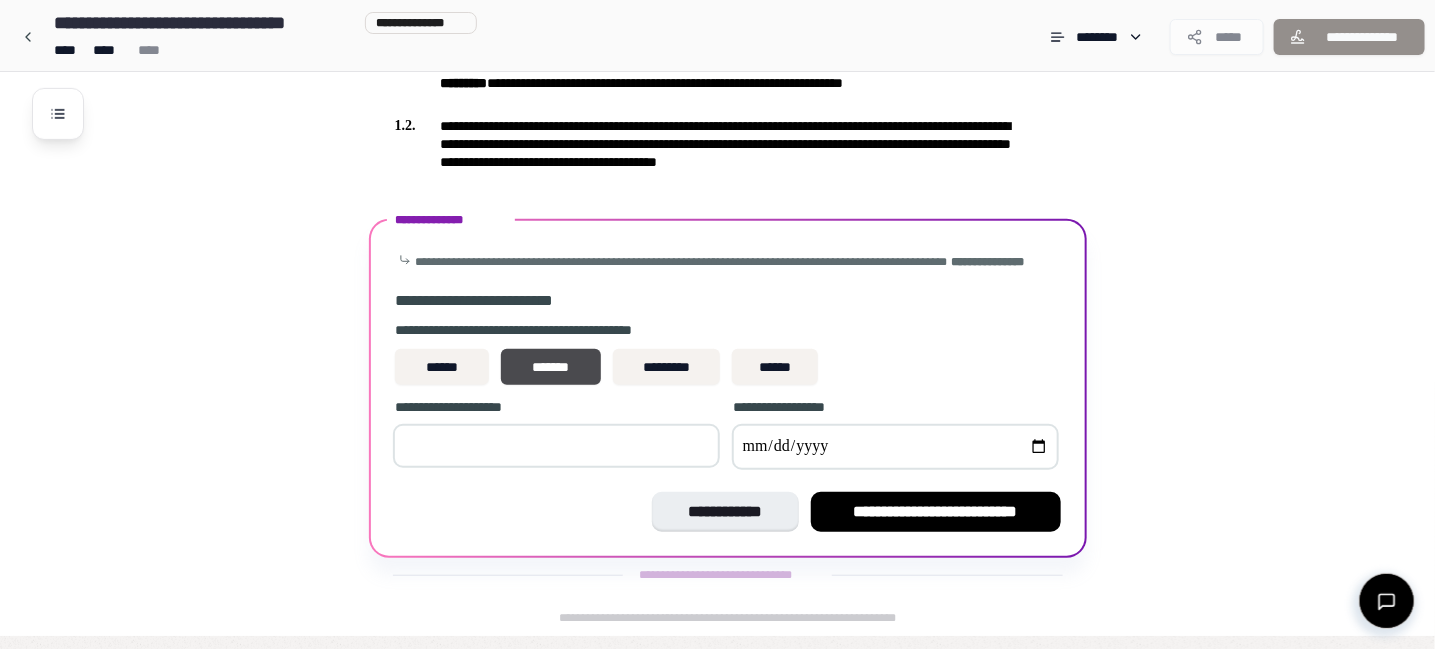 click on "*" at bounding box center (556, 446) 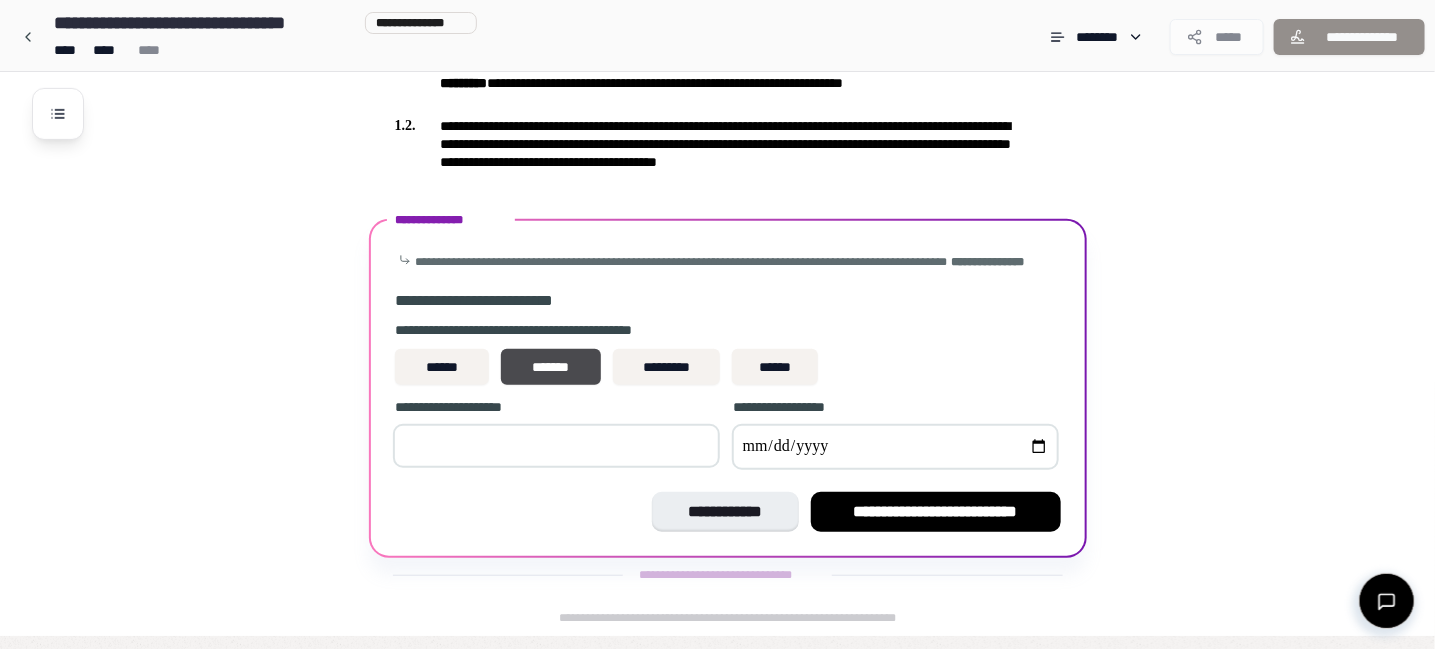 click on "*" at bounding box center [556, 446] 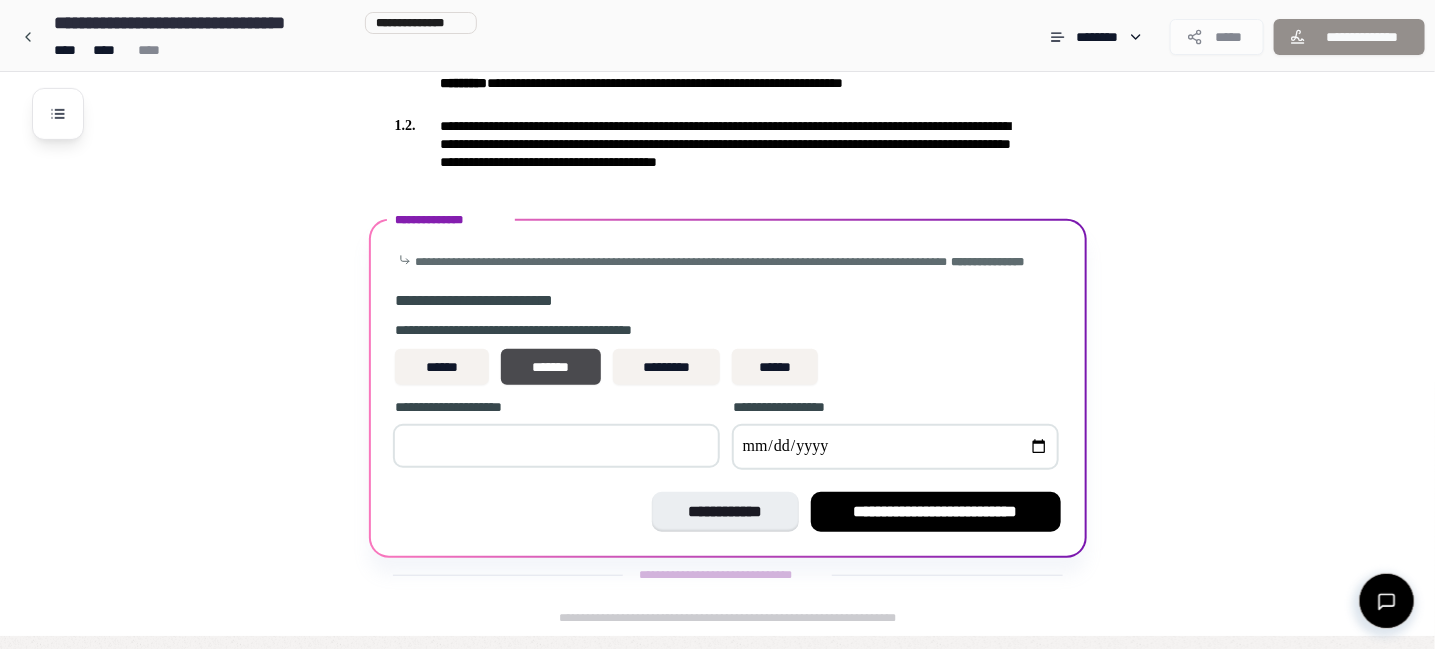 click on "*" at bounding box center (556, 446) 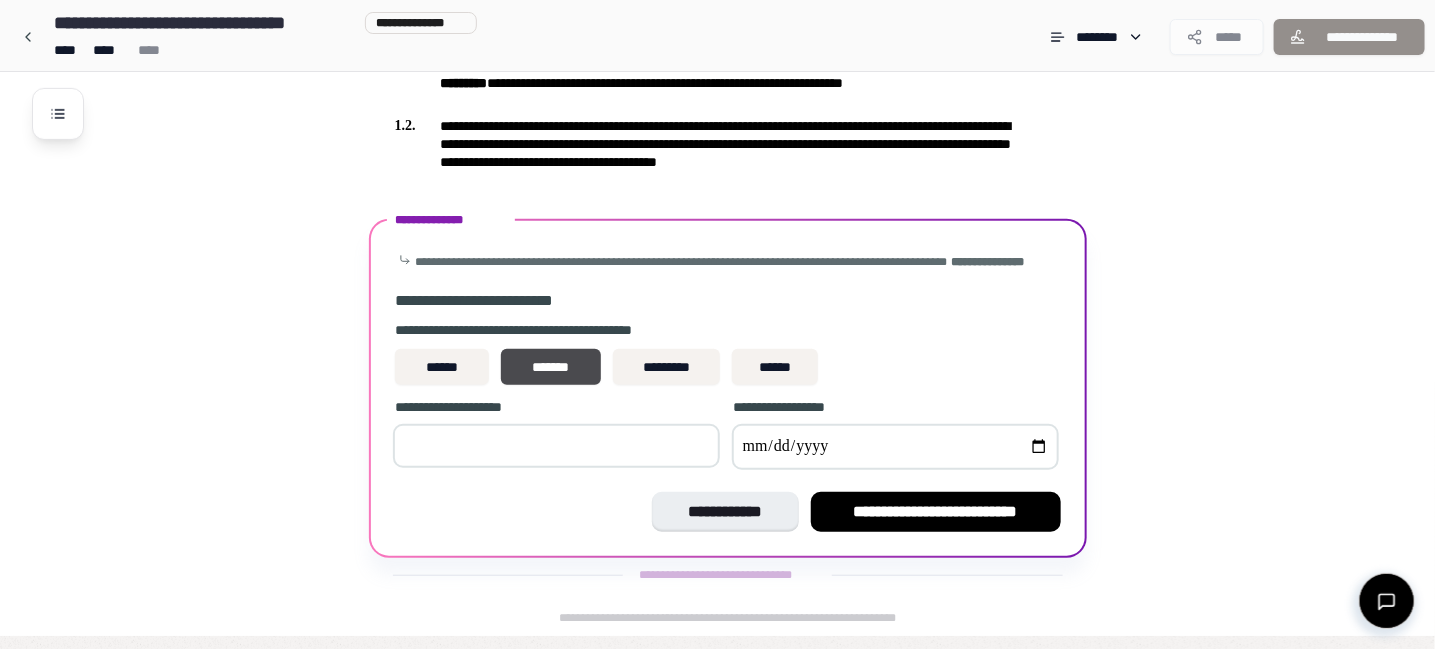 click on "**" at bounding box center (556, 446) 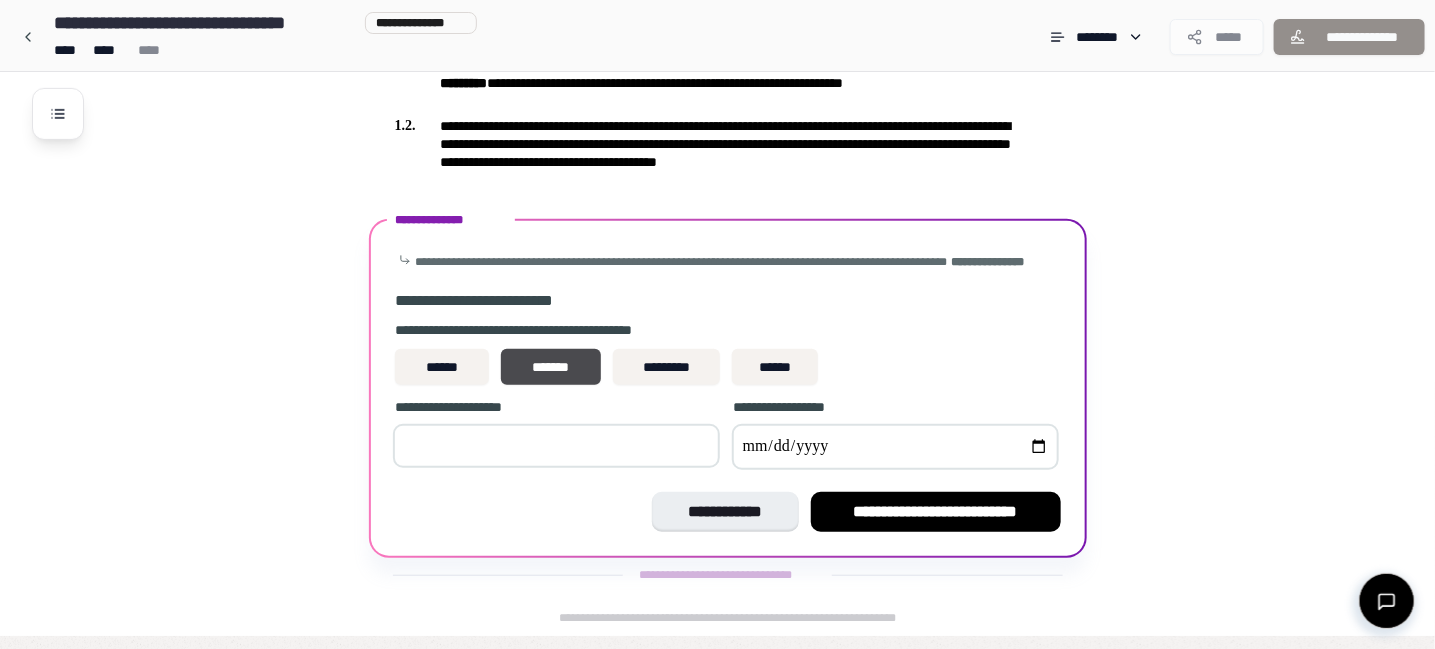 click on "**" at bounding box center [556, 446] 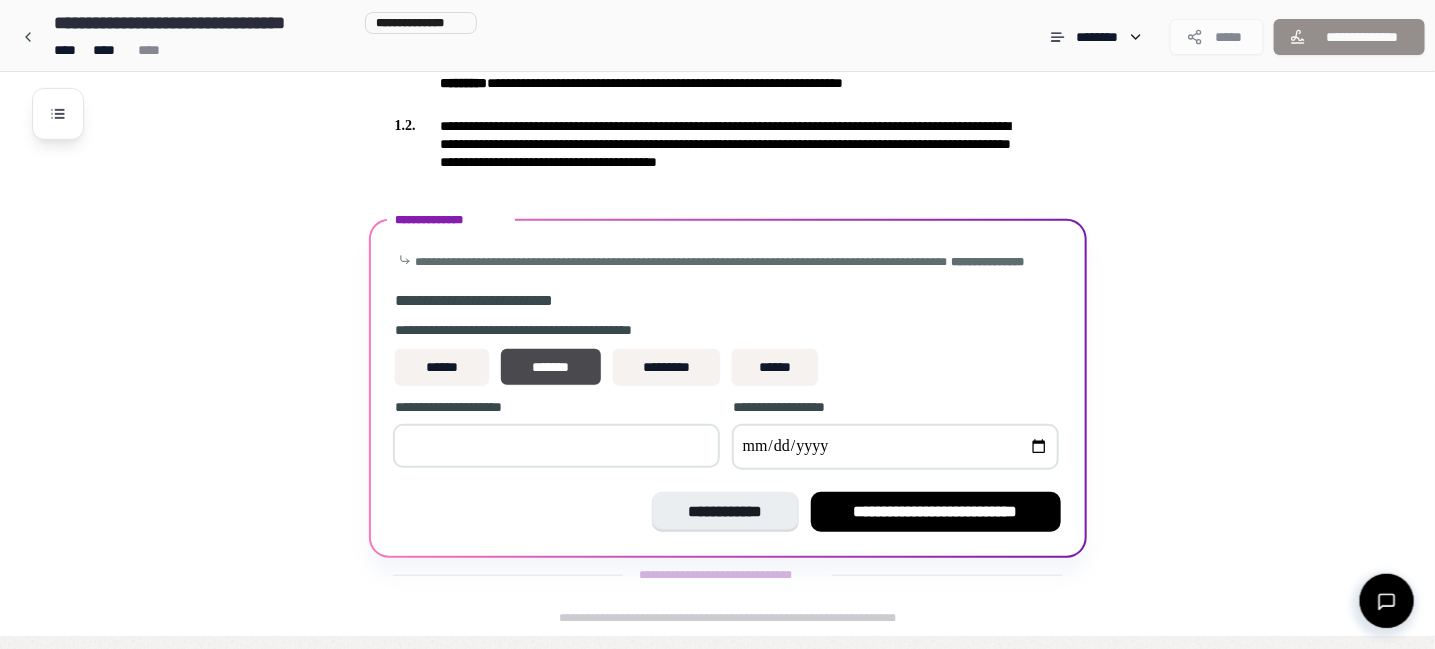 type on "**" 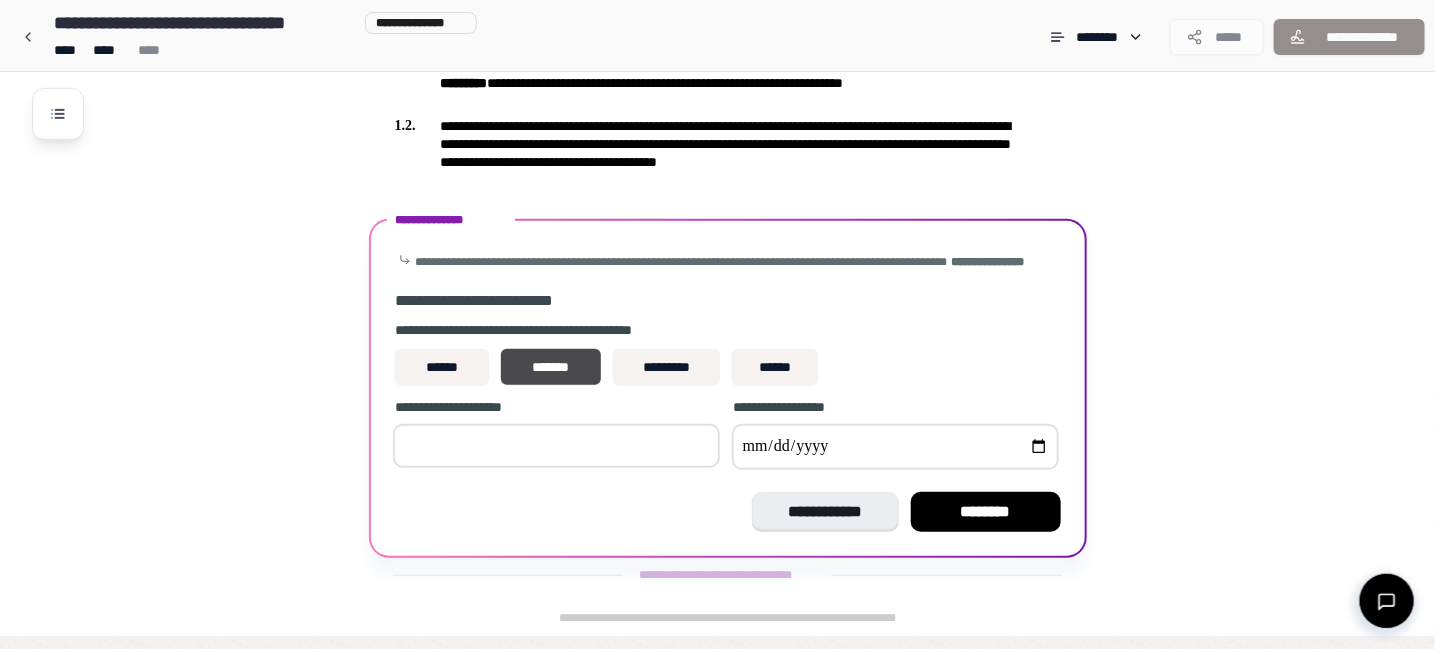 type on "**********" 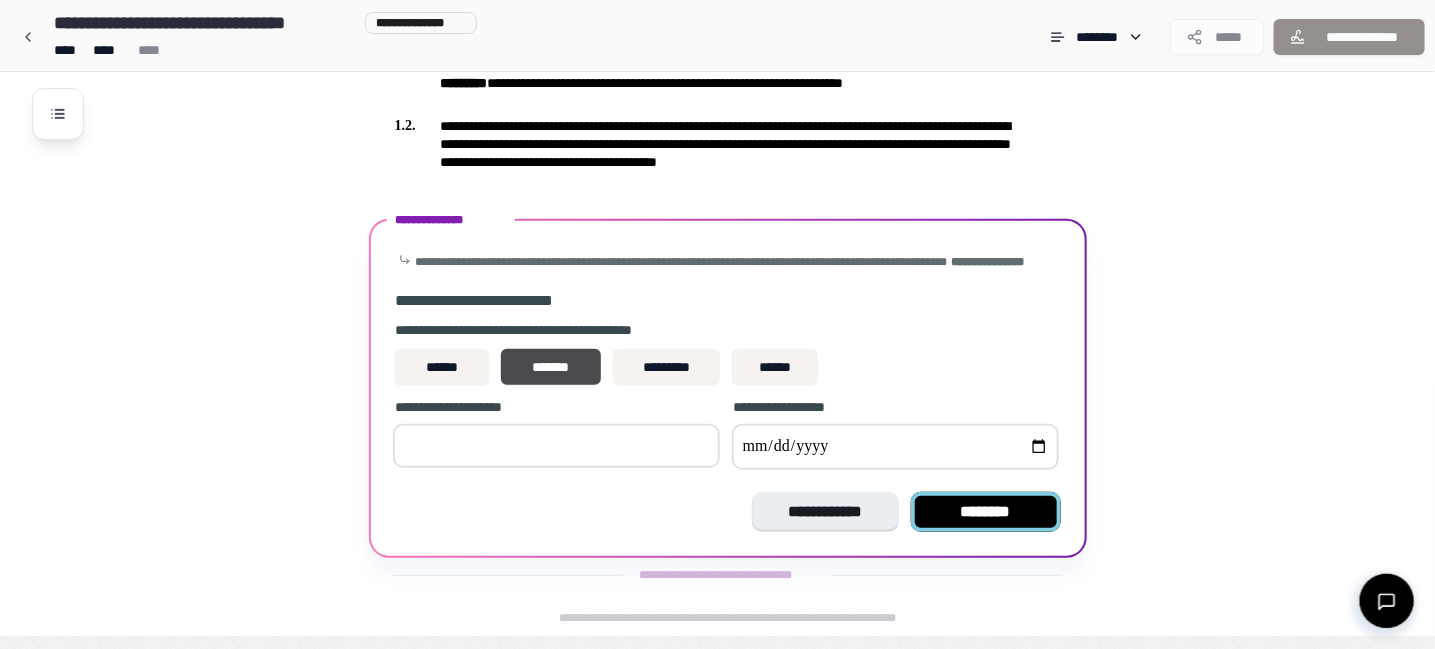 click on "********" at bounding box center [986, 512] 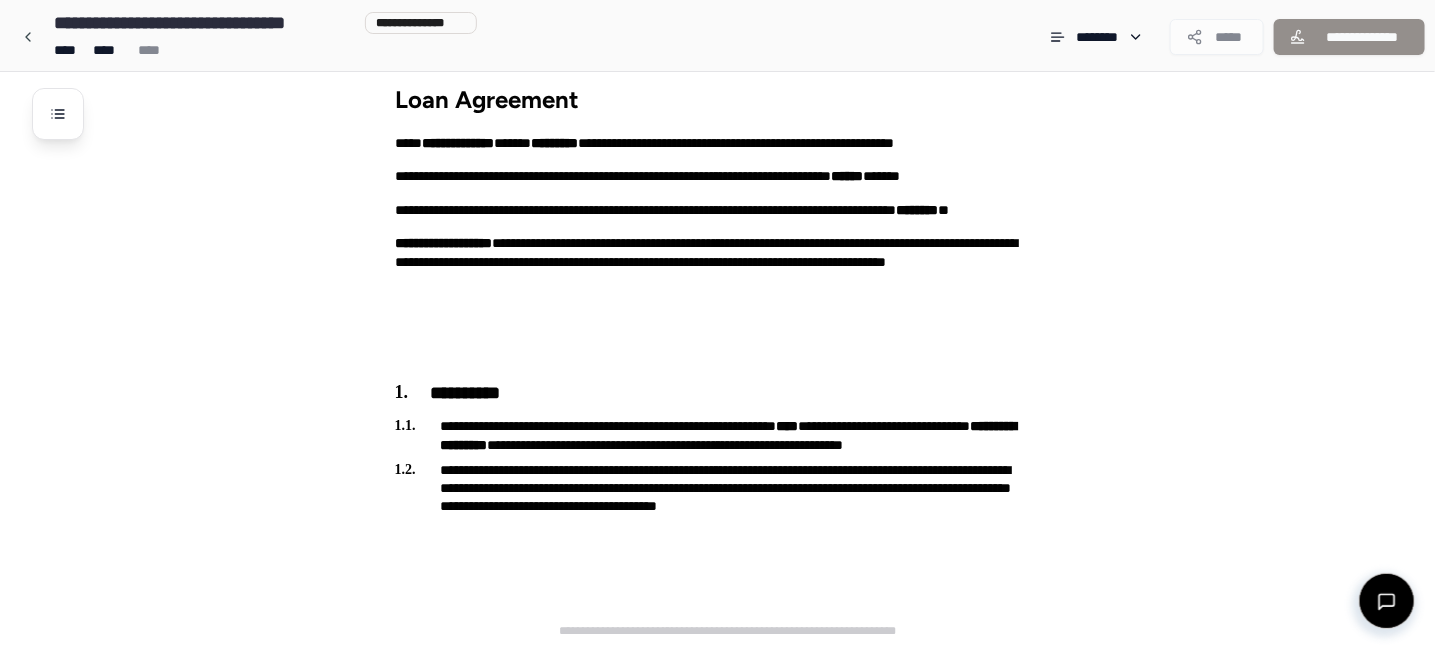 scroll, scrollTop: 14, scrollLeft: 0, axis: vertical 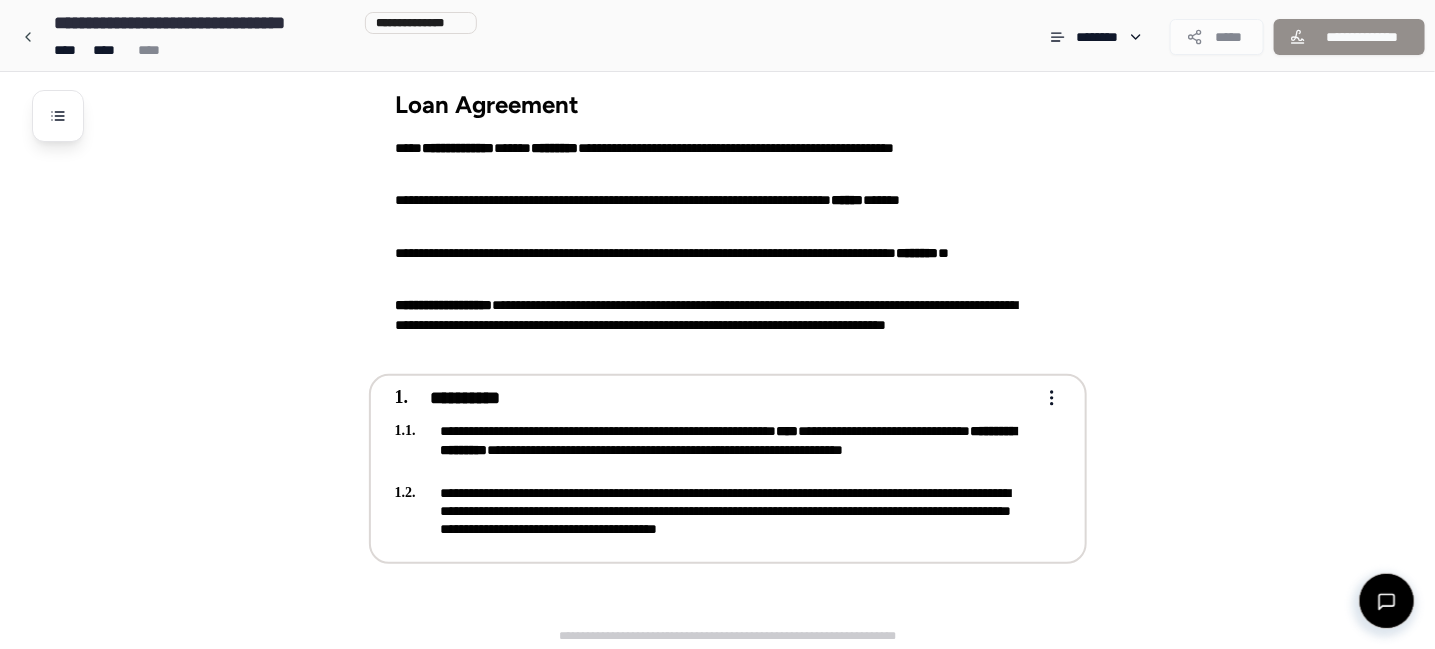 click on "**********" at bounding box center [714, 466] 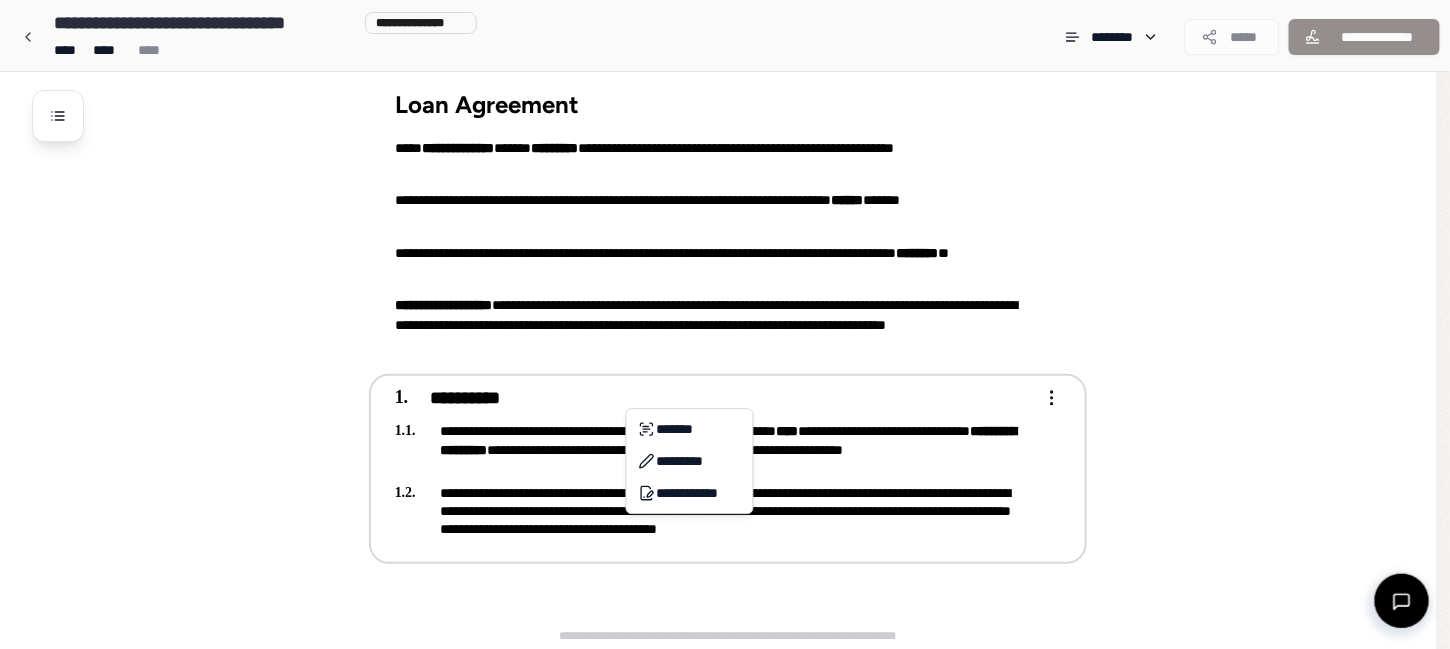 click on "**********" at bounding box center (725, 317) 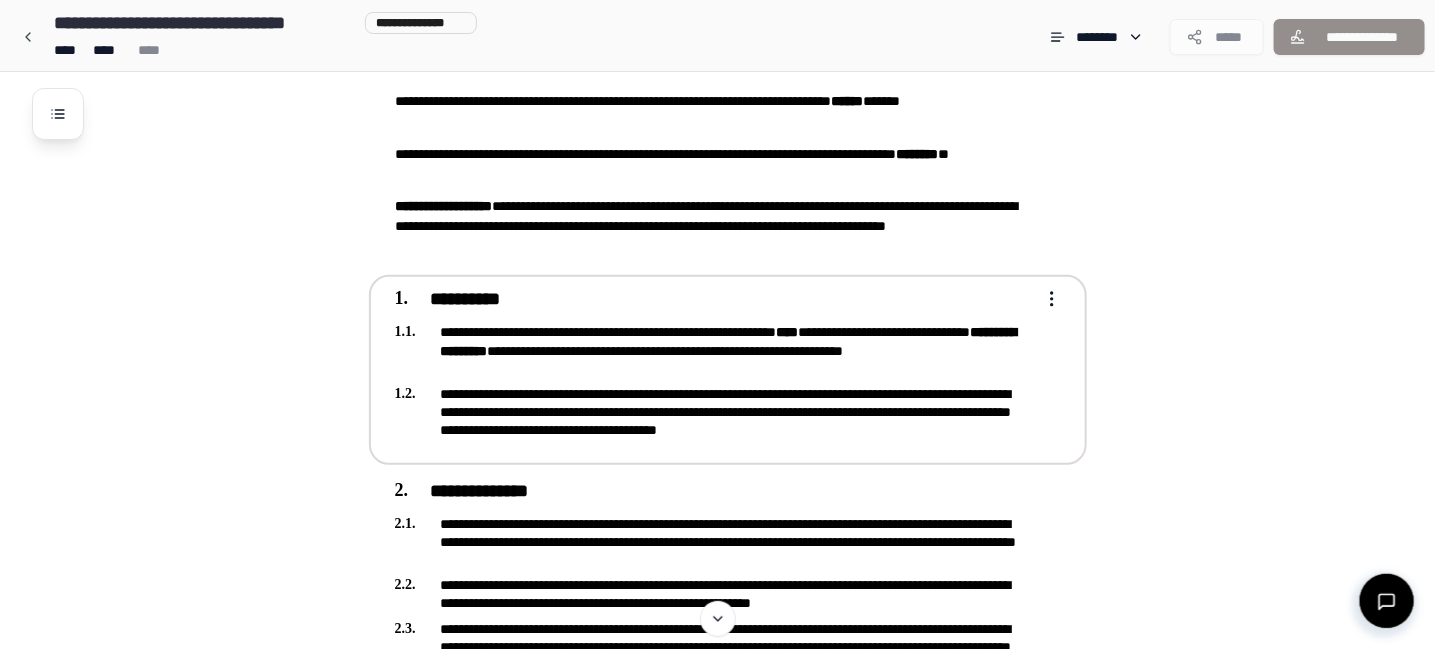 scroll, scrollTop: 13, scrollLeft: 0, axis: vertical 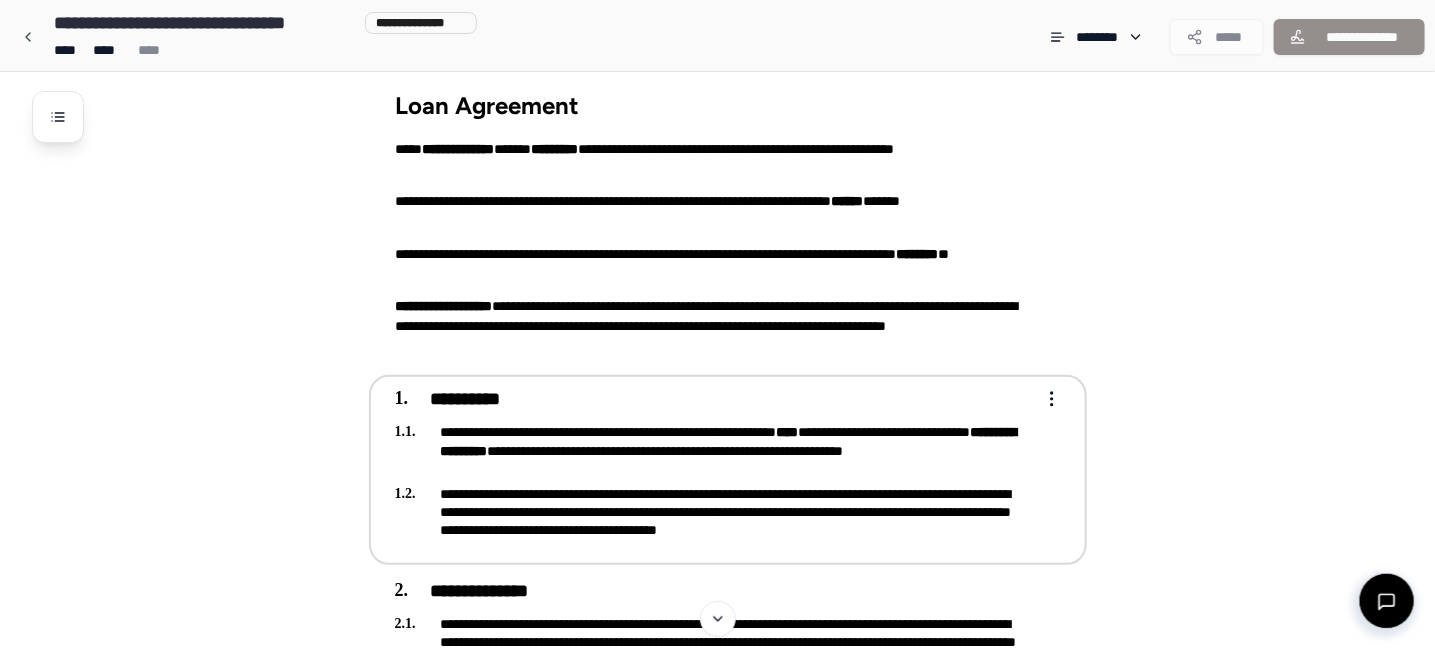 click on "**********" at bounding box center [714, 450] 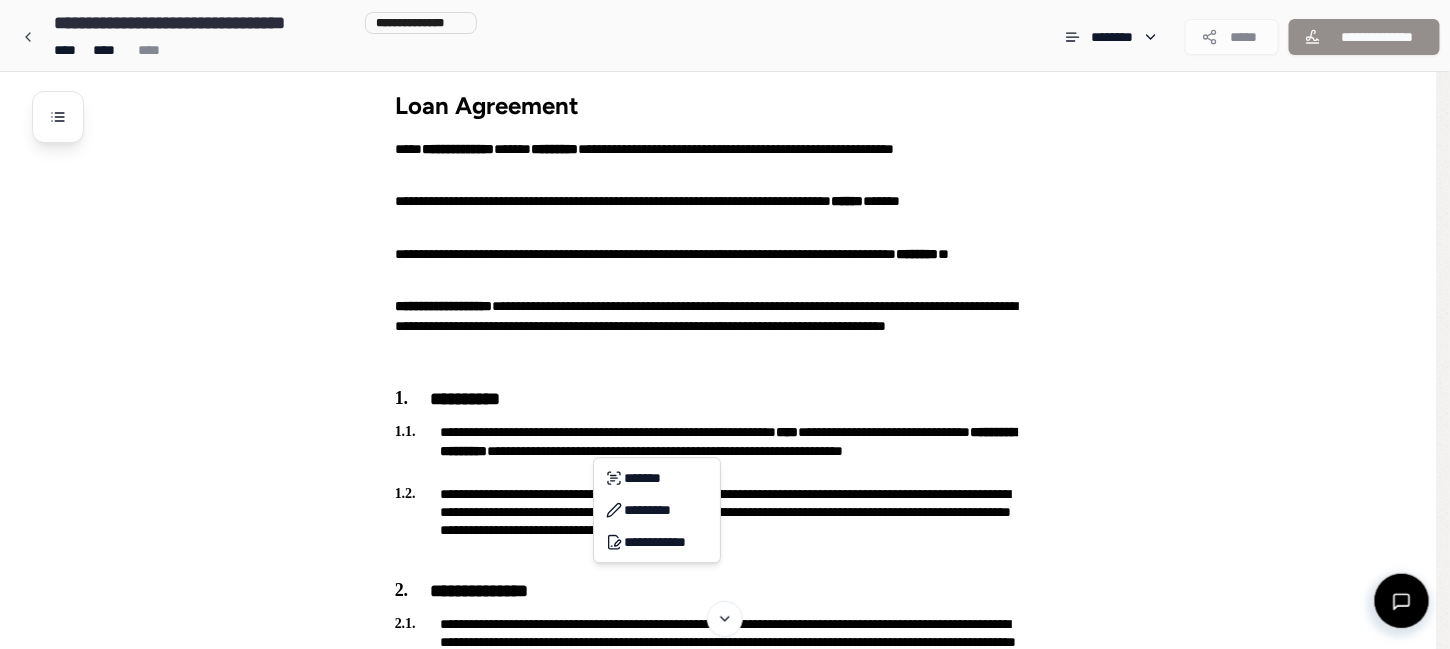 drag, startPoint x: 1122, startPoint y: 412, endPoint x: 1084, endPoint y: 416, distance: 38.209946 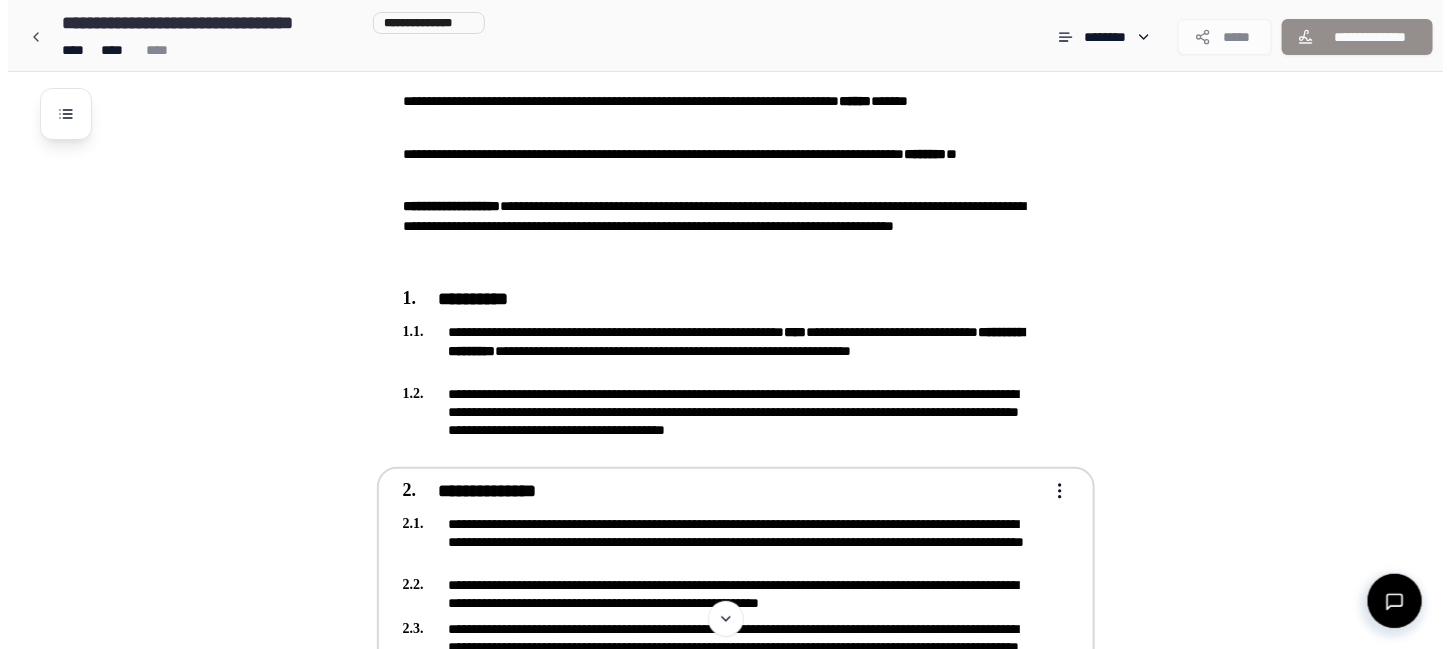scroll, scrollTop: 413, scrollLeft: 0, axis: vertical 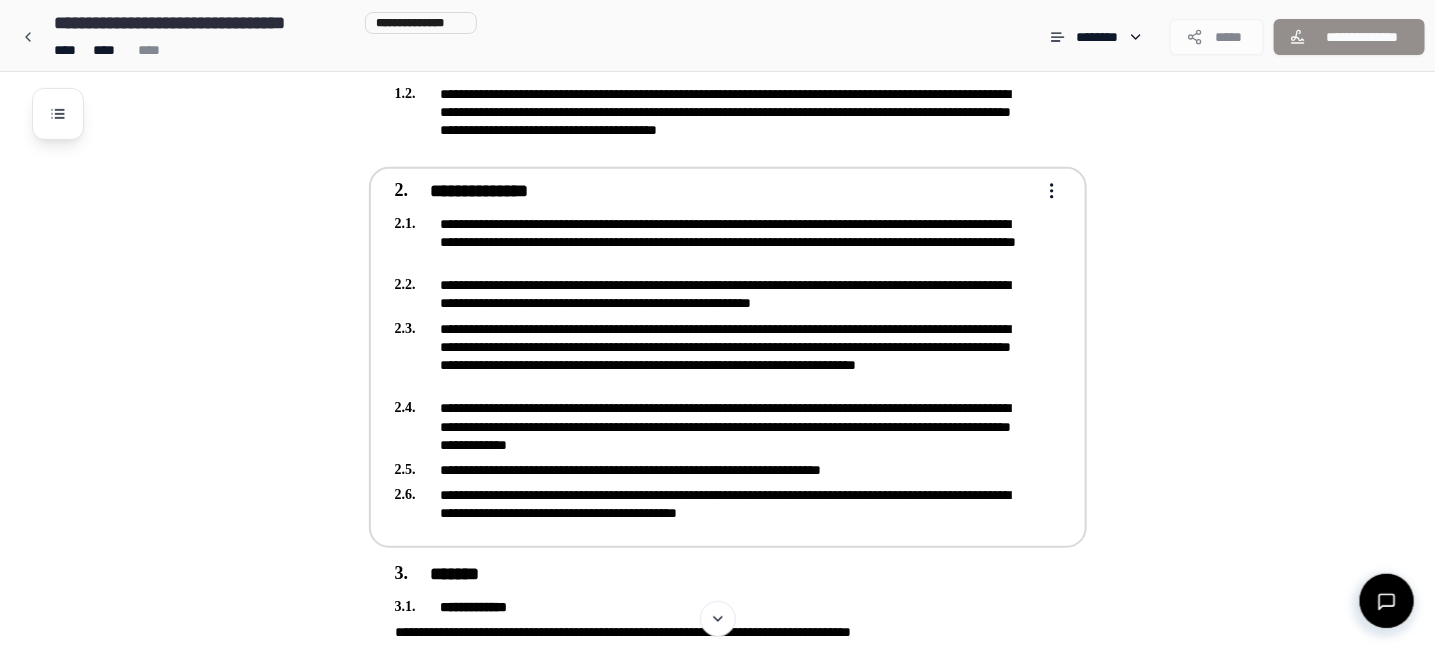 click on "**********" at bounding box center [714, 356] 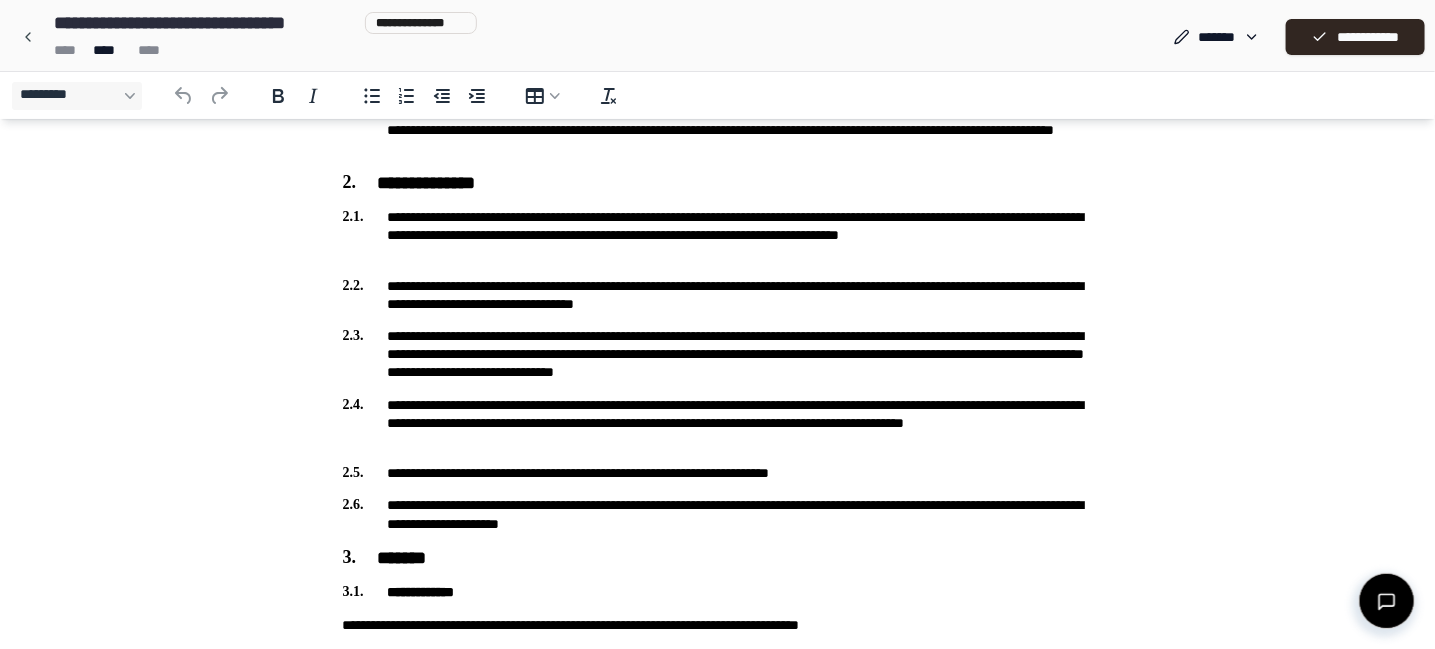 scroll, scrollTop: 200, scrollLeft: 0, axis: vertical 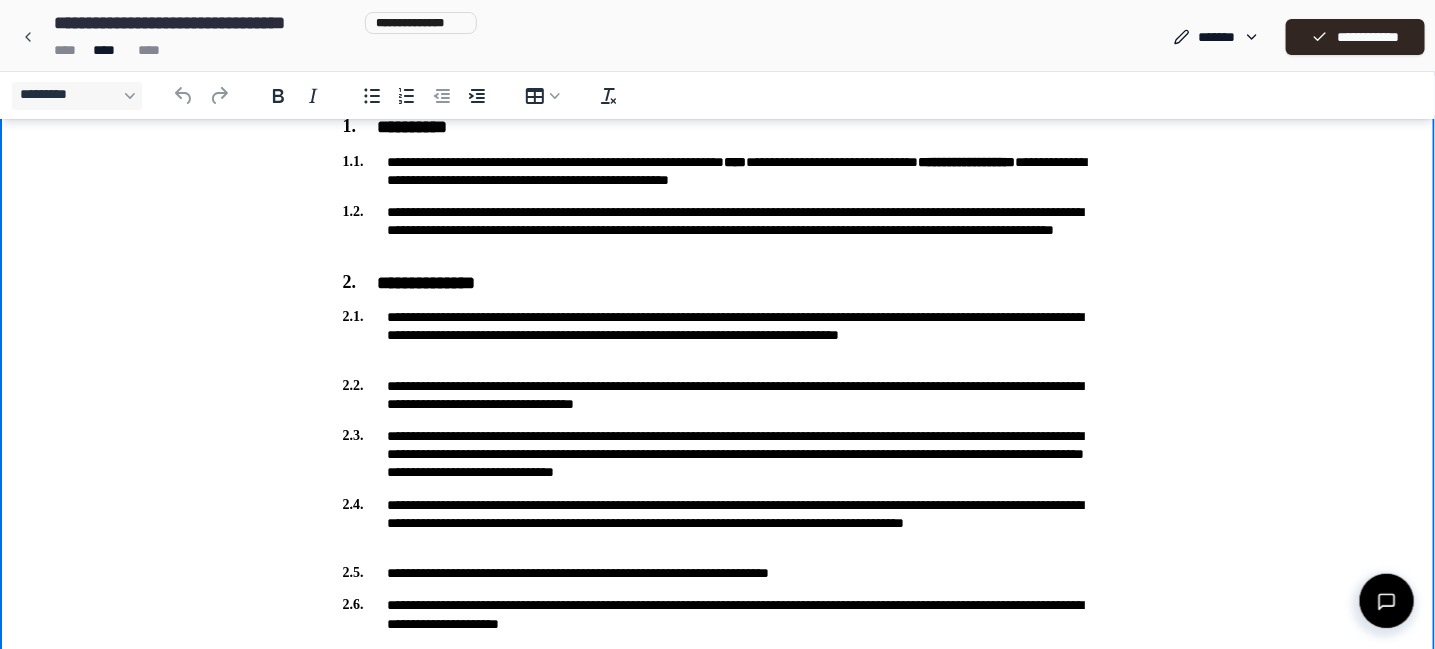 click on "**********" at bounding box center [718, 336] 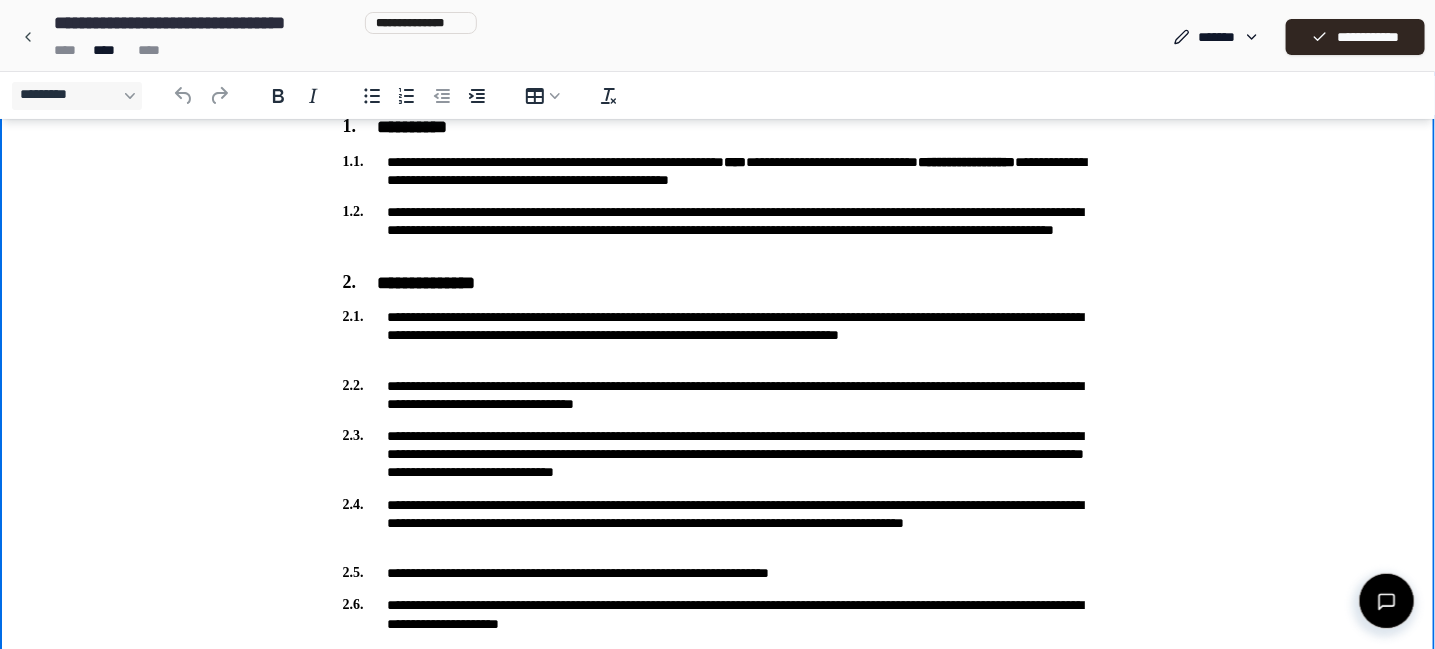 type 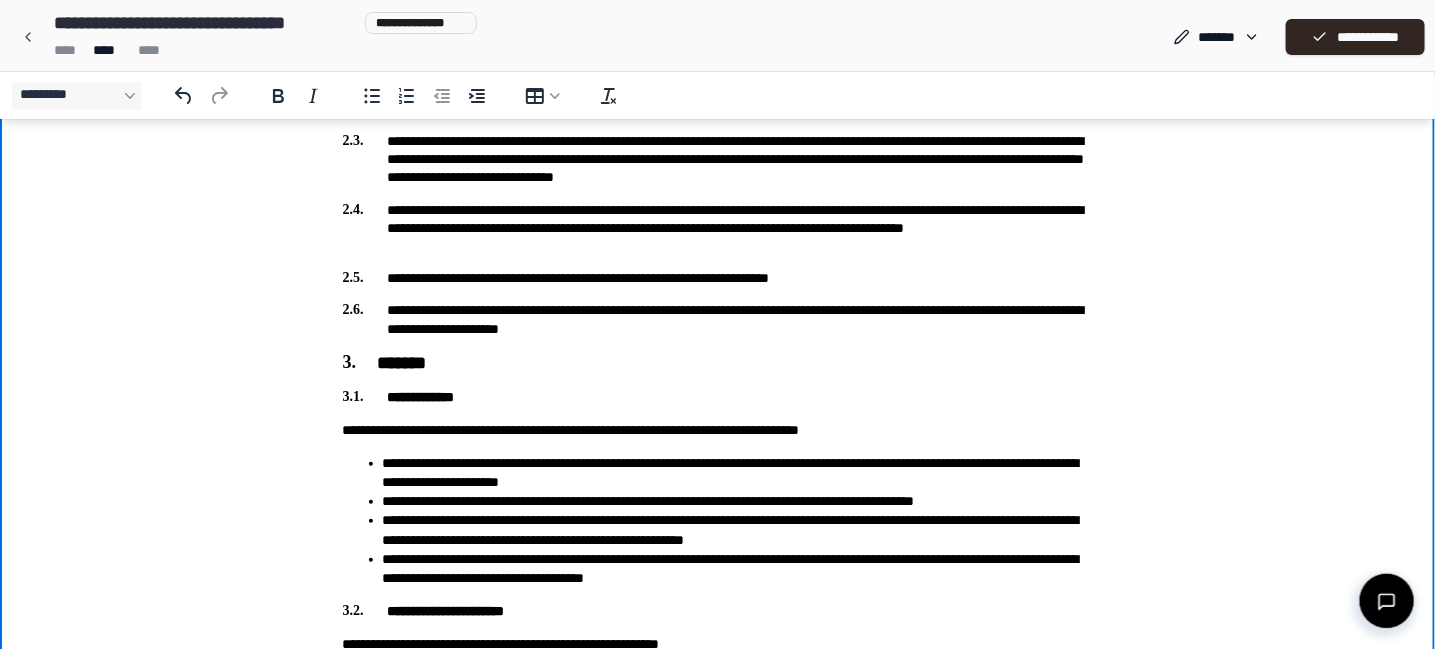 scroll, scrollTop: 500, scrollLeft: 0, axis: vertical 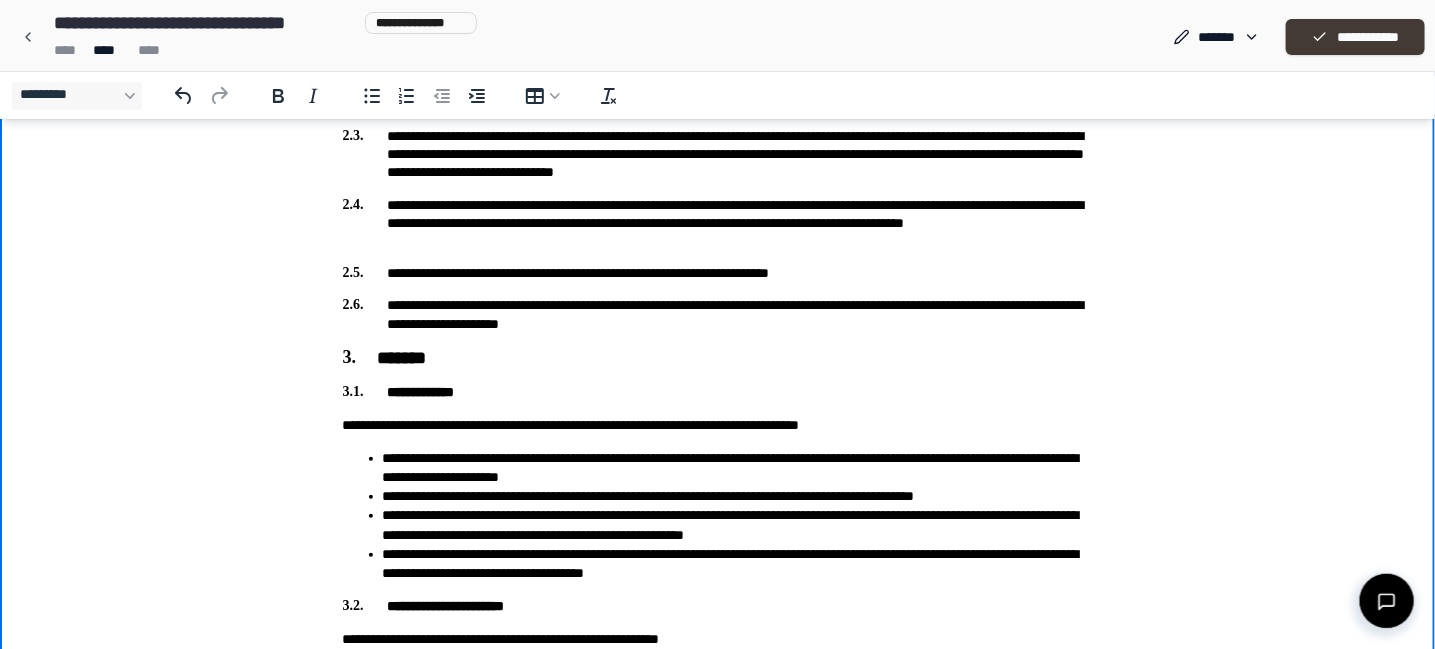 click on "**********" at bounding box center (1355, 37) 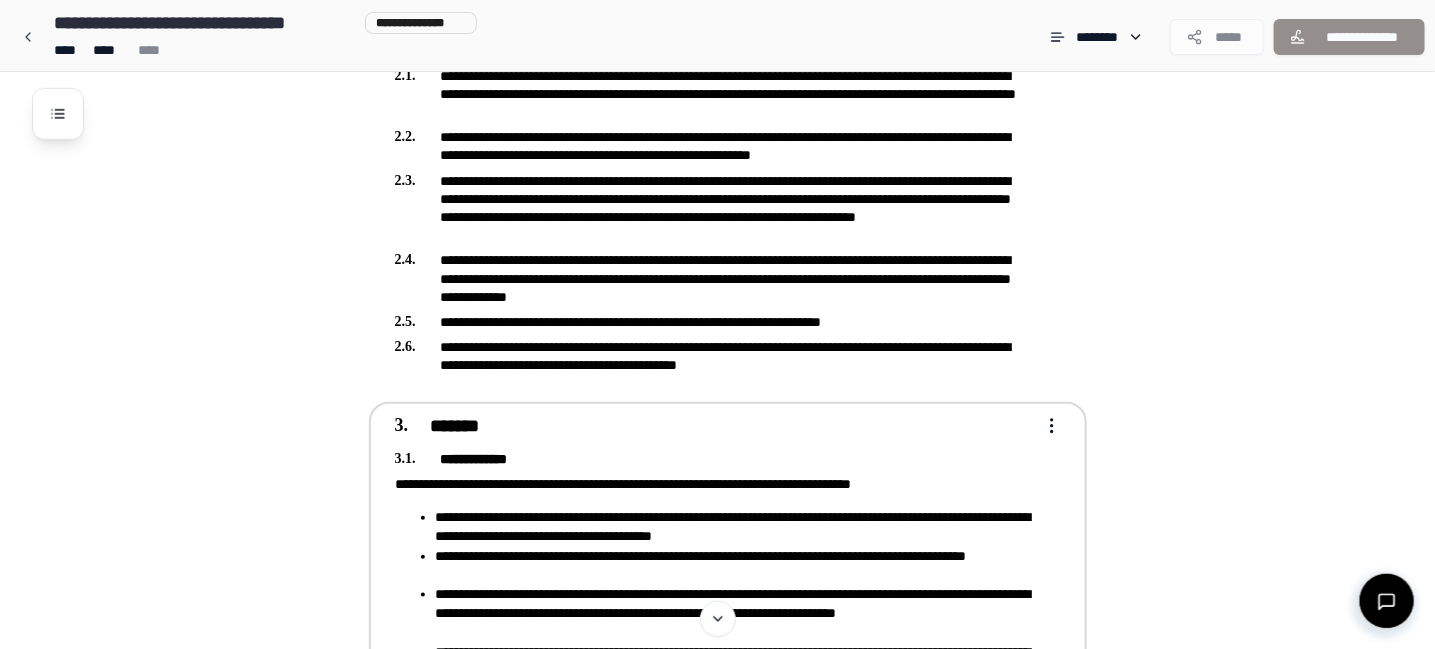 scroll, scrollTop: 532, scrollLeft: 0, axis: vertical 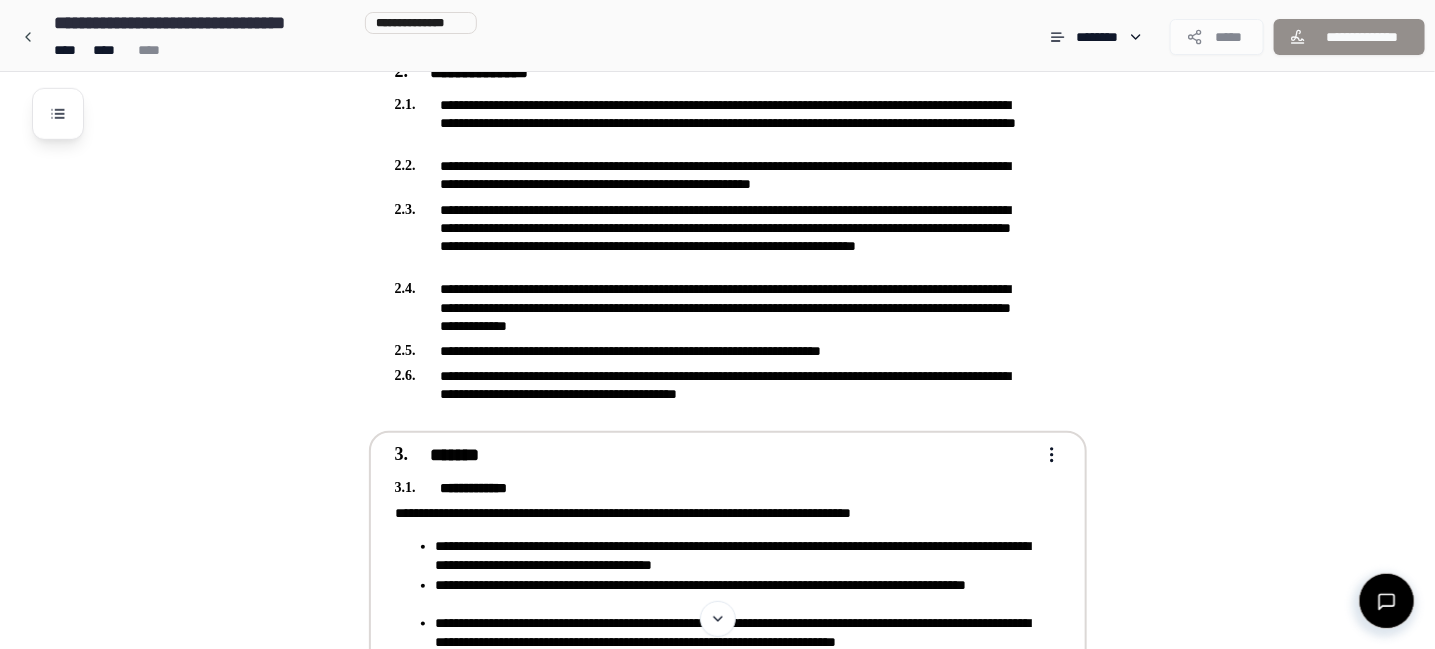 click on "**********" at bounding box center (717, 358) 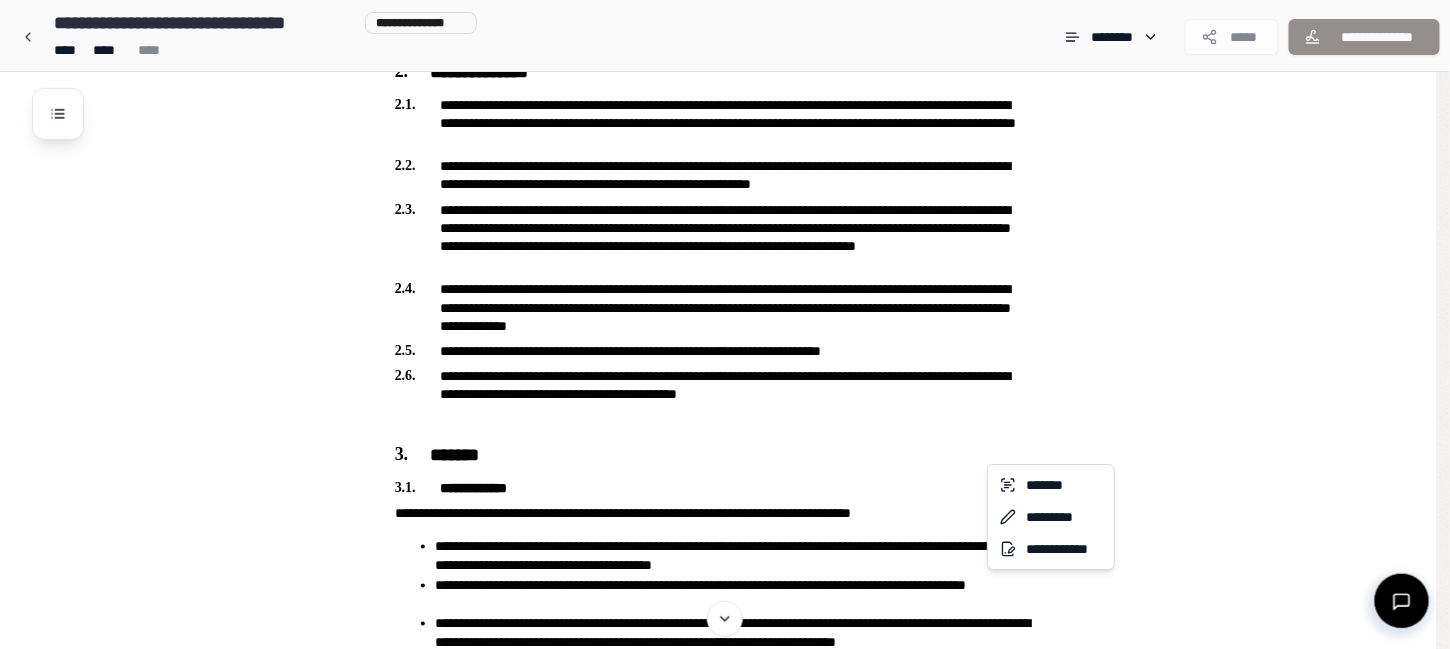 click on "**********" at bounding box center [725, 358] 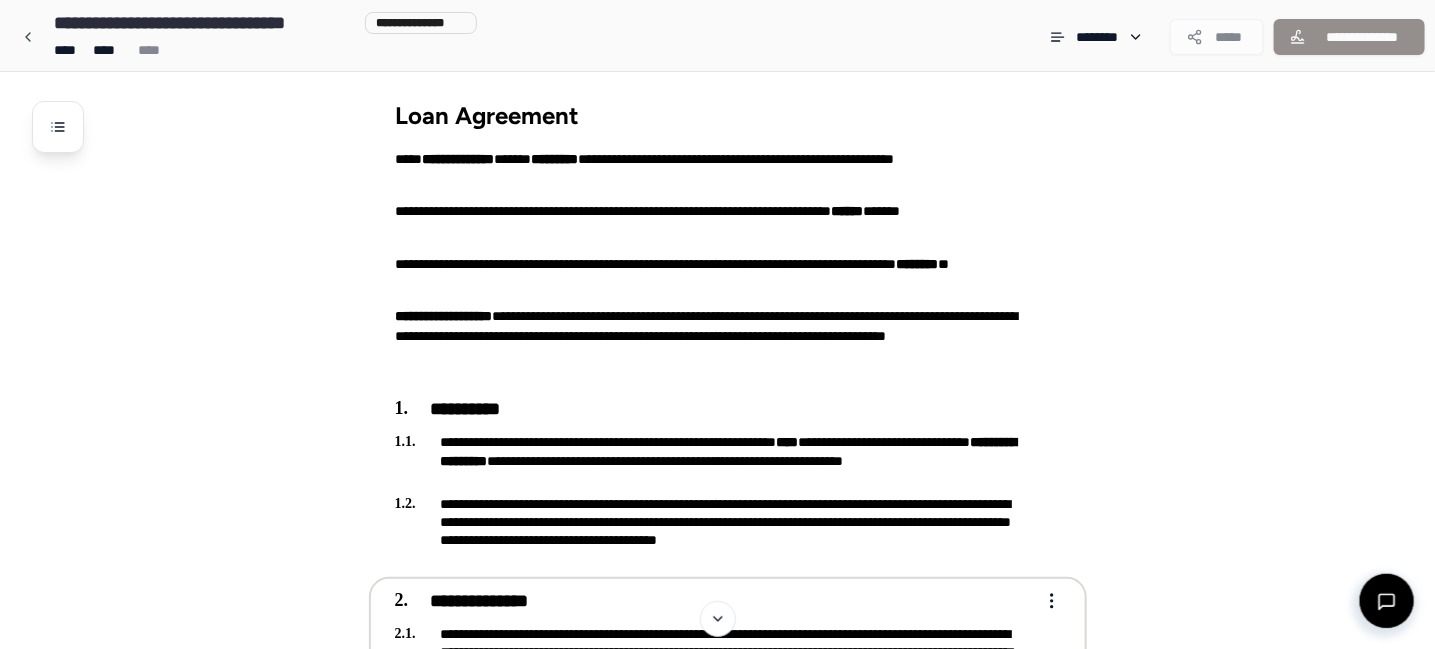 scroll, scrollTop: 0, scrollLeft: 0, axis: both 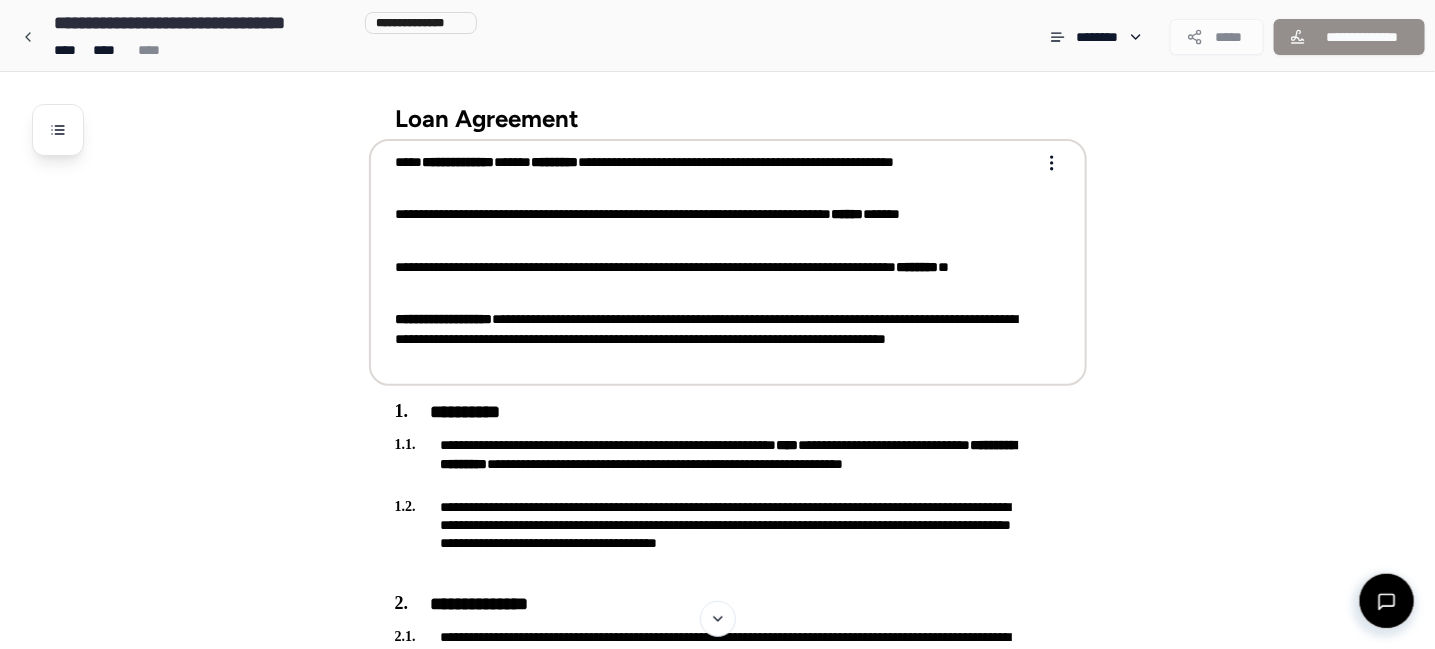 click on "**********" at bounding box center [714, 224] 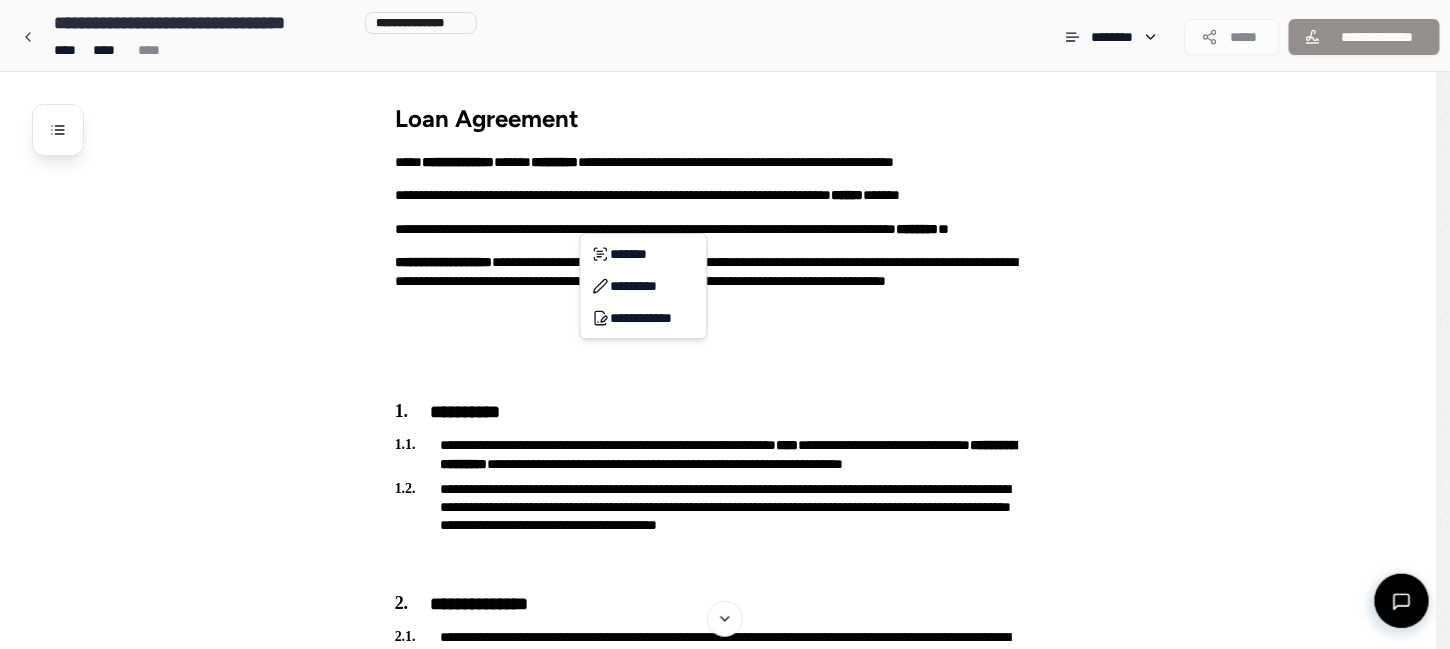 click on "**********" at bounding box center [725, 890] 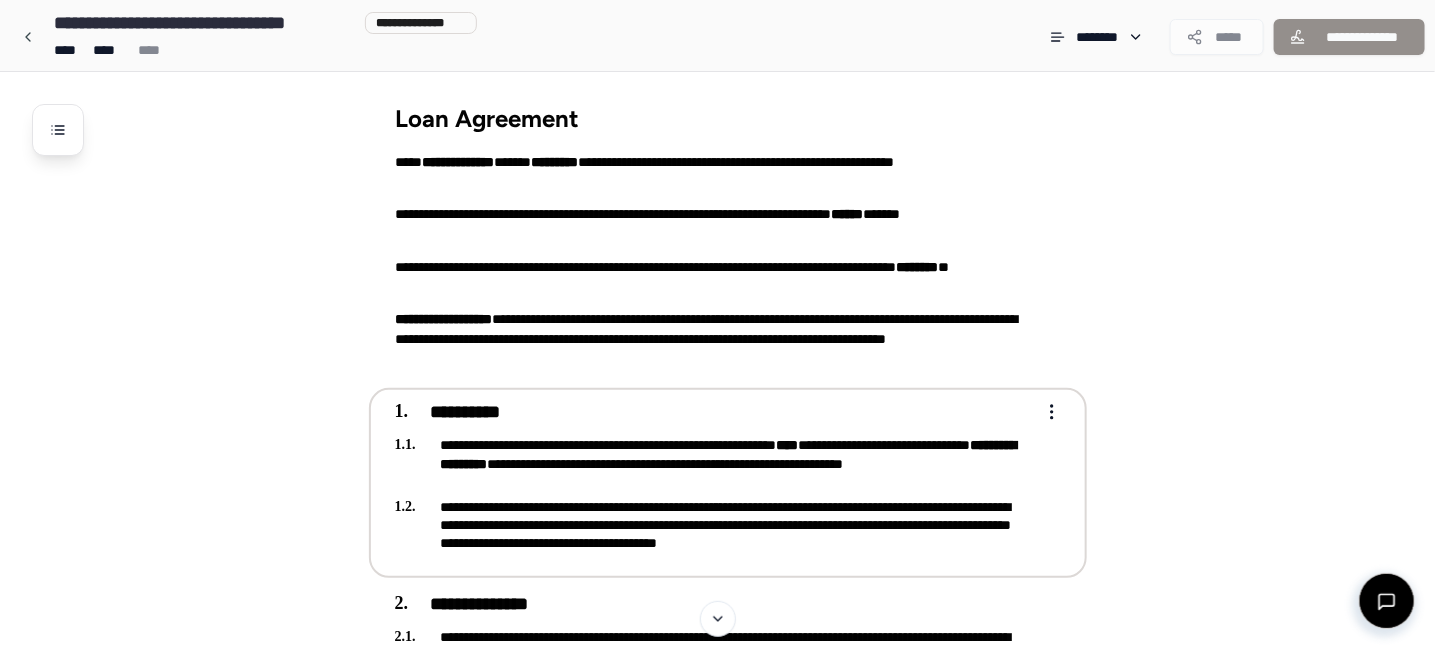click on "**********" at bounding box center [714, 463] 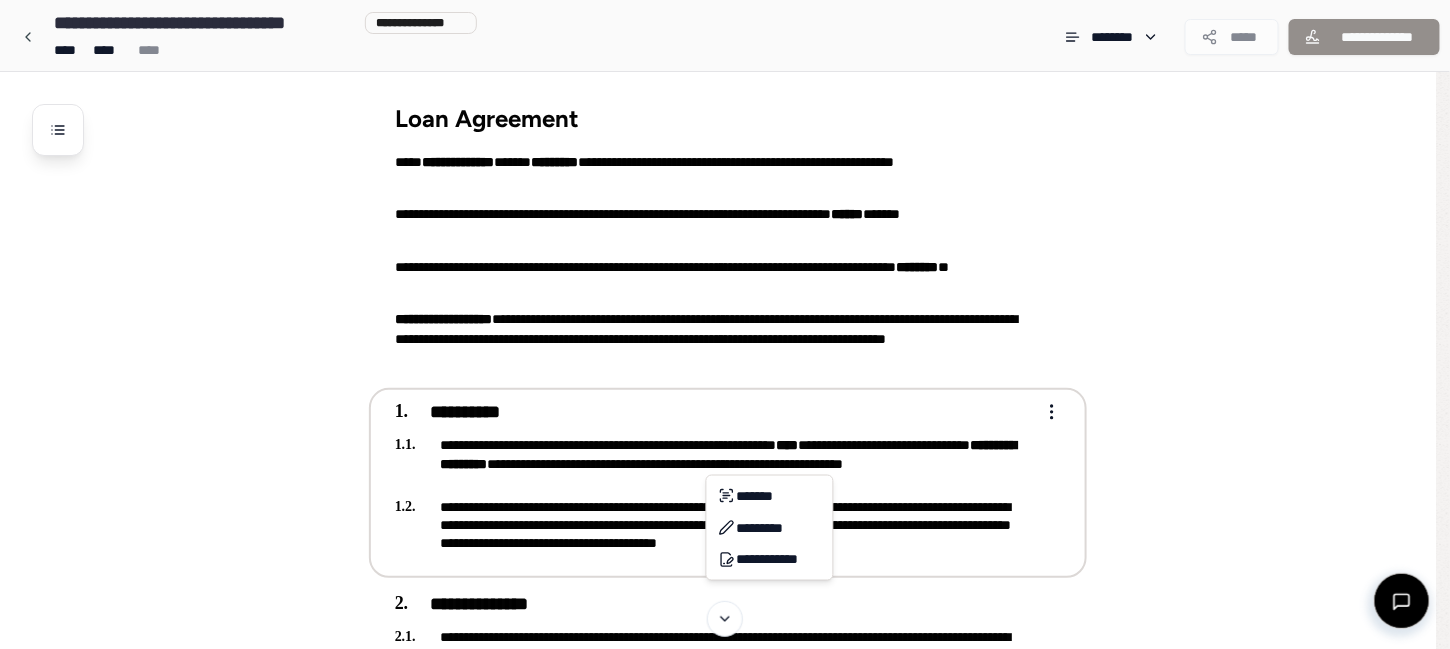 click on "**********" at bounding box center (770, 528) 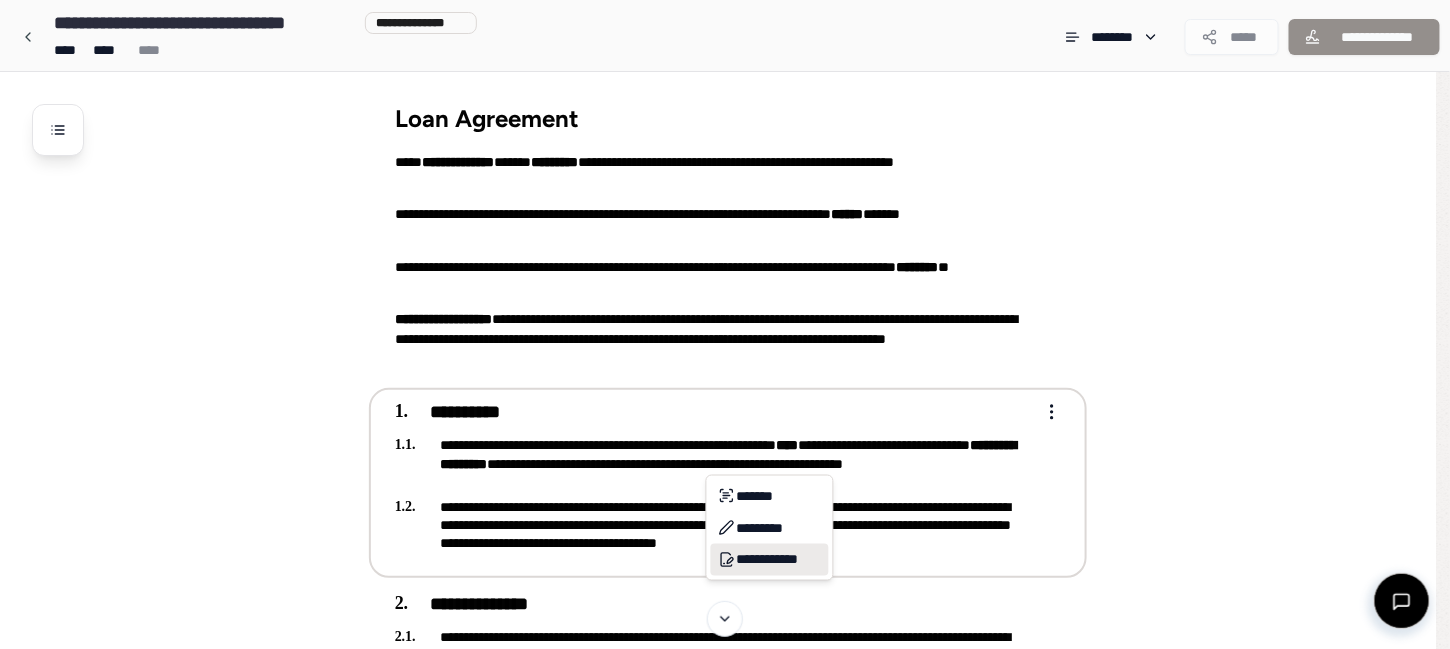 click on "**********" at bounding box center [770, 560] 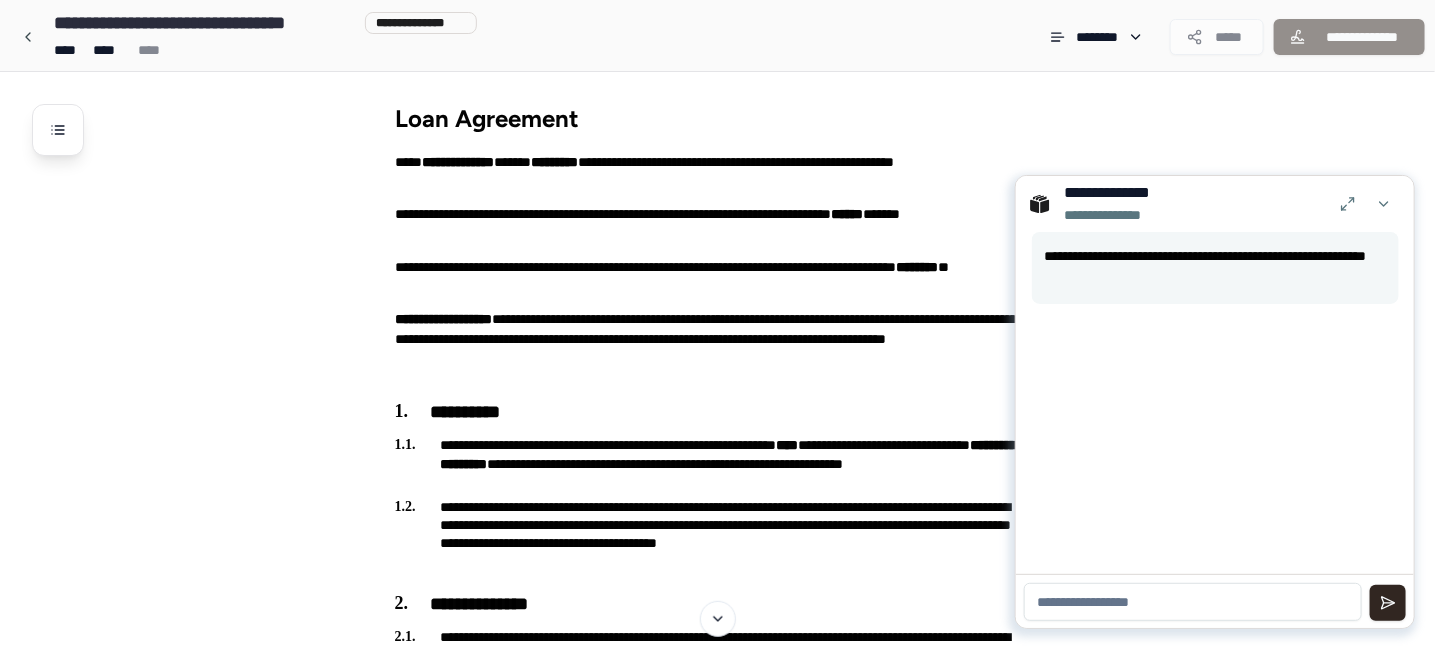 click on "**********" at bounding box center [743, 929] 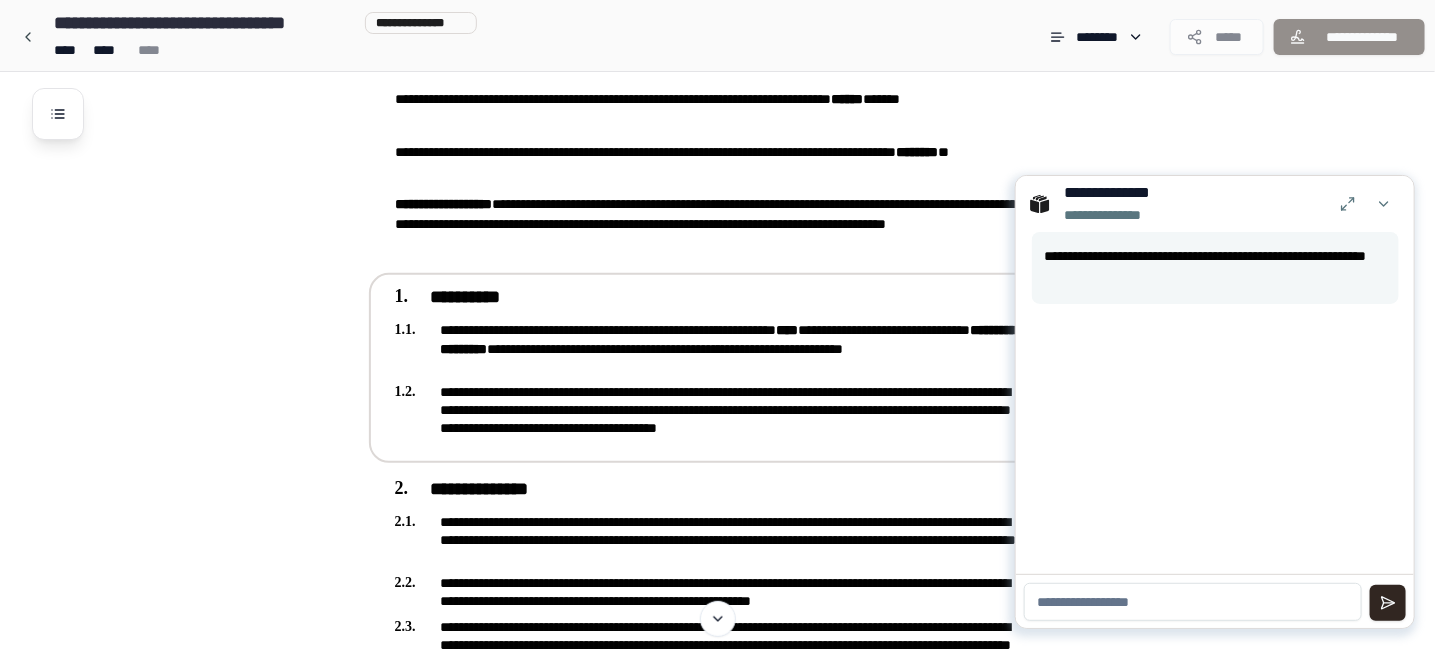 scroll, scrollTop: 300, scrollLeft: 0, axis: vertical 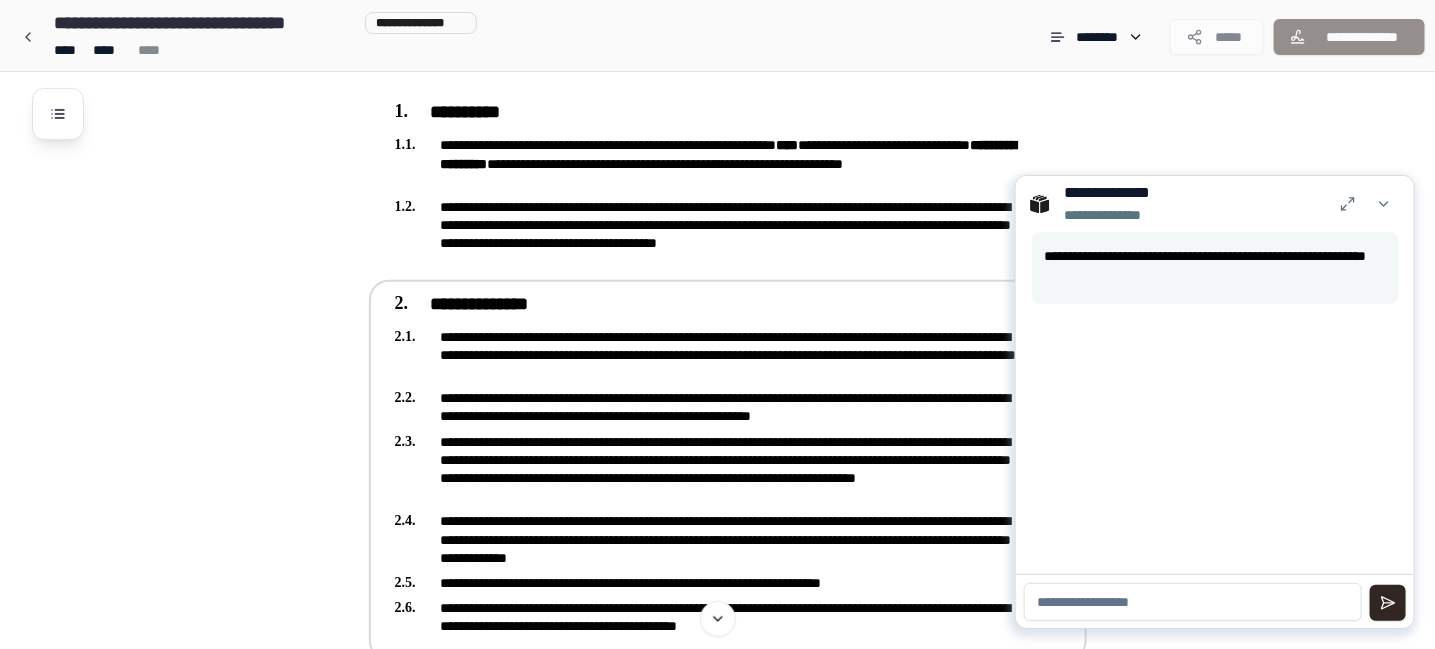 click on "**********" at bounding box center (714, 355) 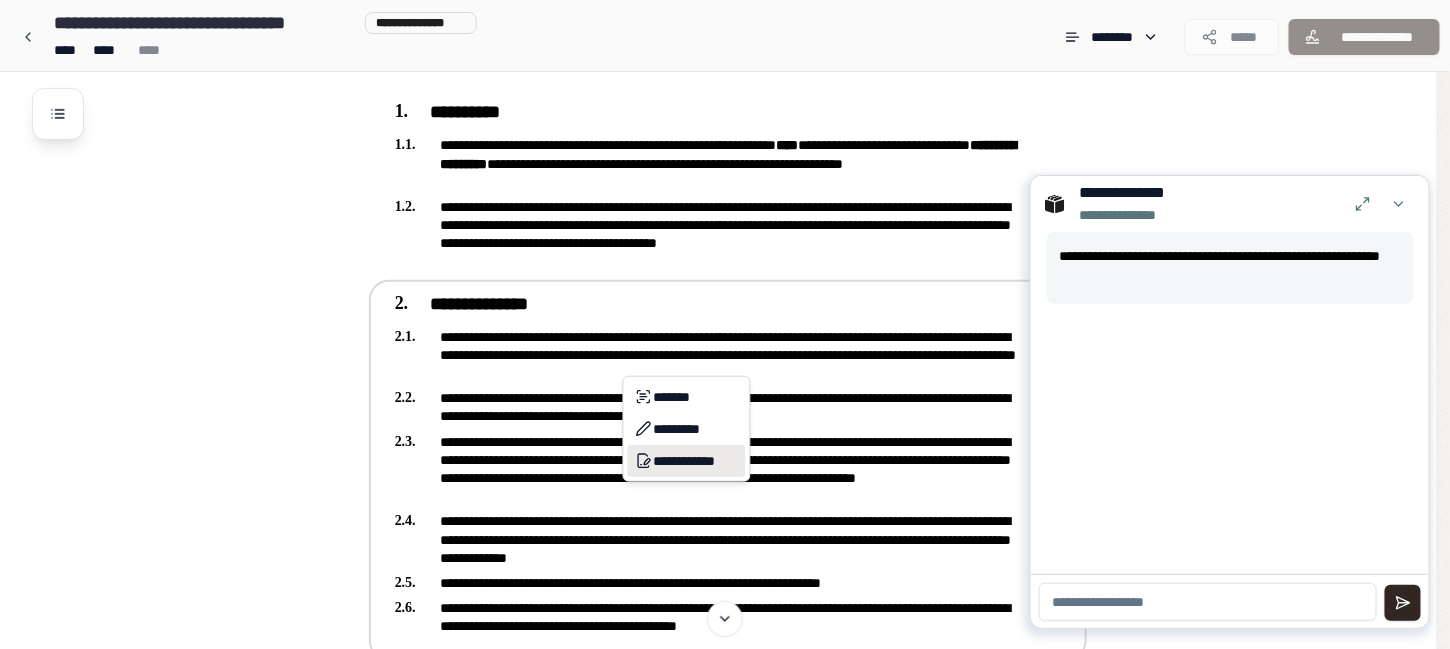click on "**********" at bounding box center [687, 461] 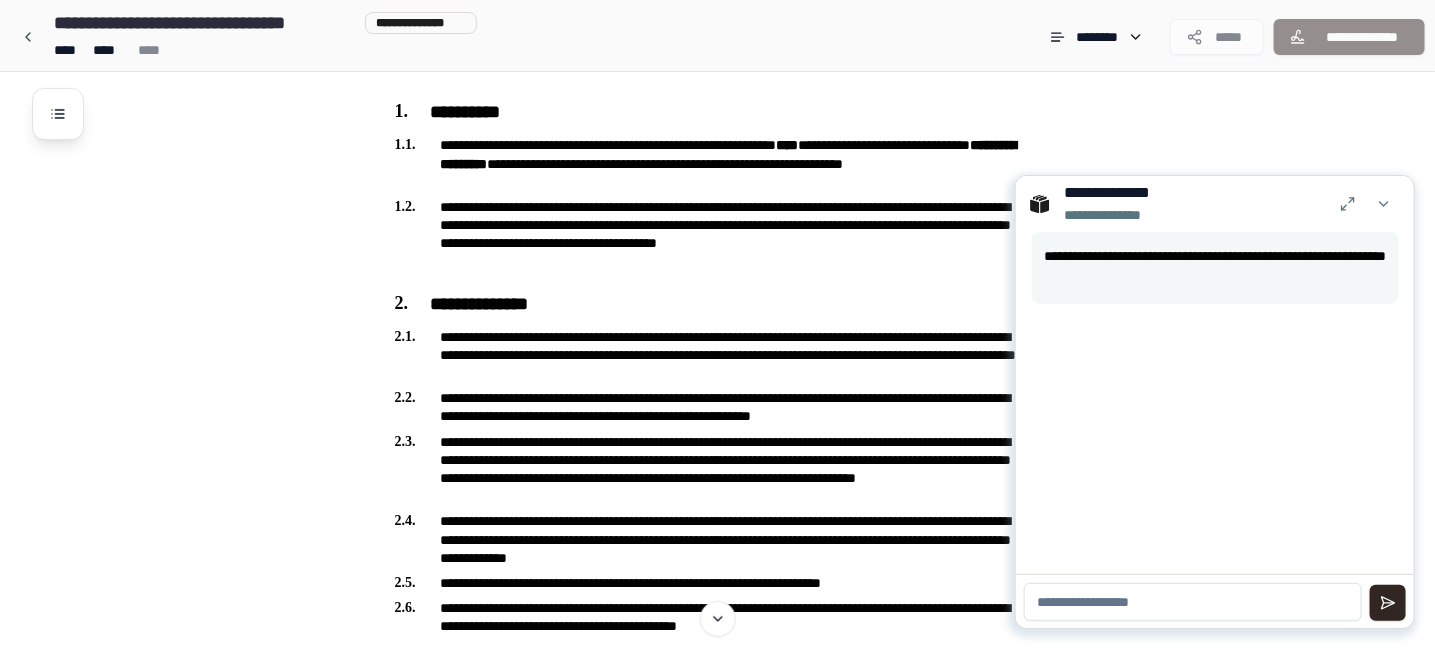 click at bounding box center [1193, 602] 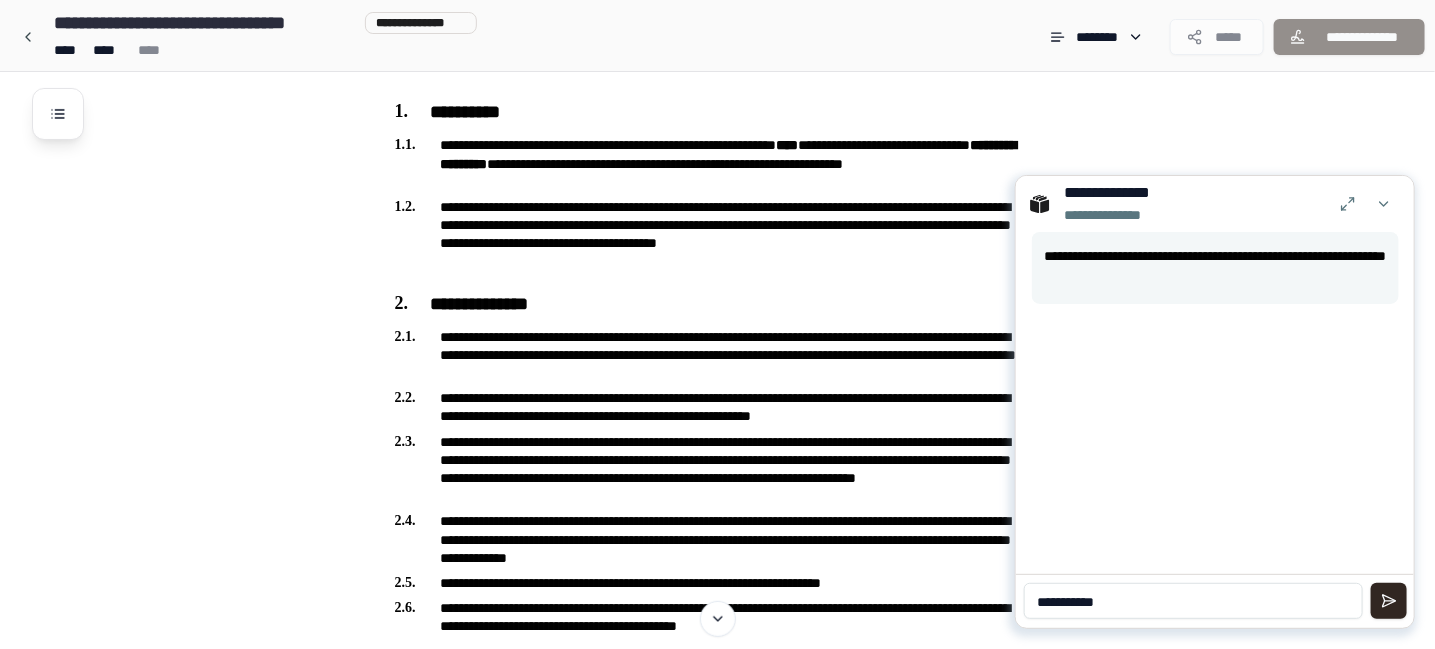 click at bounding box center [58, 106] 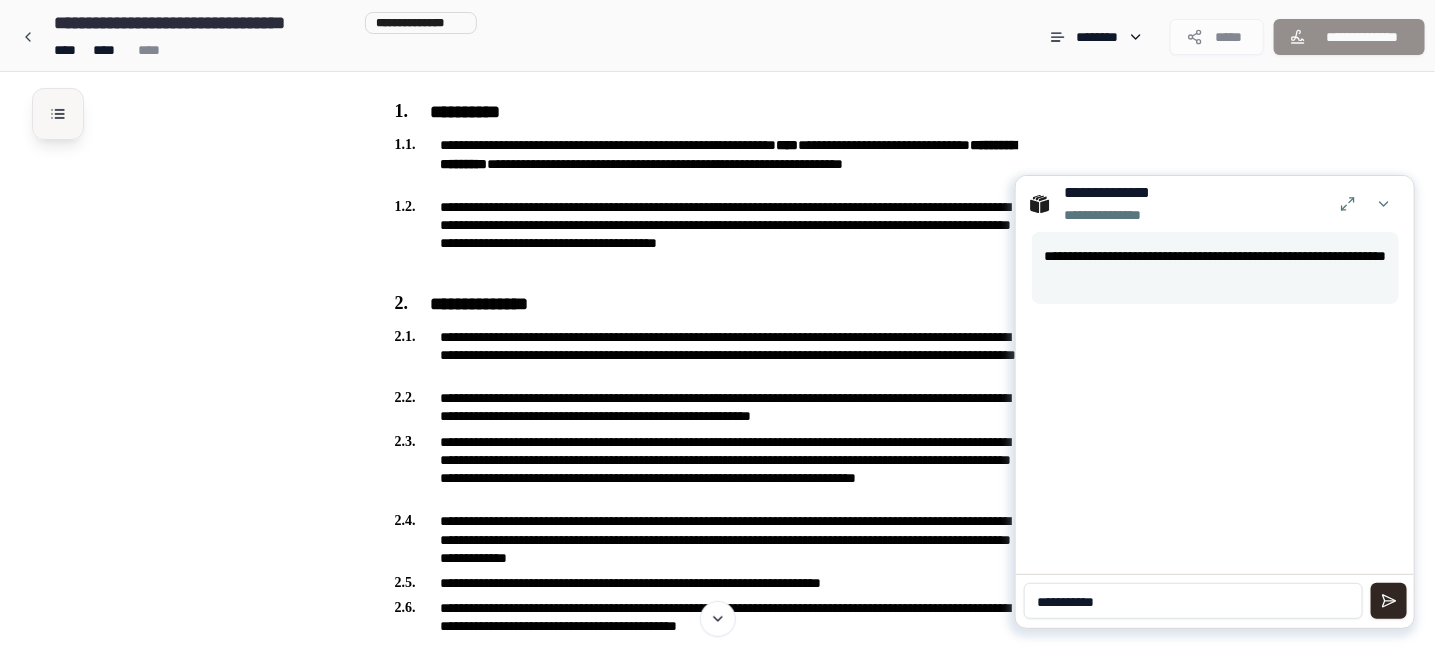 click at bounding box center (58, 114) 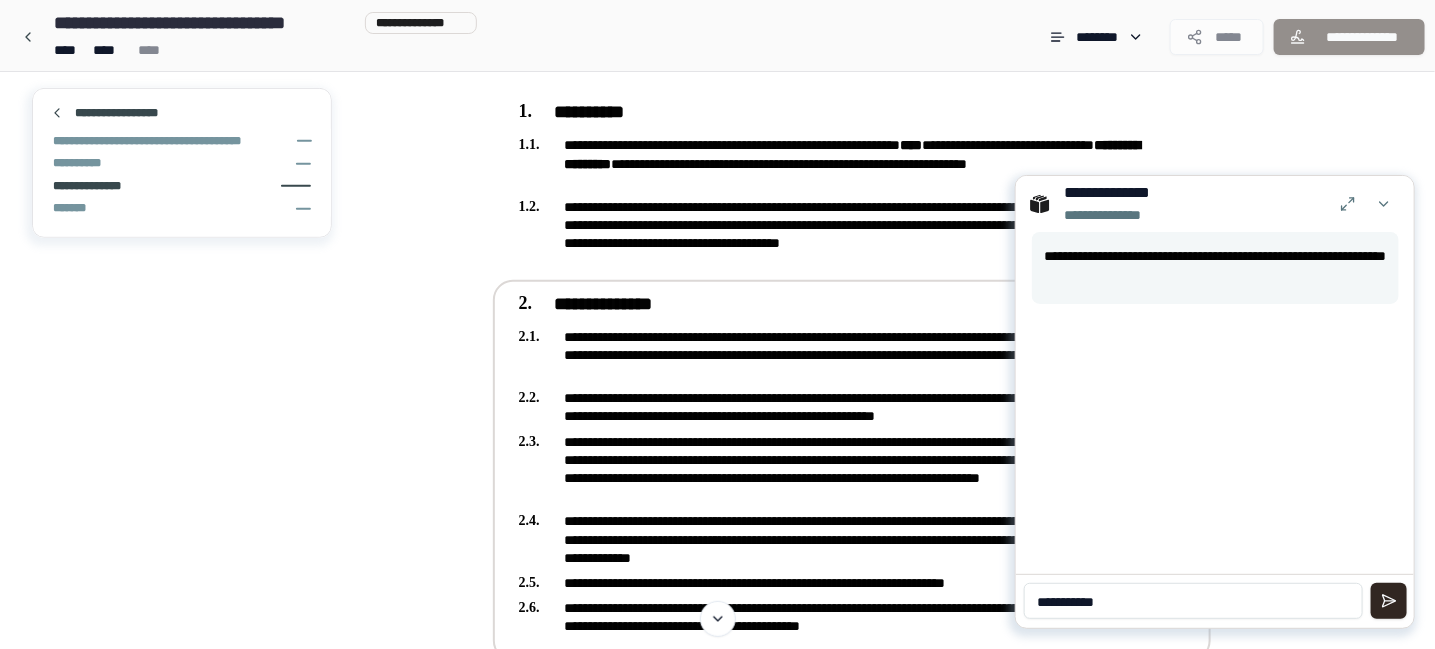 click on "**********" at bounding box center [182, 186] 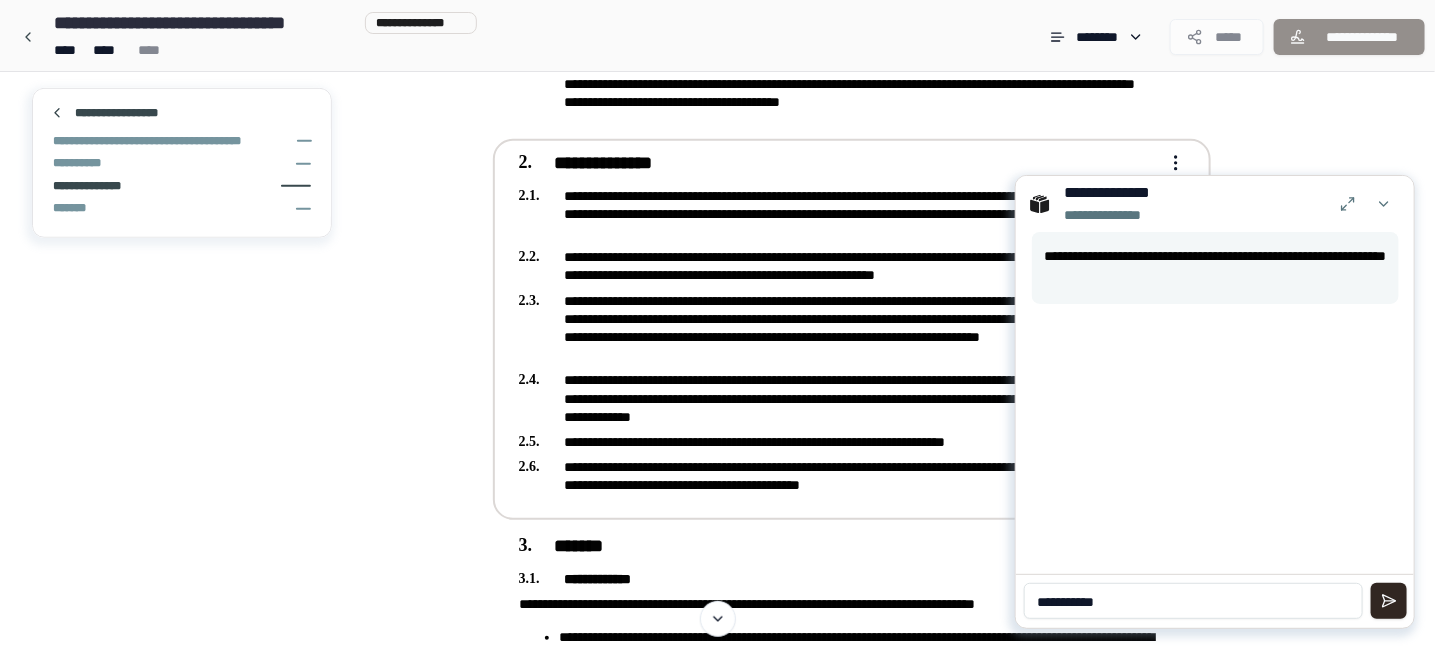 scroll, scrollTop: 442, scrollLeft: 0, axis: vertical 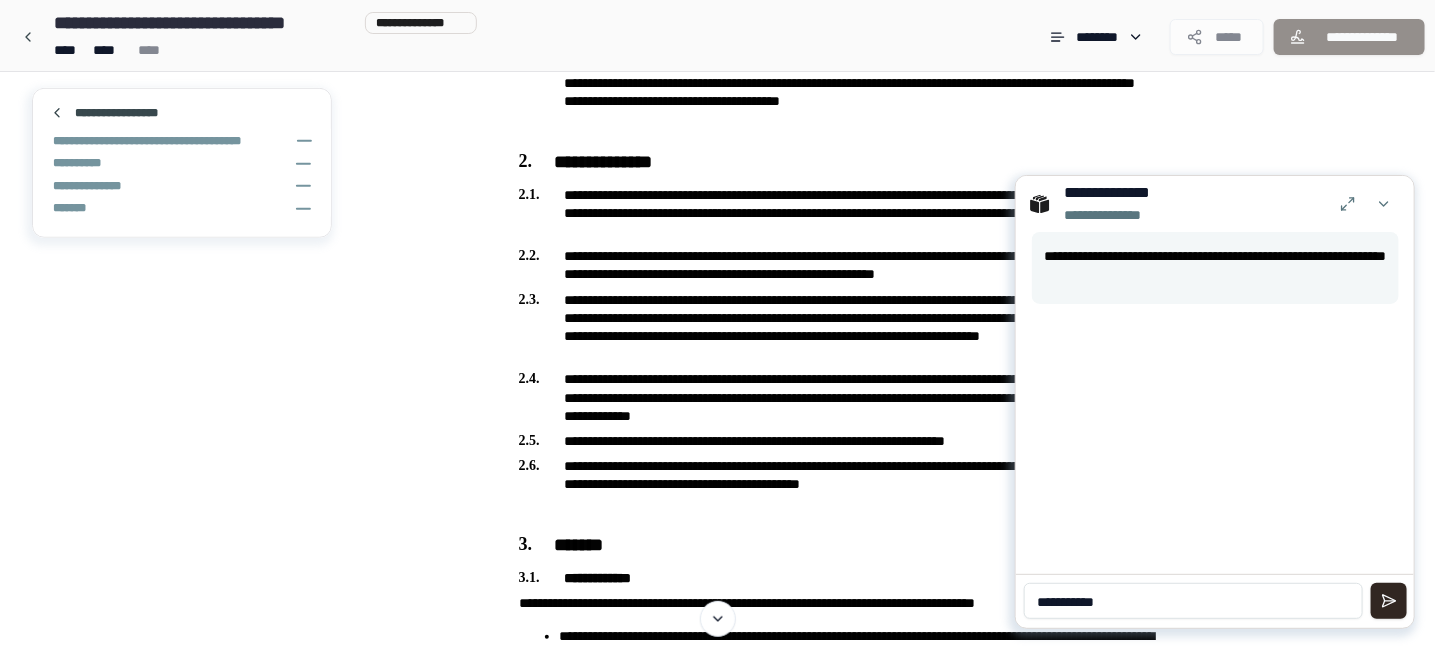 click on "**********" at bounding box center [1193, 601] 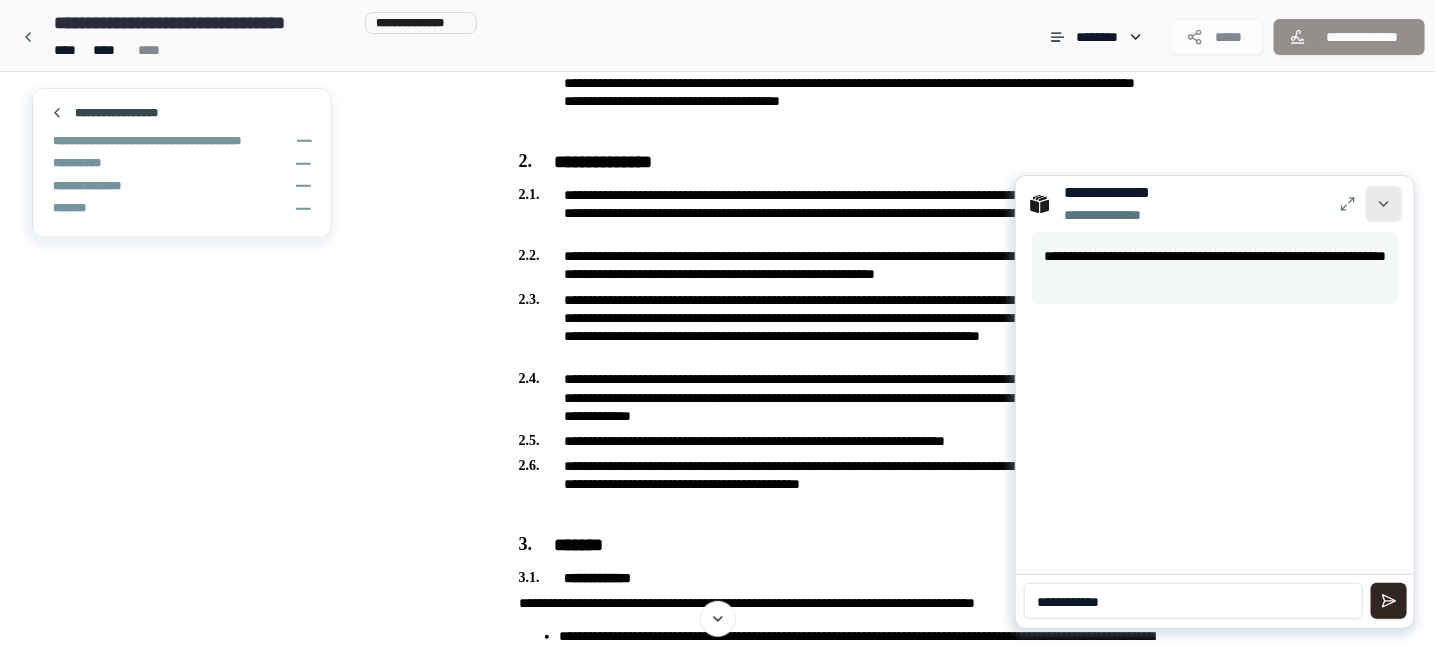type on "**********" 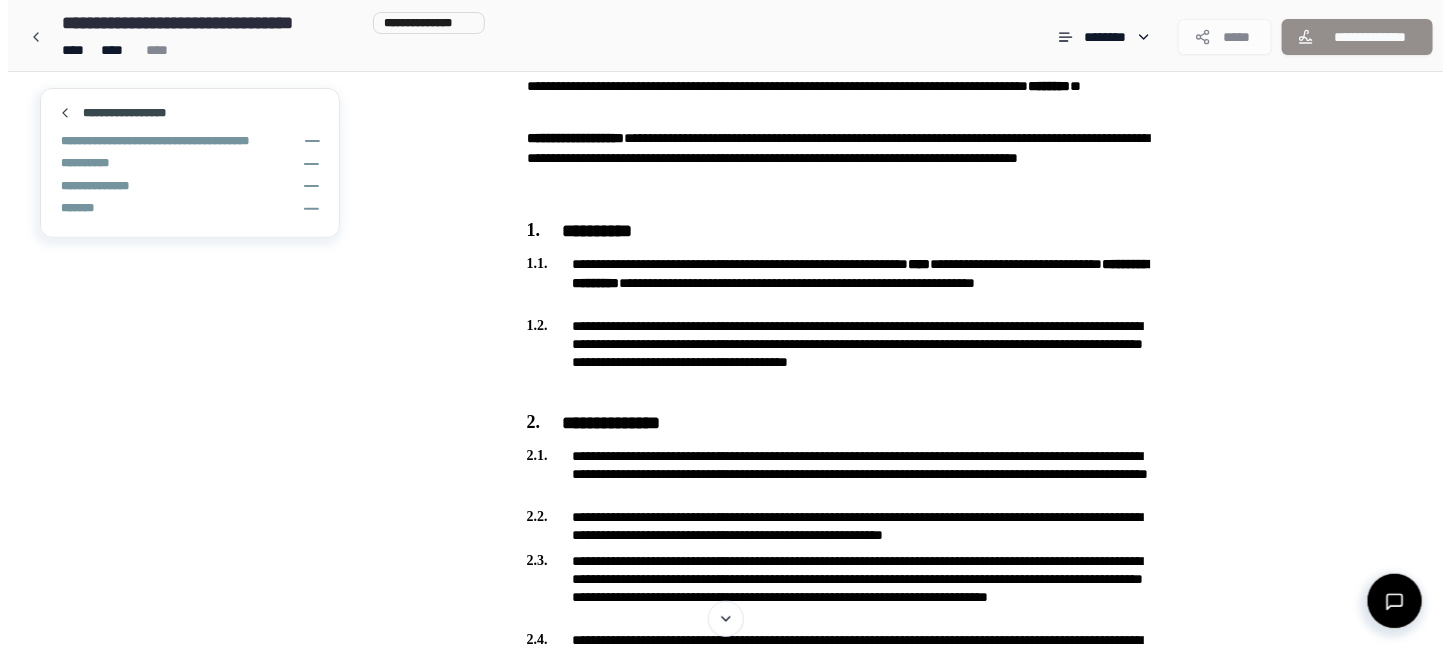 scroll, scrollTop: 0, scrollLeft: 0, axis: both 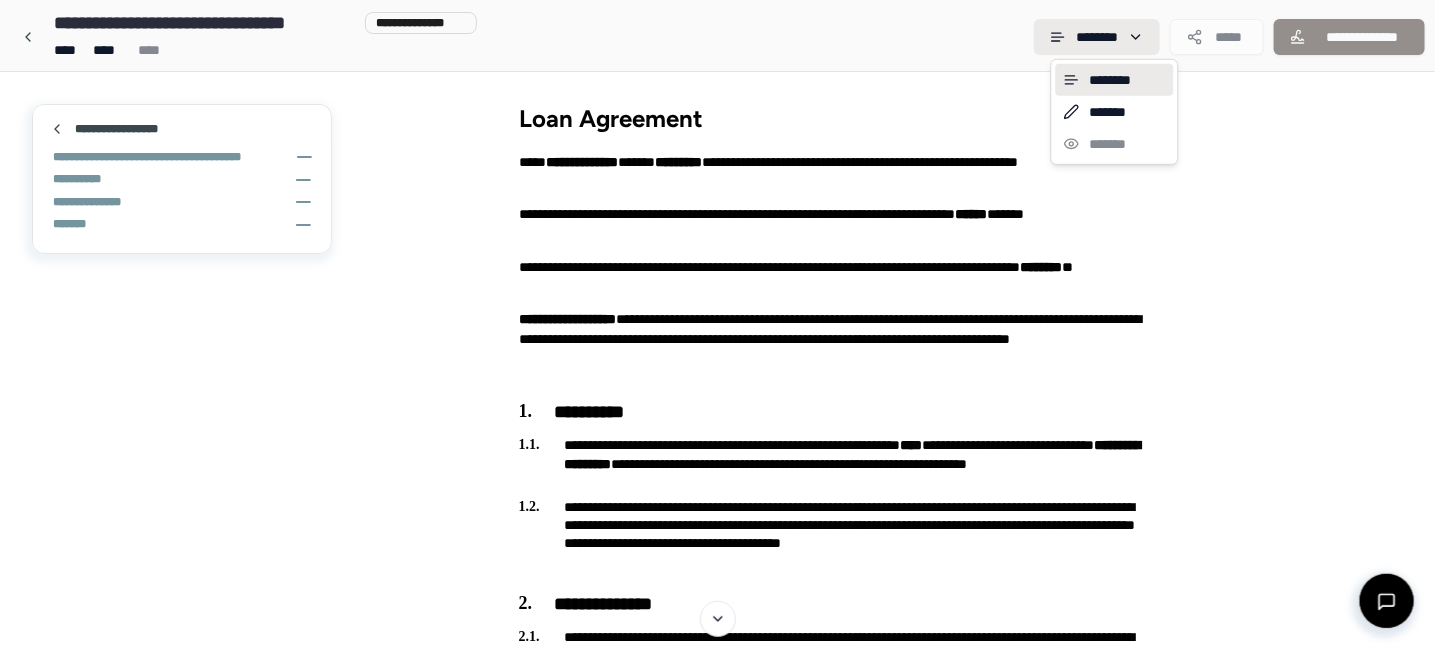 click on "**********" at bounding box center [725, 890] 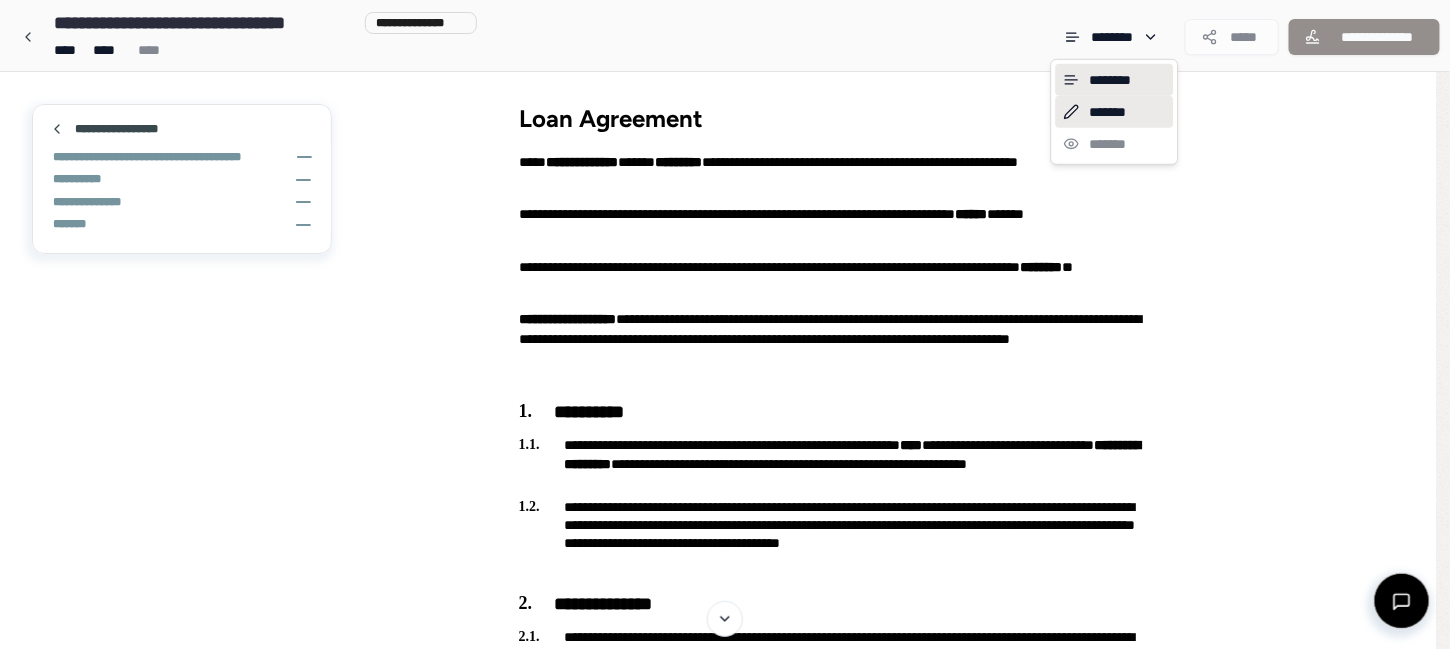 click on "*******" at bounding box center [1115, 112] 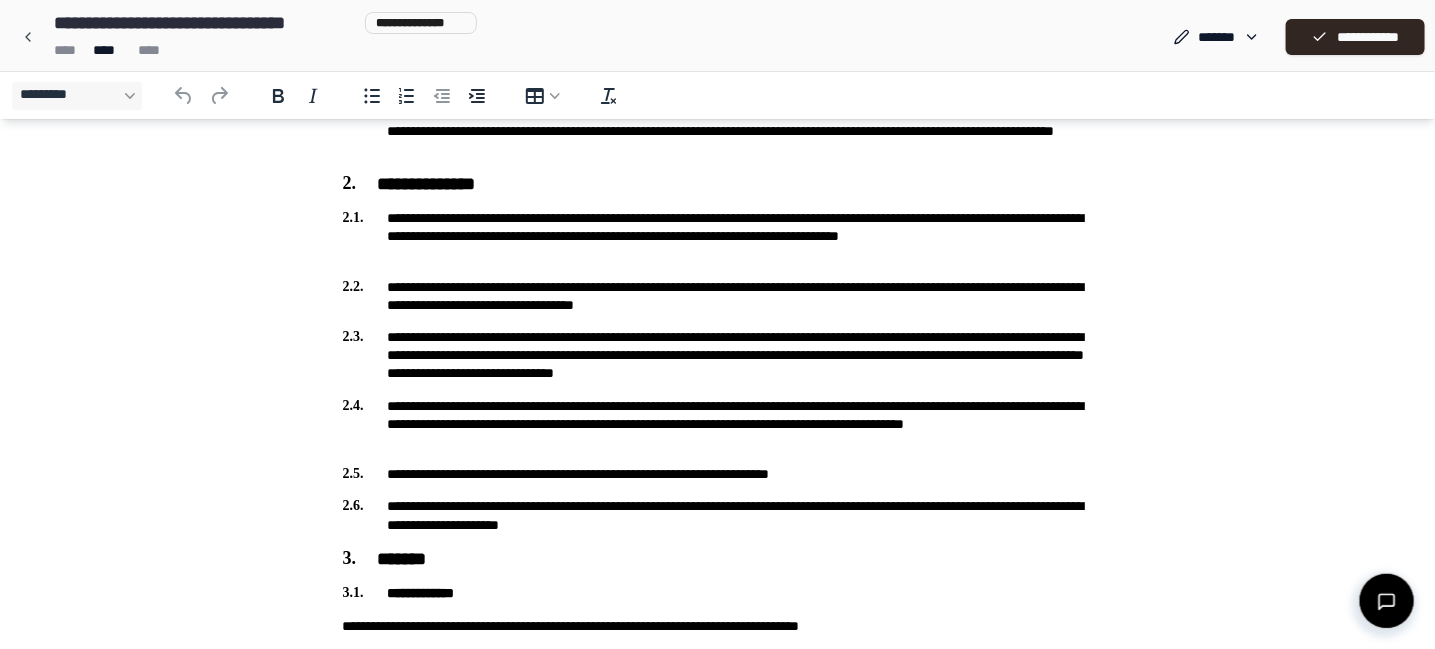 scroll, scrollTop: 300, scrollLeft: 0, axis: vertical 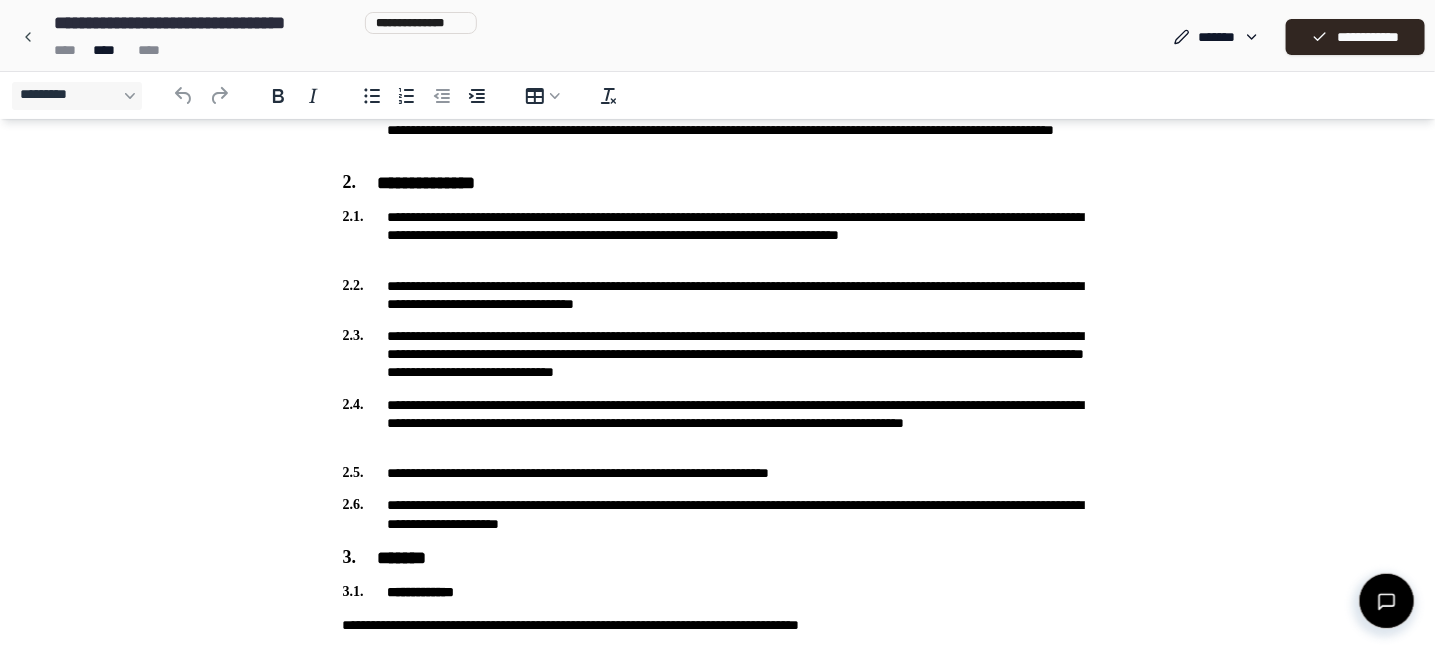 click on "**********" at bounding box center (718, 236) 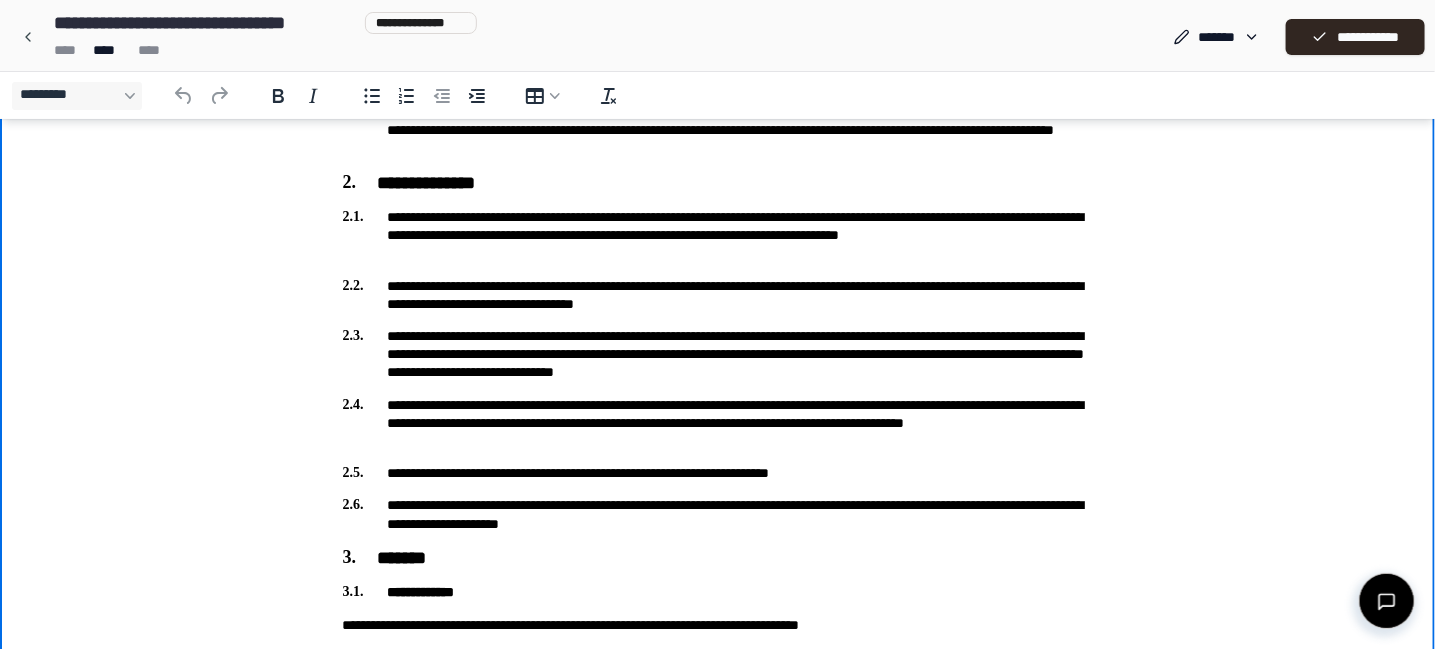 type 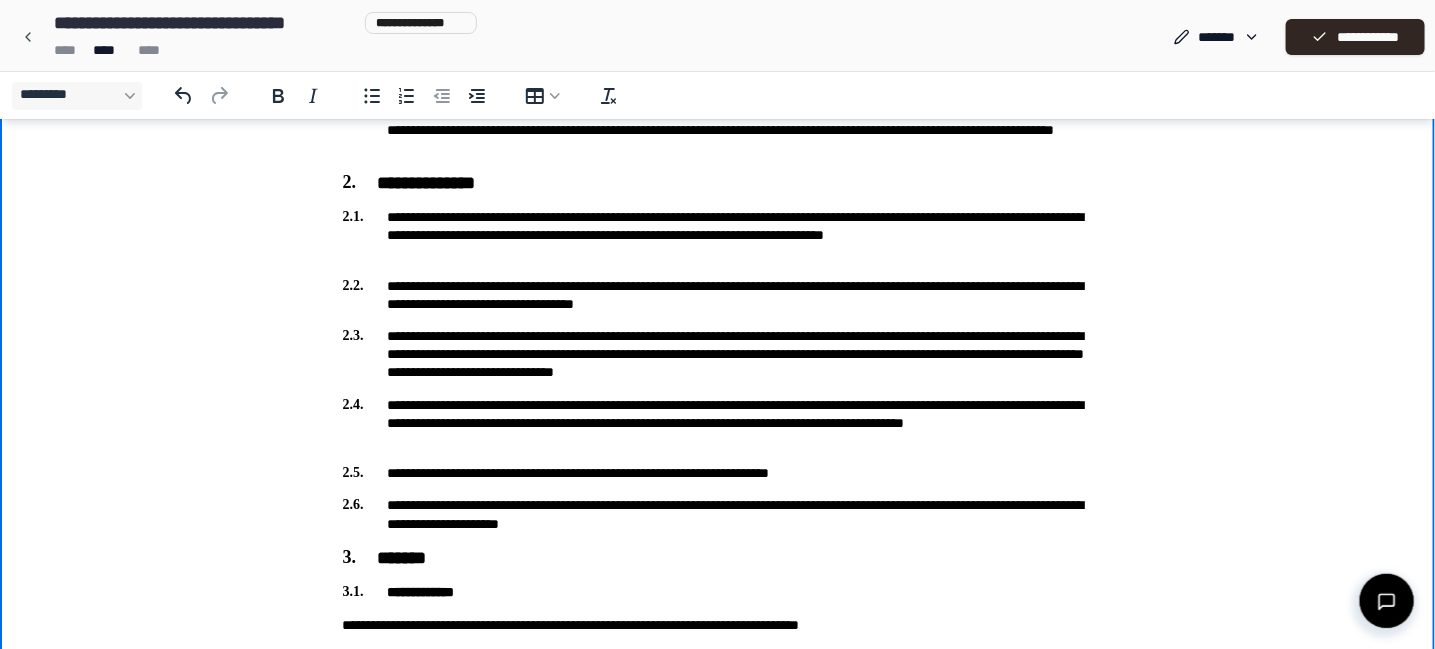 click on "**********" at bounding box center [718, 236] 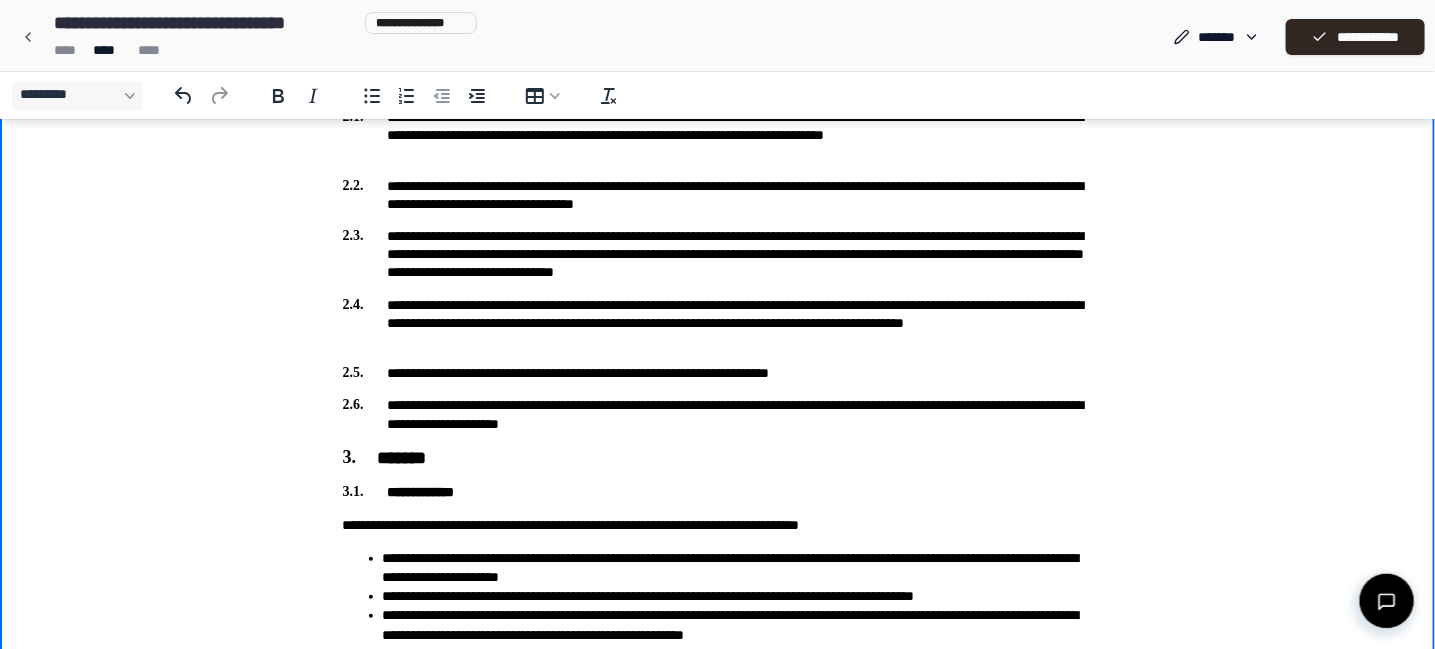 scroll, scrollTop: 200, scrollLeft: 0, axis: vertical 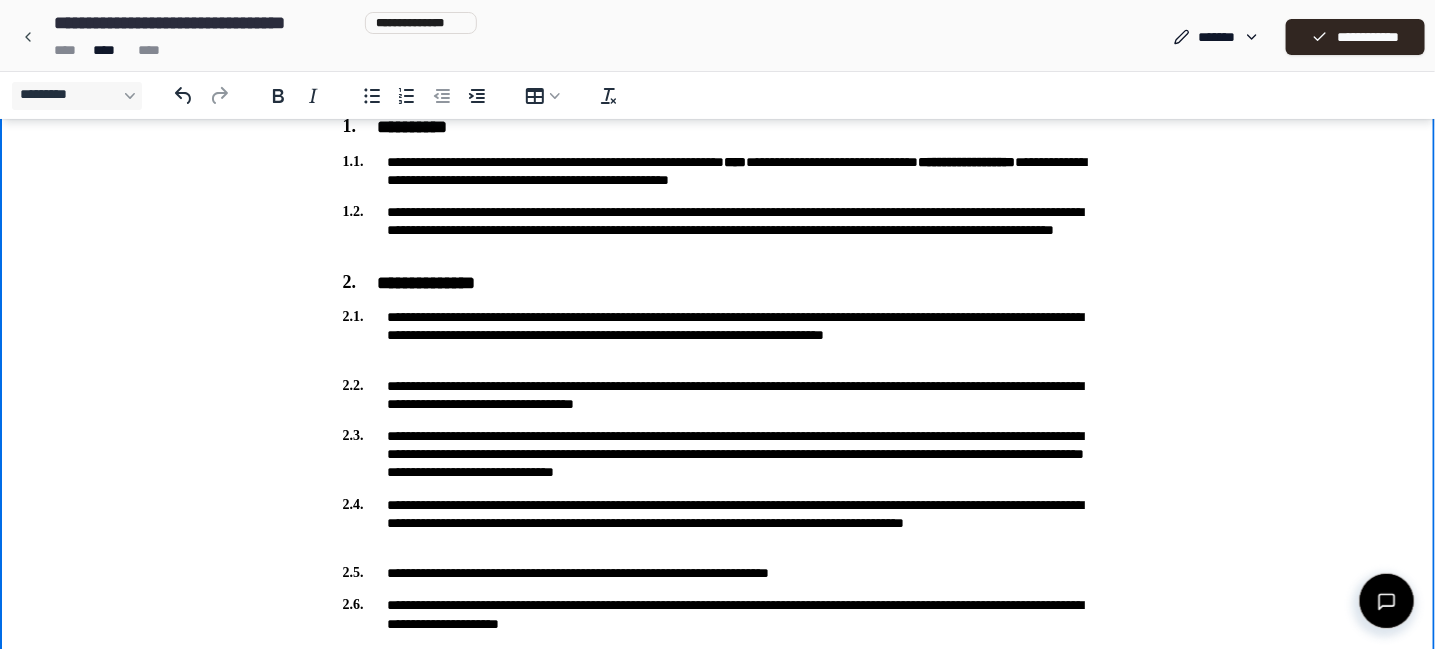 click on "**********" at bounding box center [718, 336] 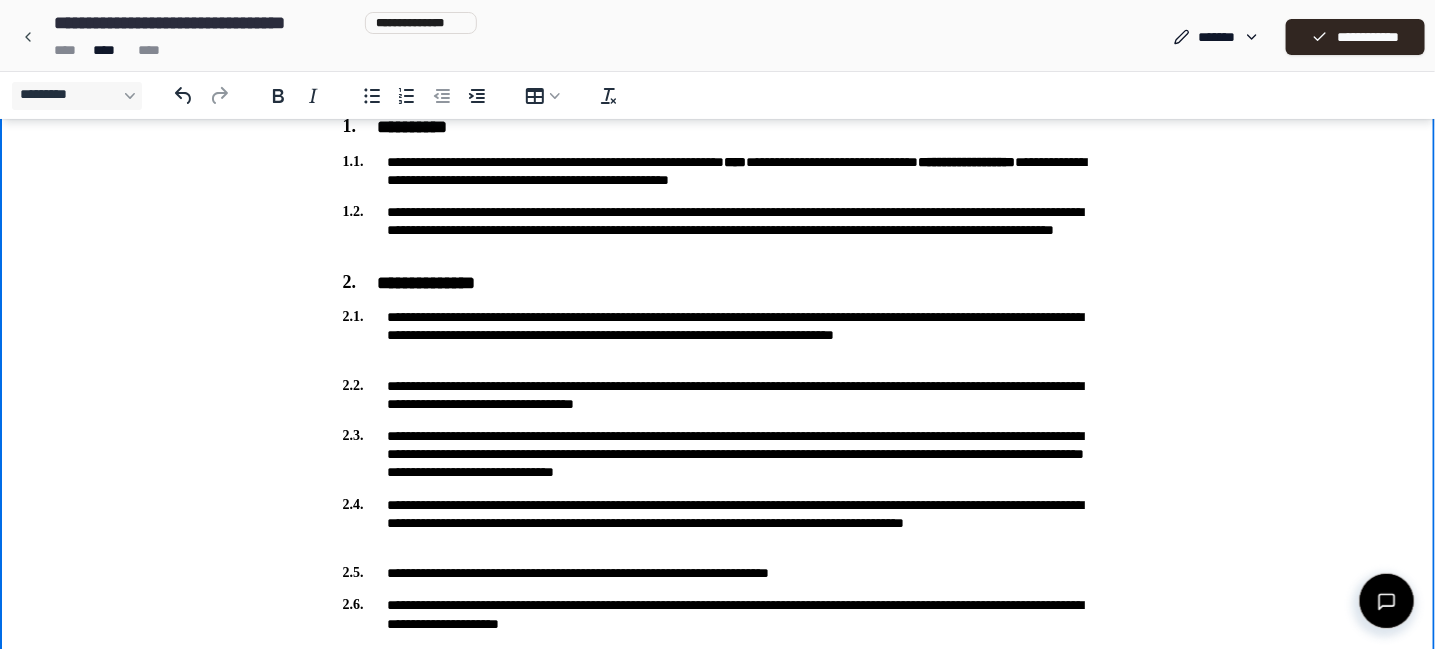click on "**********" at bounding box center [718, 336] 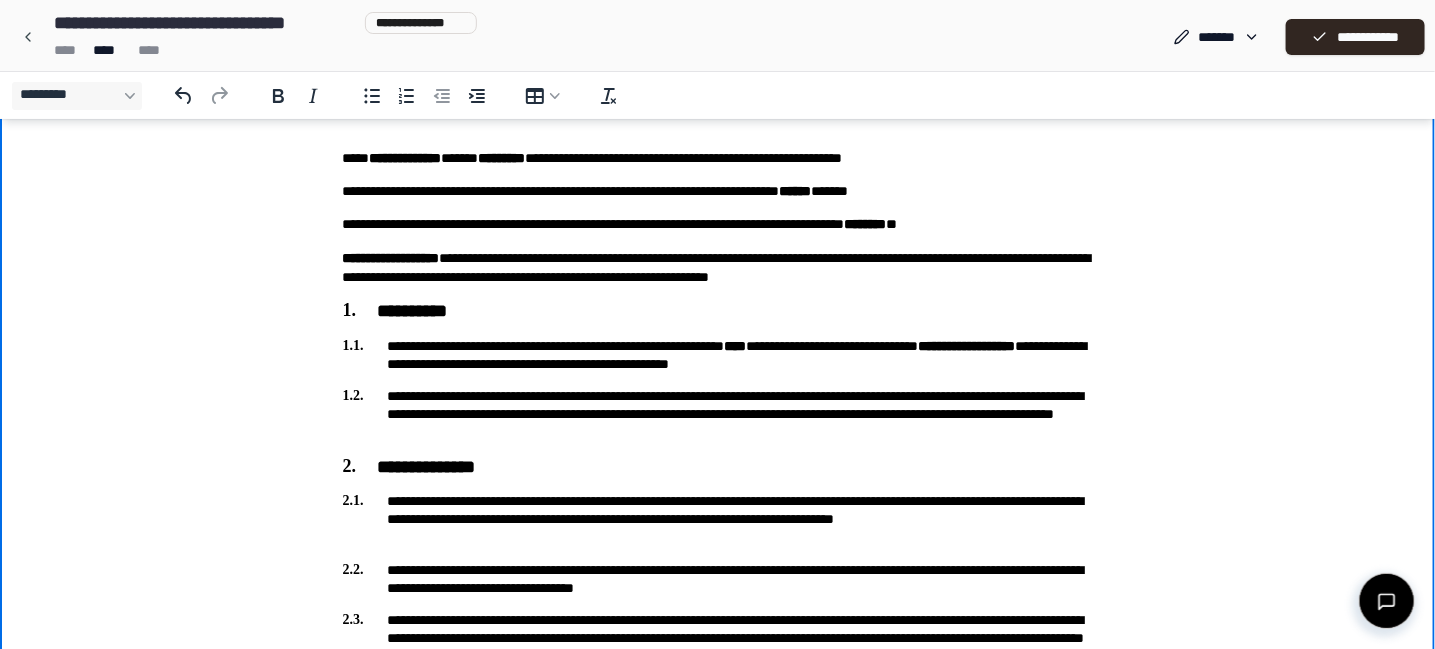 scroll, scrollTop: 0, scrollLeft: 0, axis: both 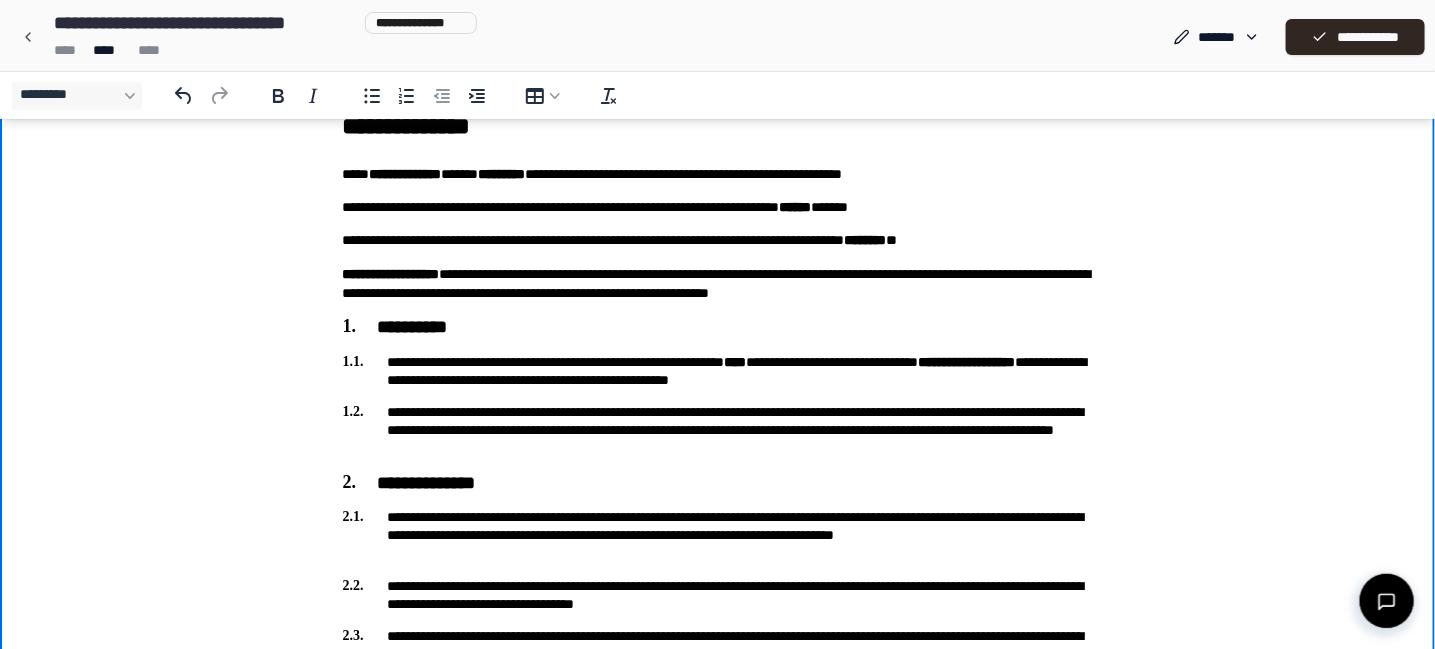 click on "**********" at bounding box center [718, 429] 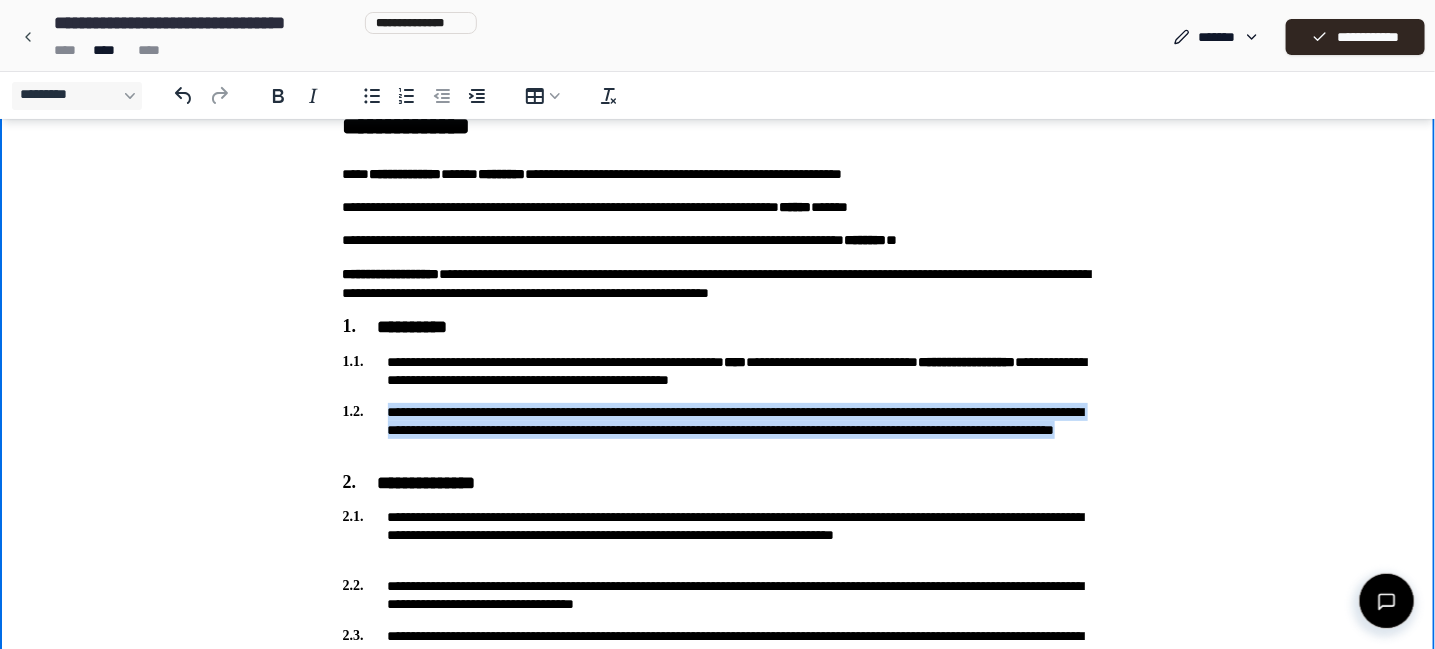 drag, startPoint x: 386, startPoint y: 409, endPoint x: 717, endPoint y: 455, distance: 334.1811 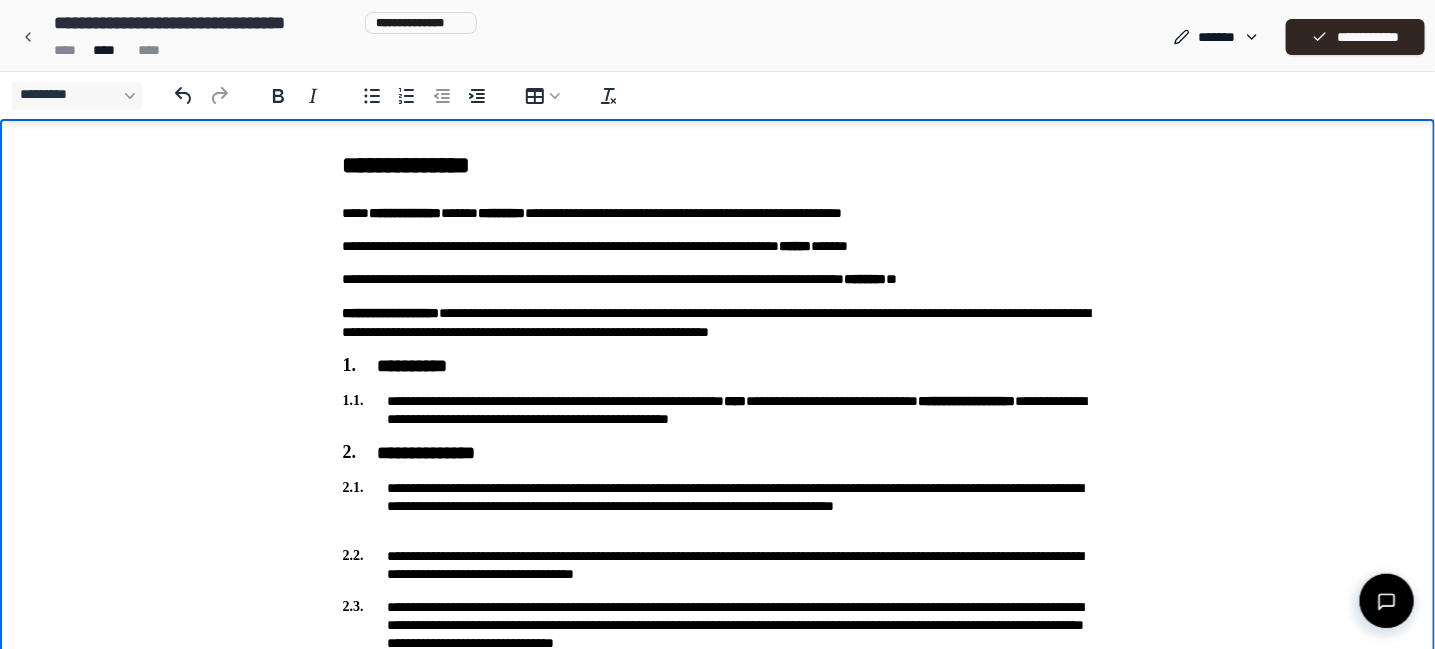 scroll, scrollTop: 200, scrollLeft: 0, axis: vertical 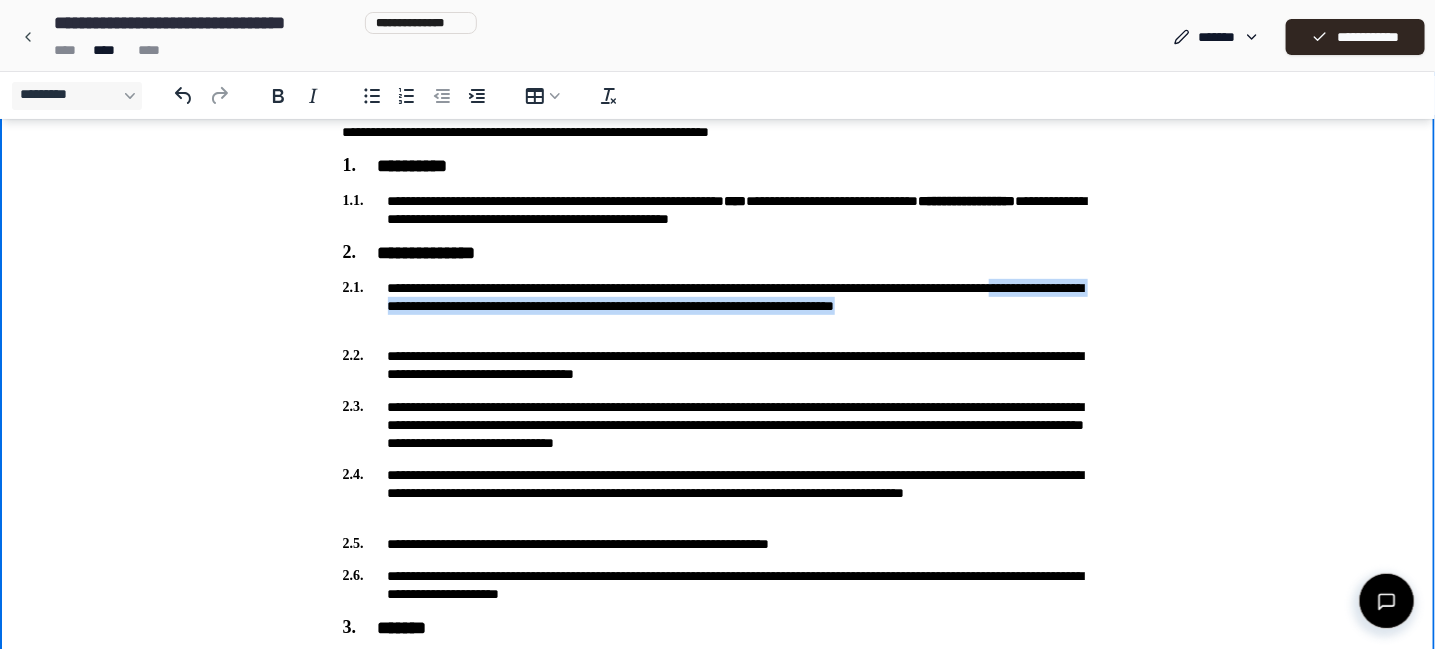 drag, startPoint x: 470, startPoint y: 302, endPoint x: 495, endPoint y: 330, distance: 37.536648 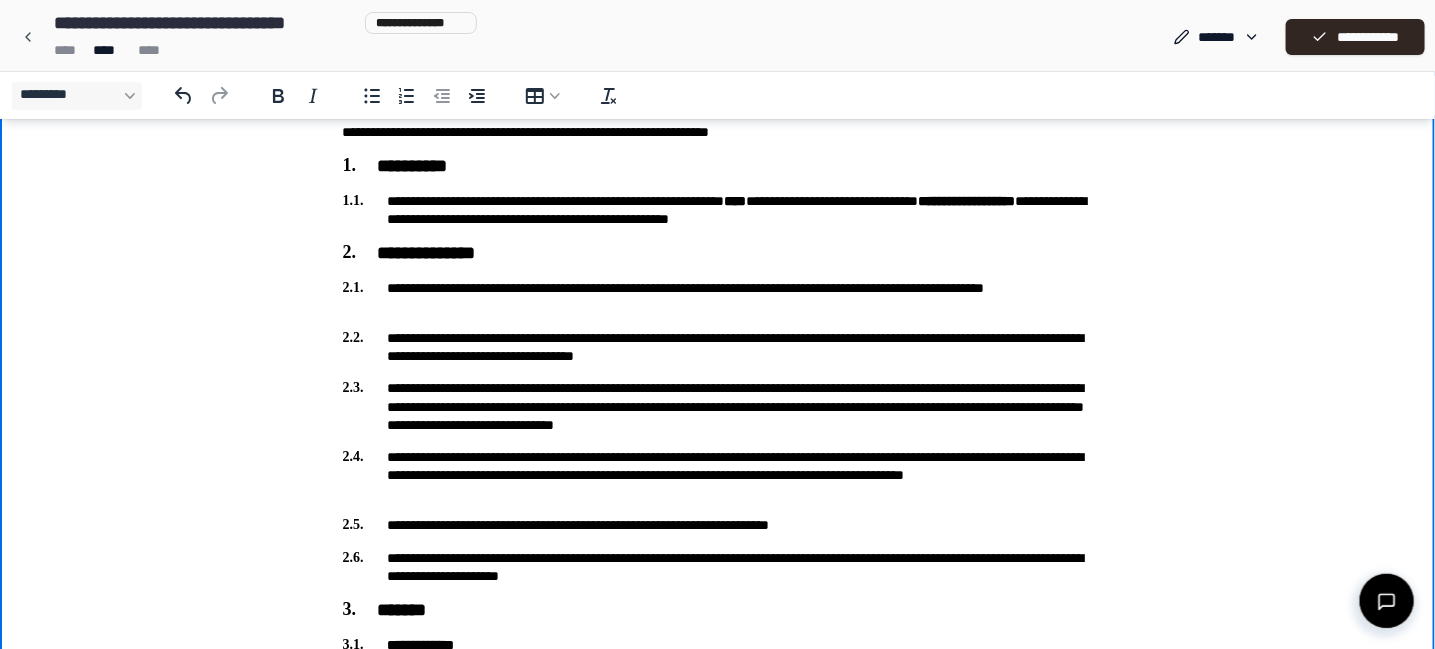 click on "**********" at bounding box center [718, 297] 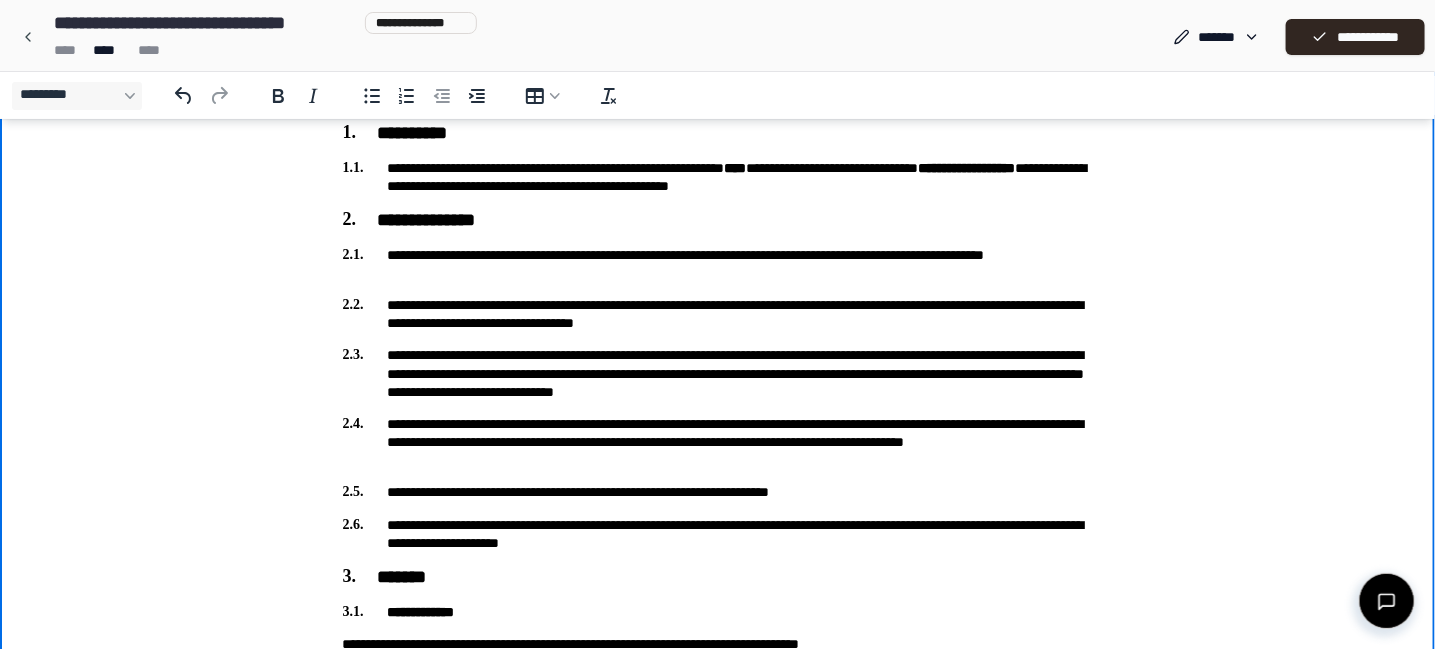 scroll, scrollTop: 200, scrollLeft: 0, axis: vertical 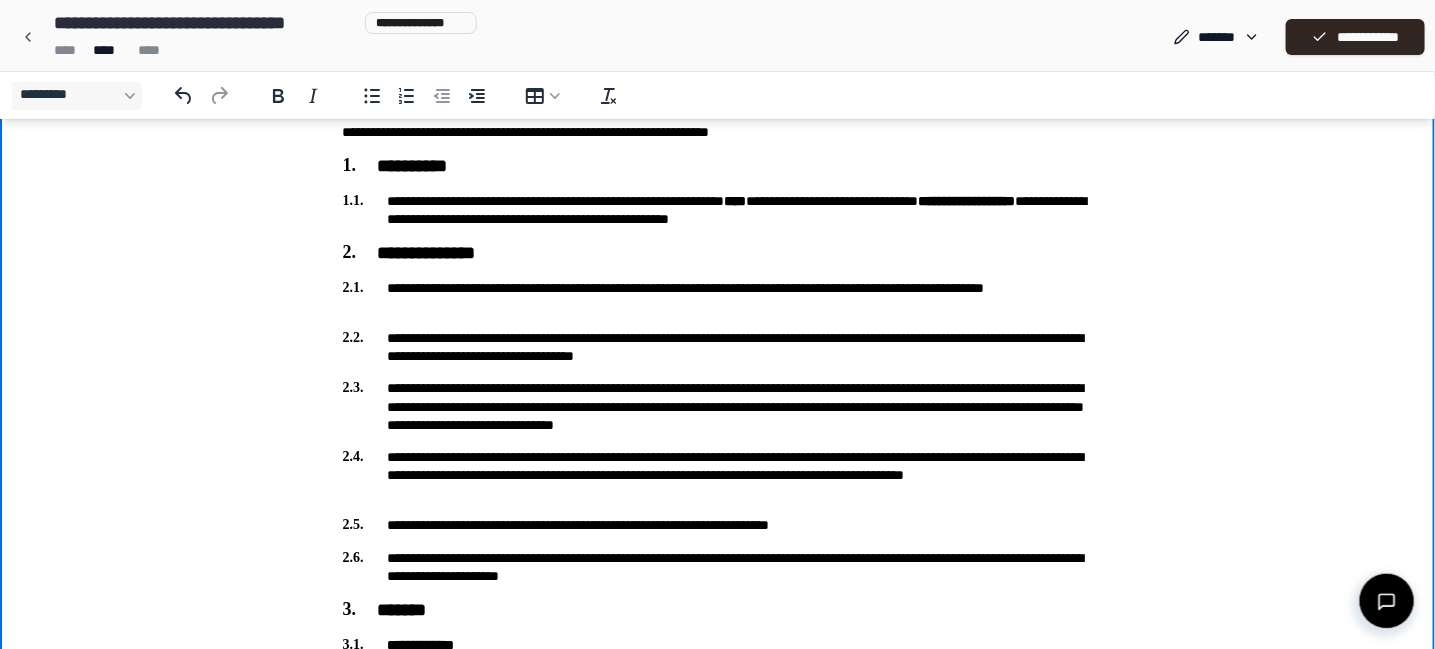 click on "**********" at bounding box center [718, 525] 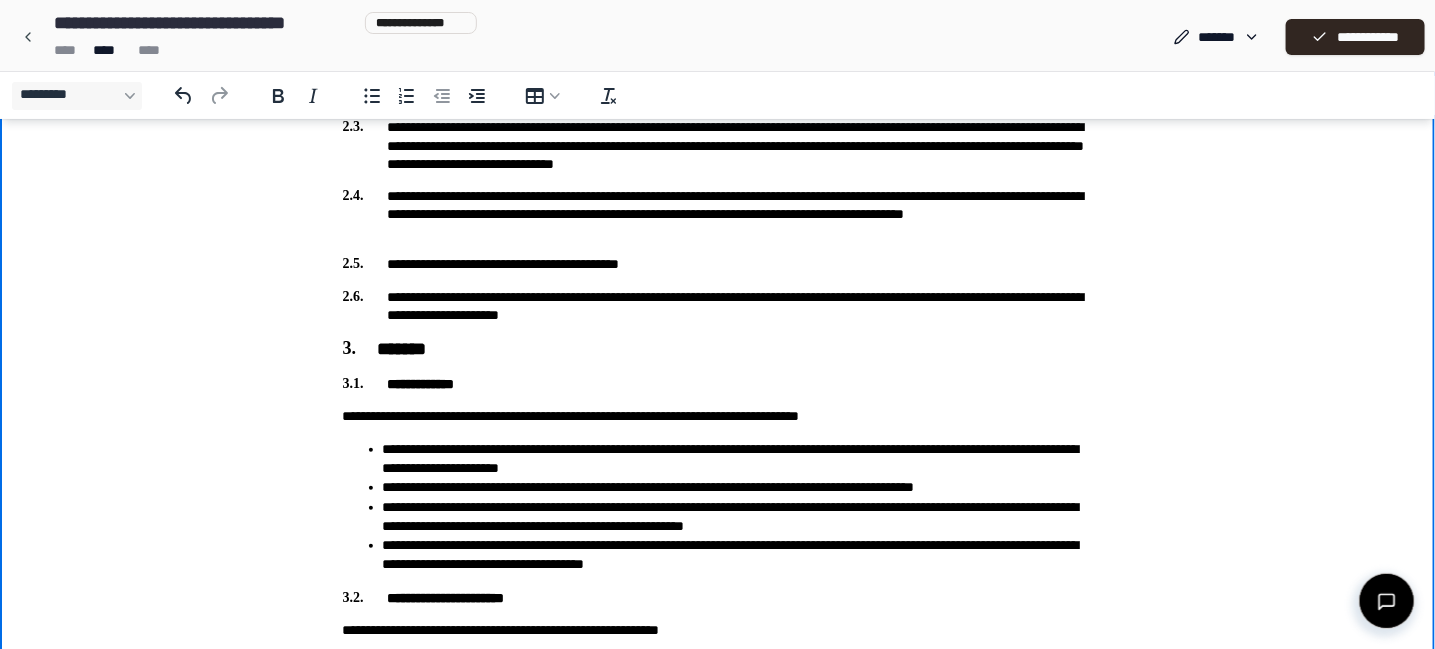 scroll, scrollTop: 500, scrollLeft: 0, axis: vertical 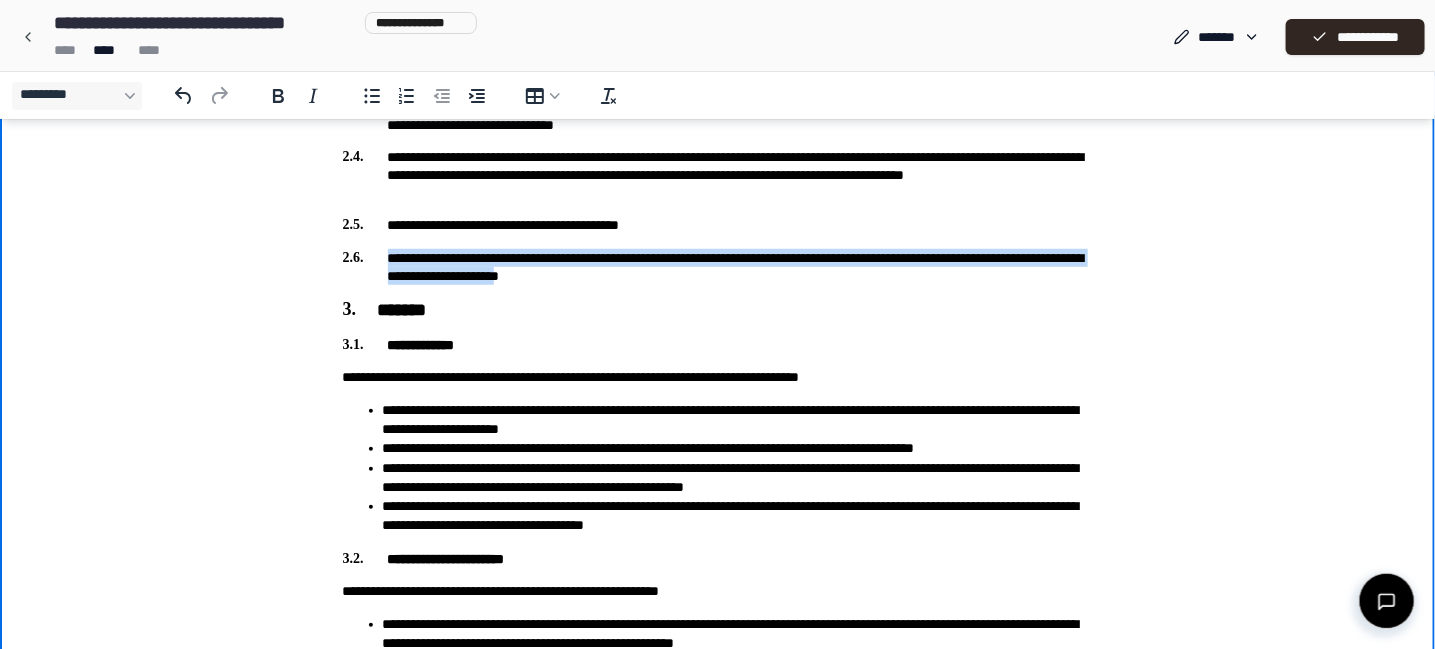 drag, startPoint x: 675, startPoint y: 275, endPoint x: 375, endPoint y: 253, distance: 300.80557 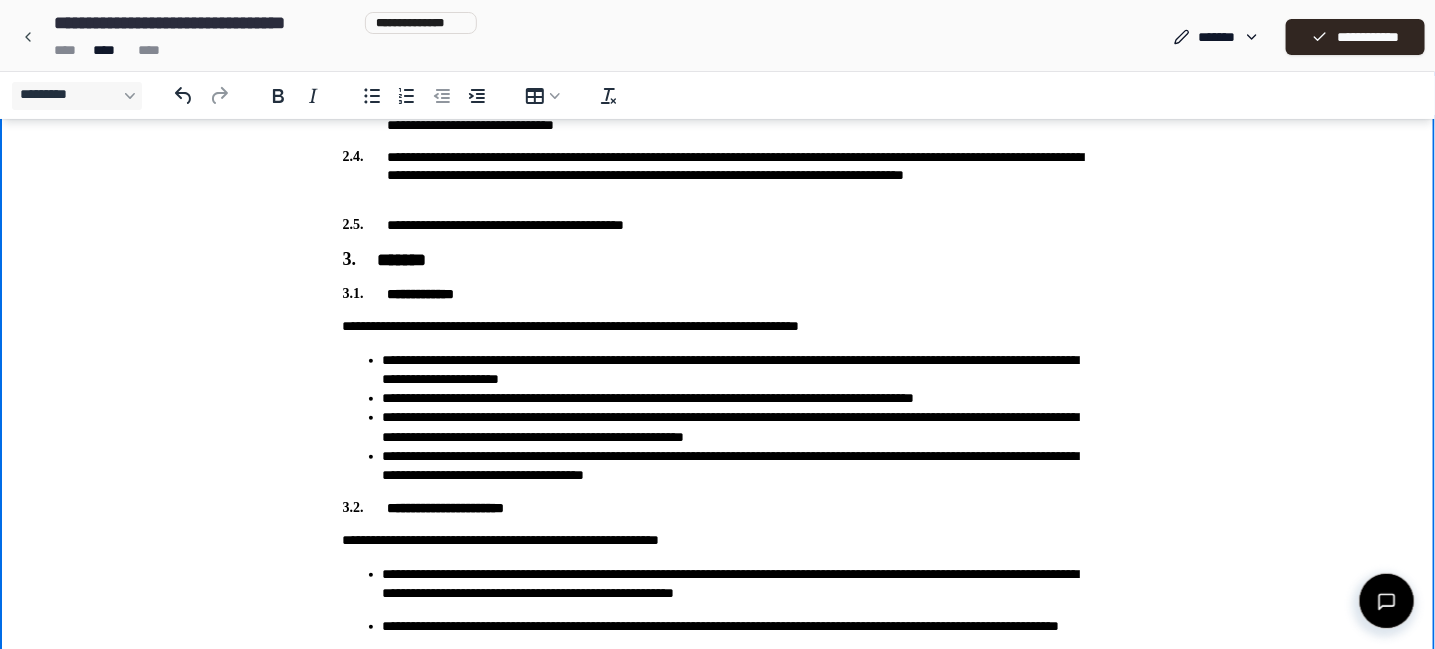 click on "**********" at bounding box center [718, 226] 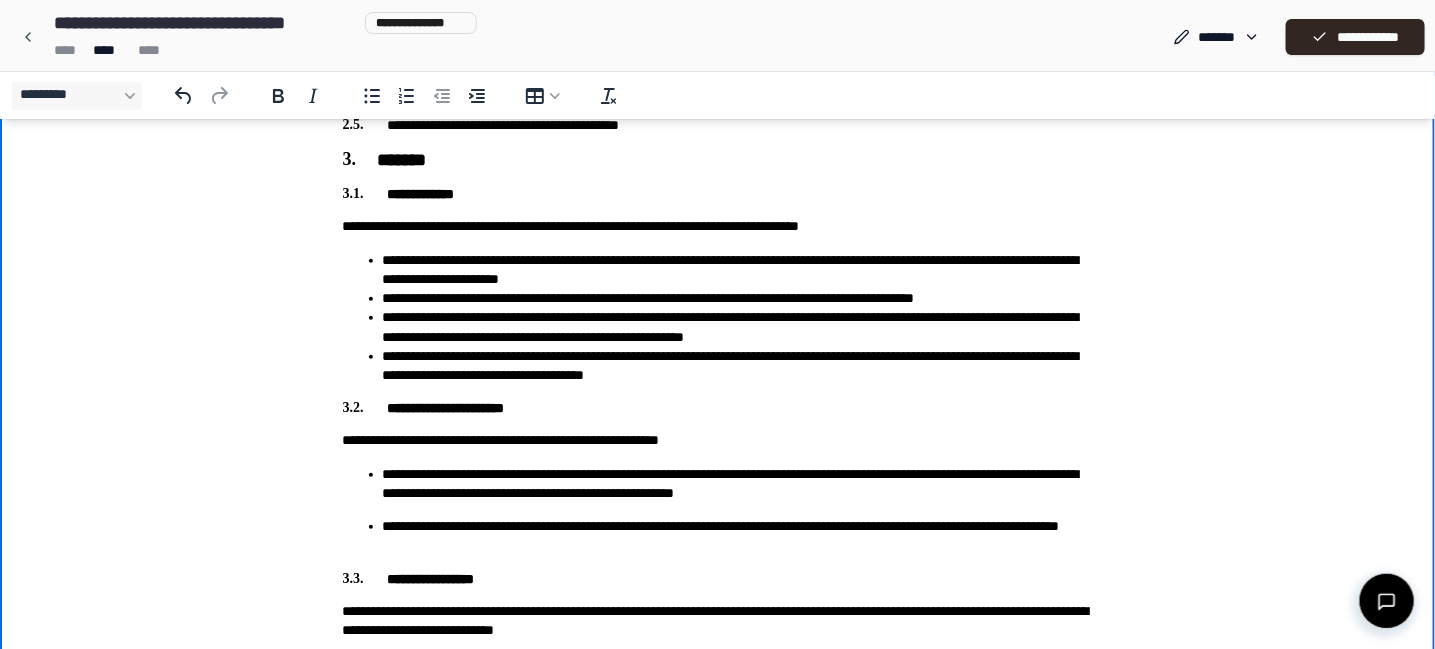 scroll, scrollTop: 679, scrollLeft: 0, axis: vertical 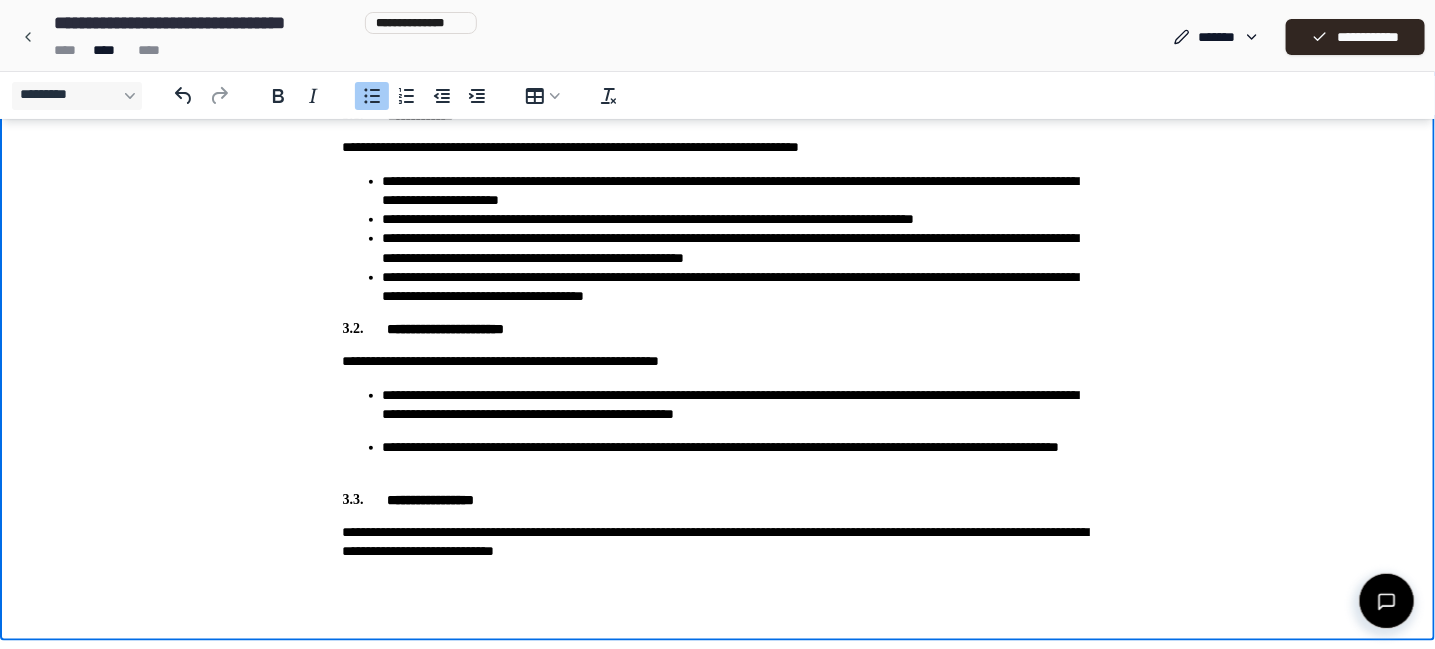 click on "**********" at bounding box center (738, 406) 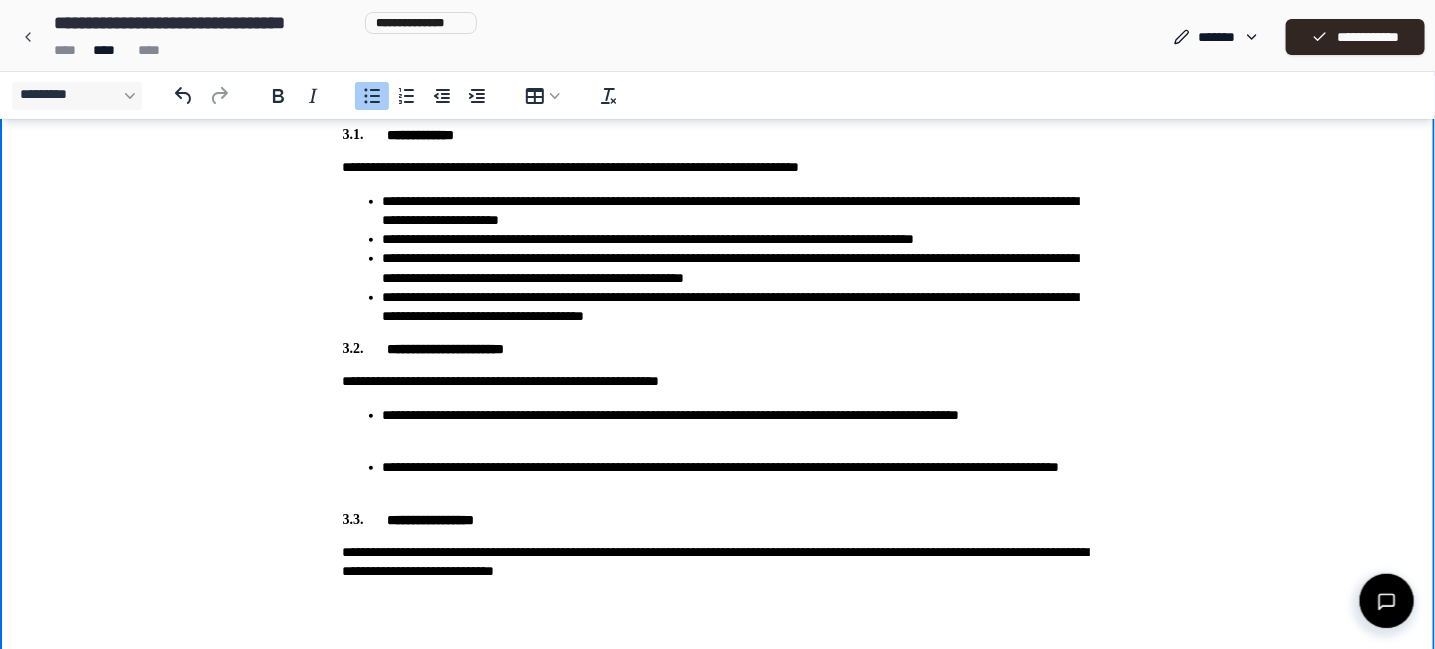 scroll, scrollTop: 679, scrollLeft: 0, axis: vertical 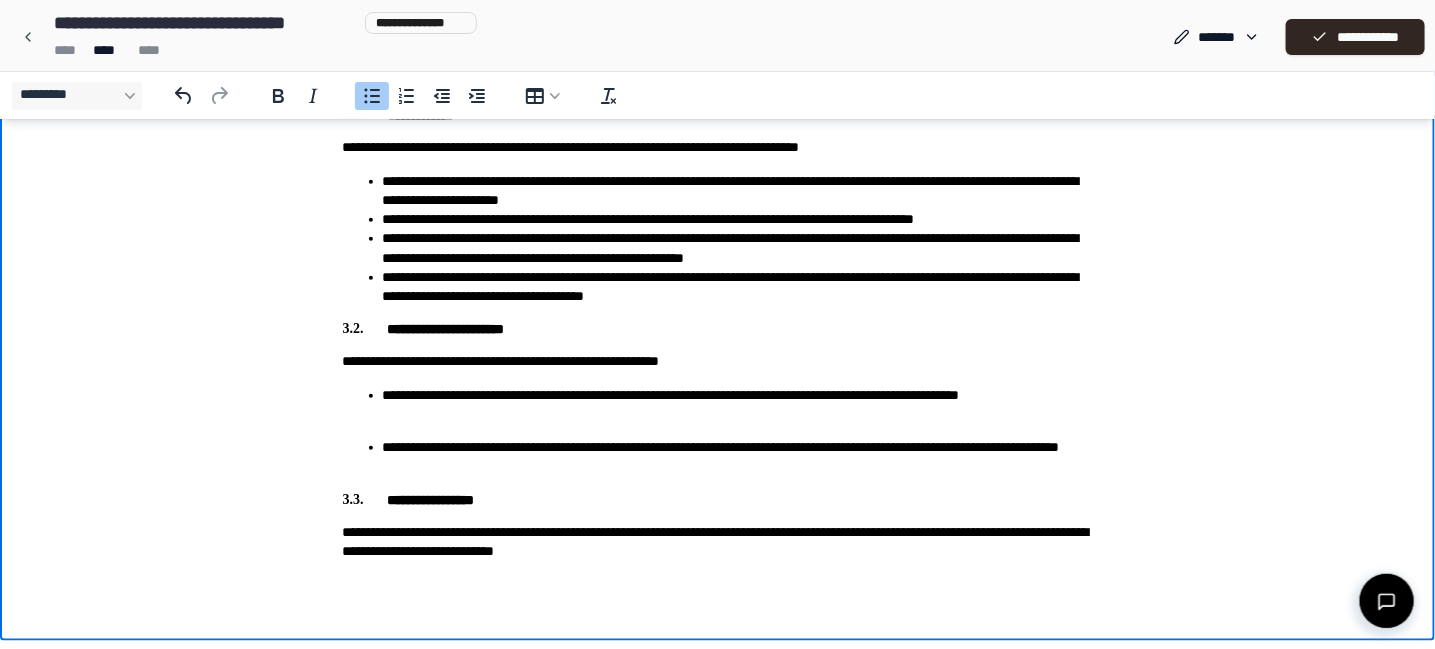 click on "**********" at bounding box center [718, 543] 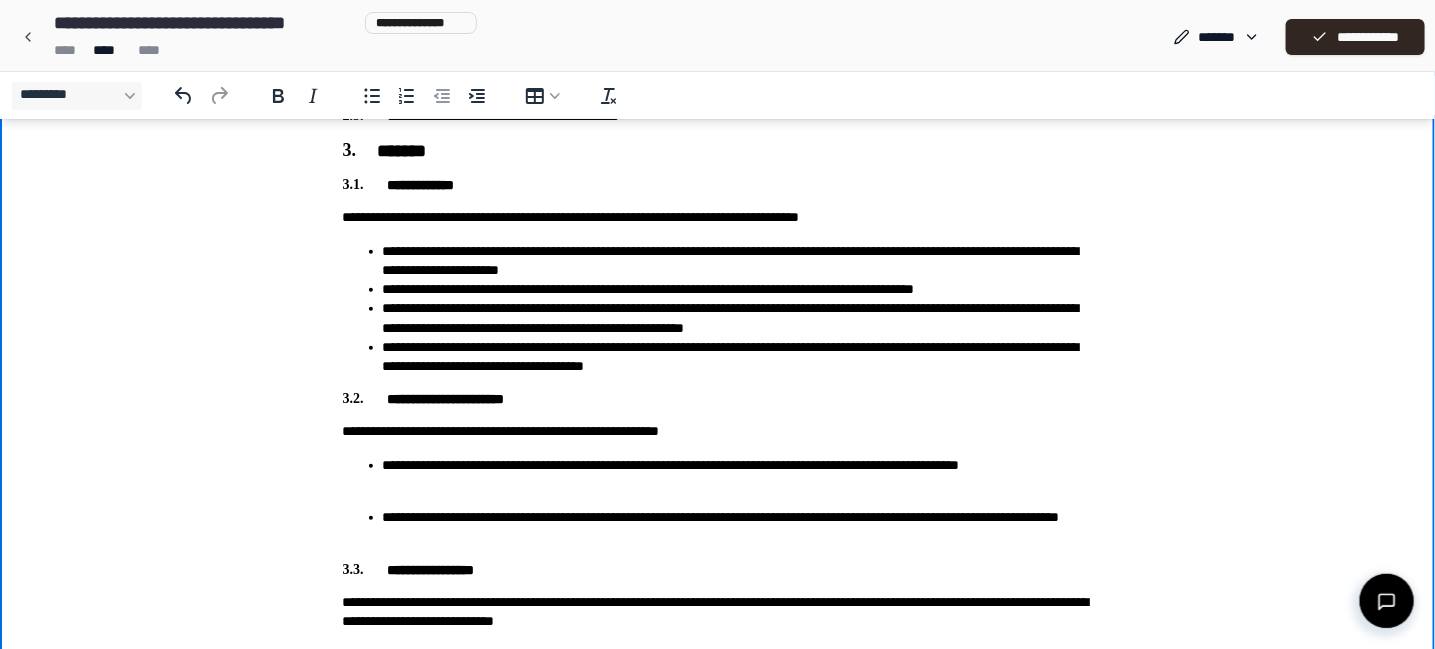 scroll, scrollTop: 579, scrollLeft: 0, axis: vertical 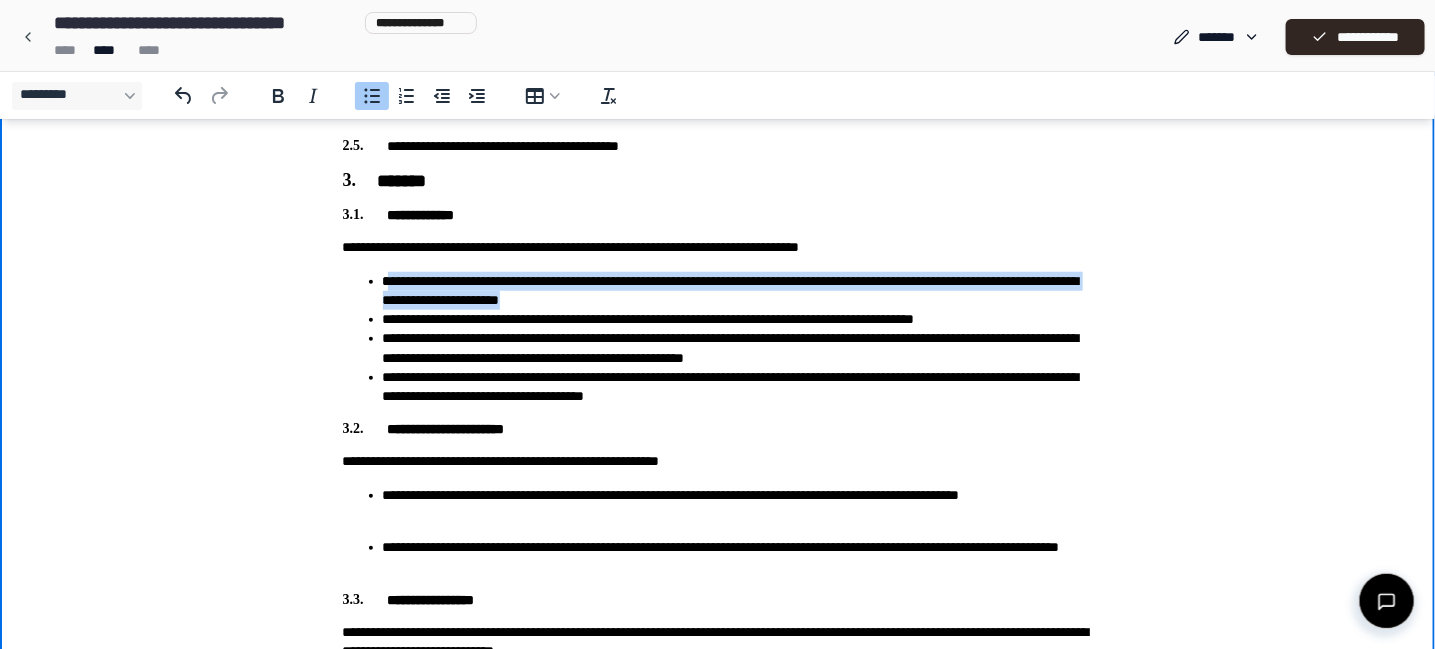 drag, startPoint x: 387, startPoint y: 279, endPoint x: 725, endPoint y: 305, distance: 338.99854 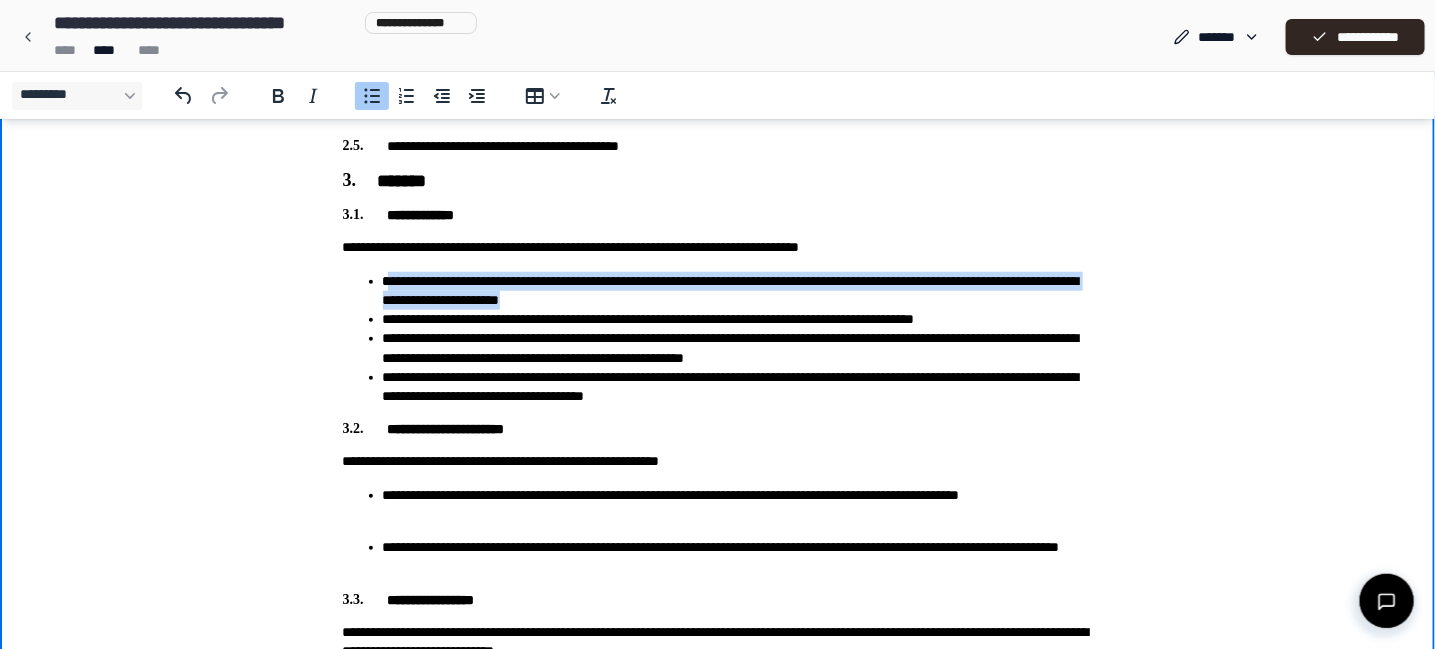click on "**********" at bounding box center (738, 292) 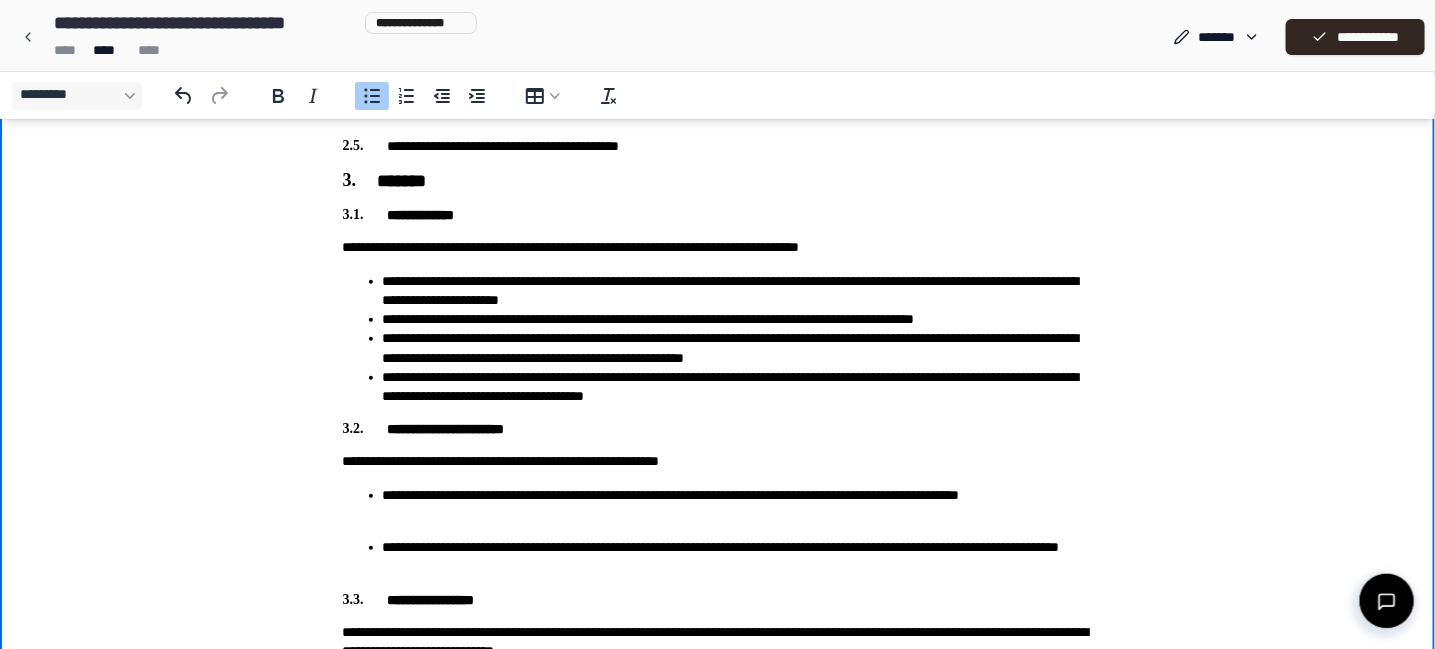 click on "**********" at bounding box center (738, 292) 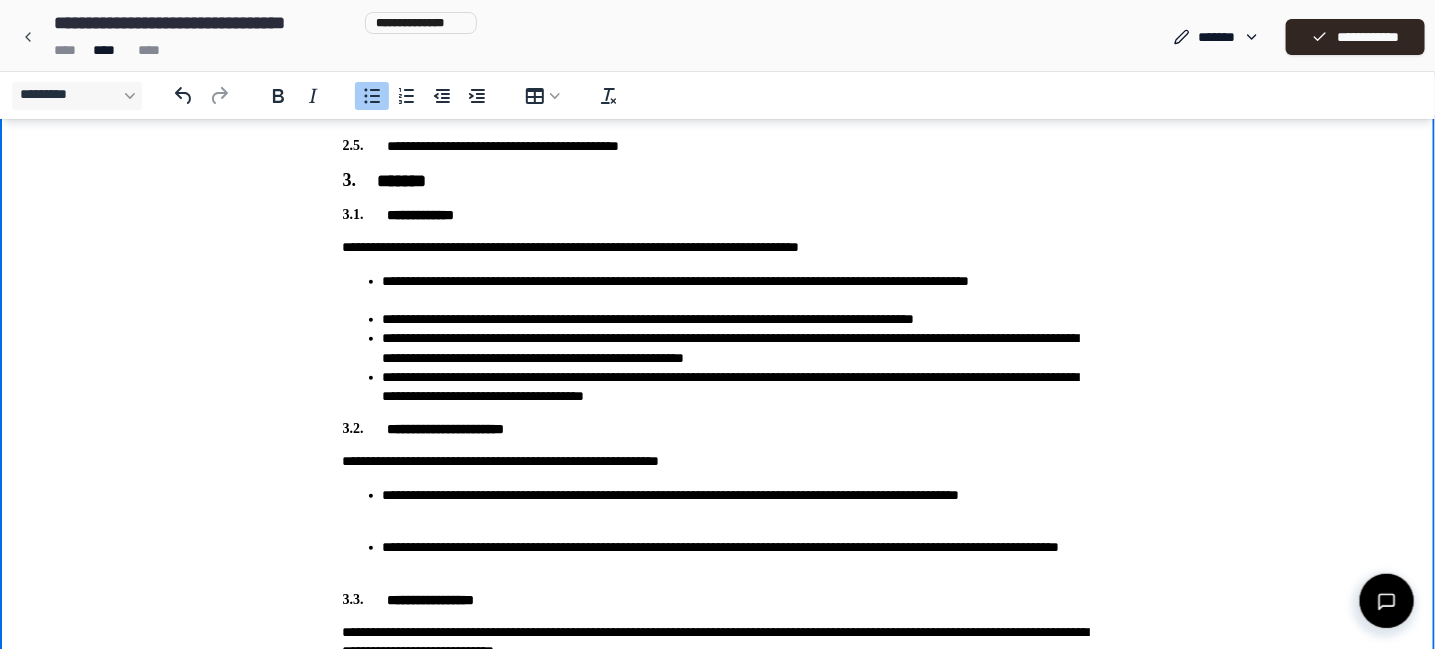 click on "**********" at bounding box center [738, 292] 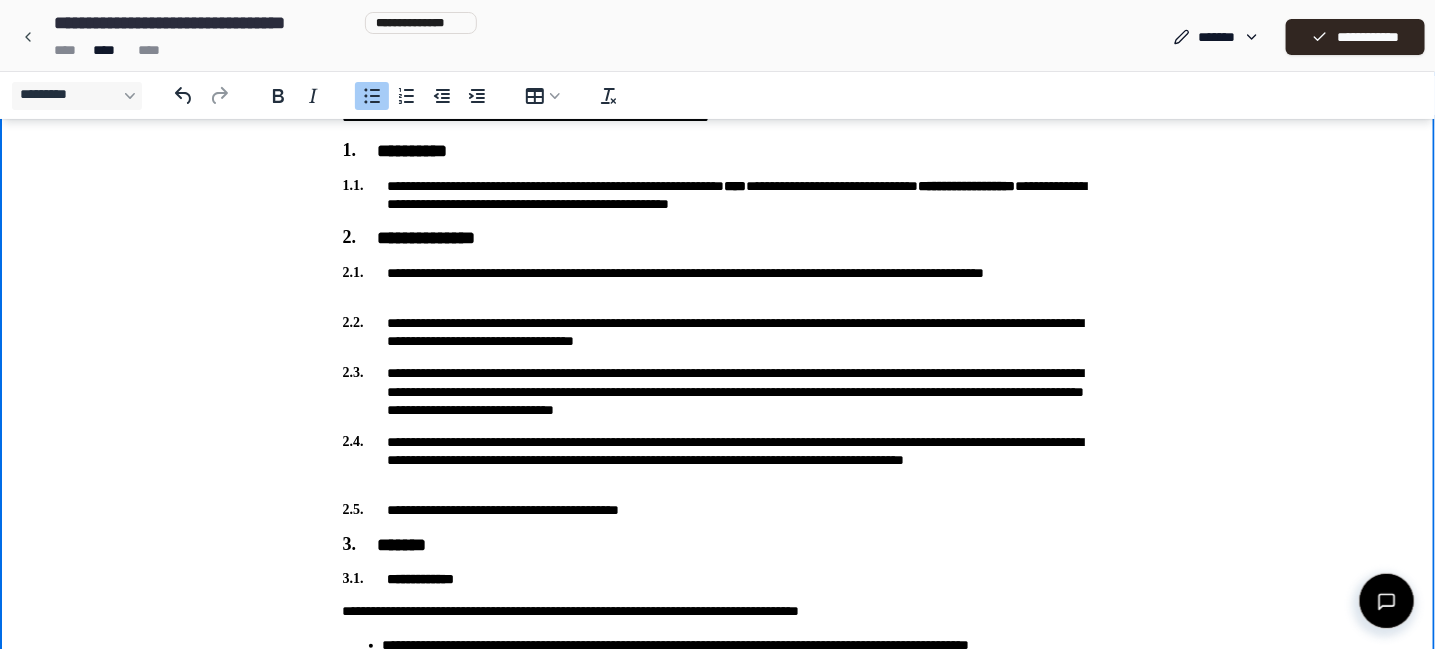 scroll, scrollTop: 179, scrollLeft: 0, axis: vertical 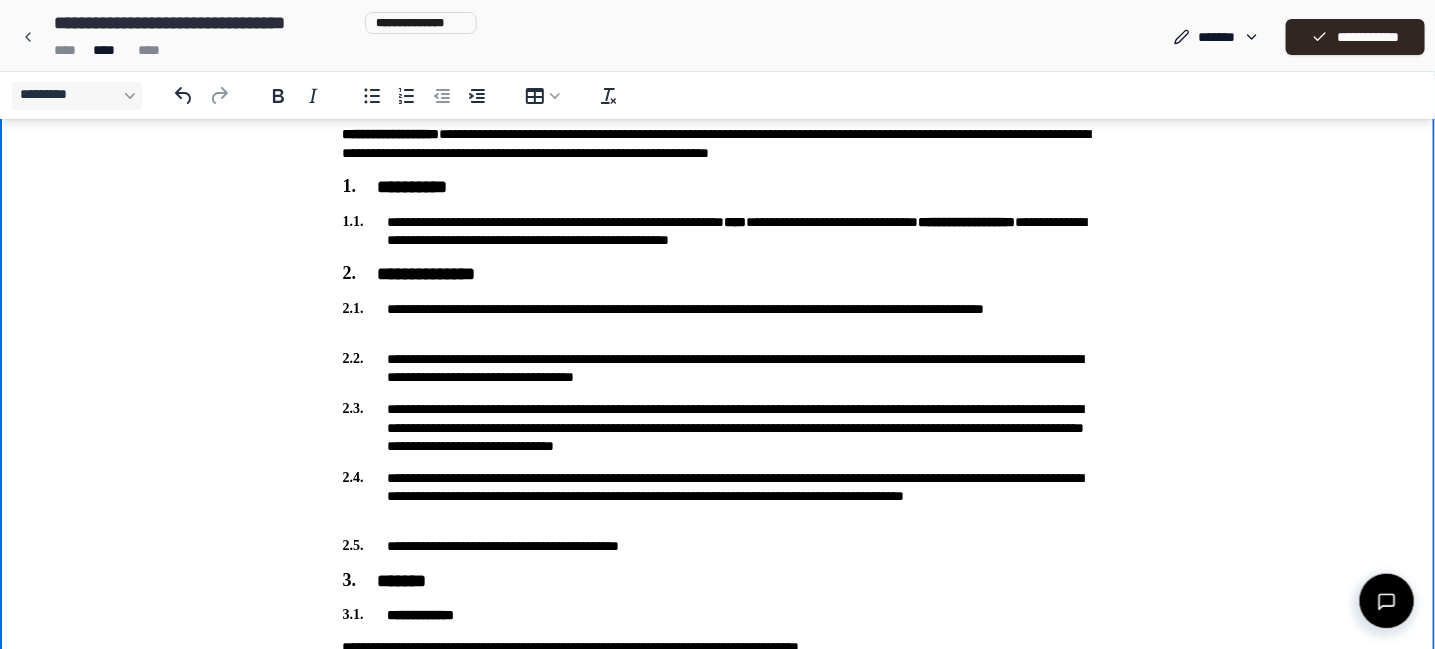 click on "**********" at bounding box center (718, 496) 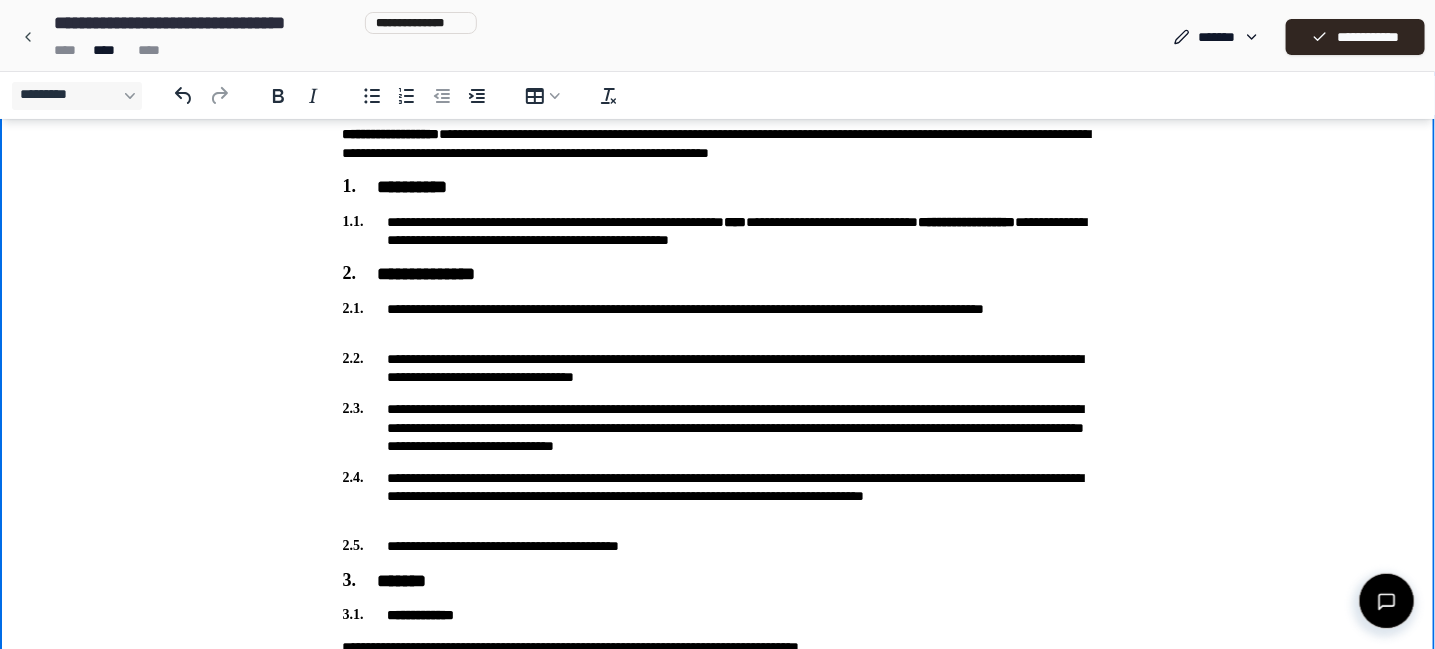 click on "**********" at bounding box center [718, 496] 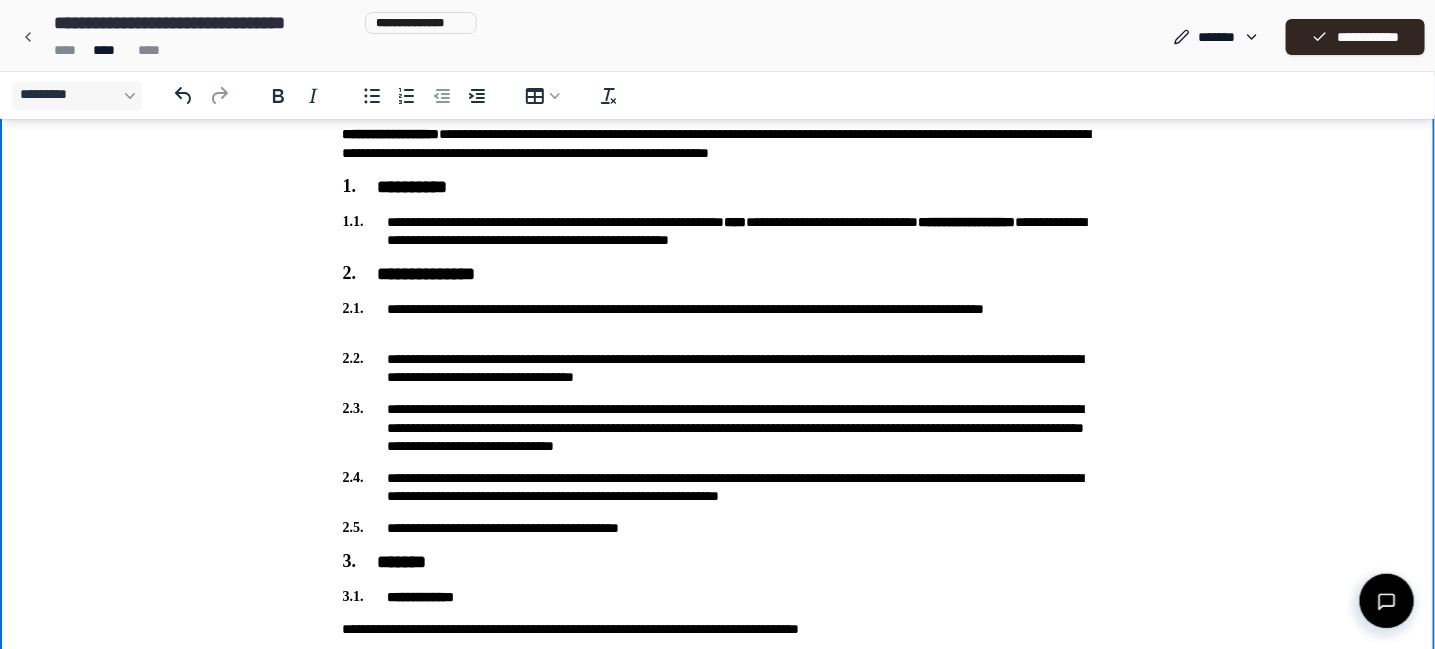 click on "**********" at bounding box center (718, 487) 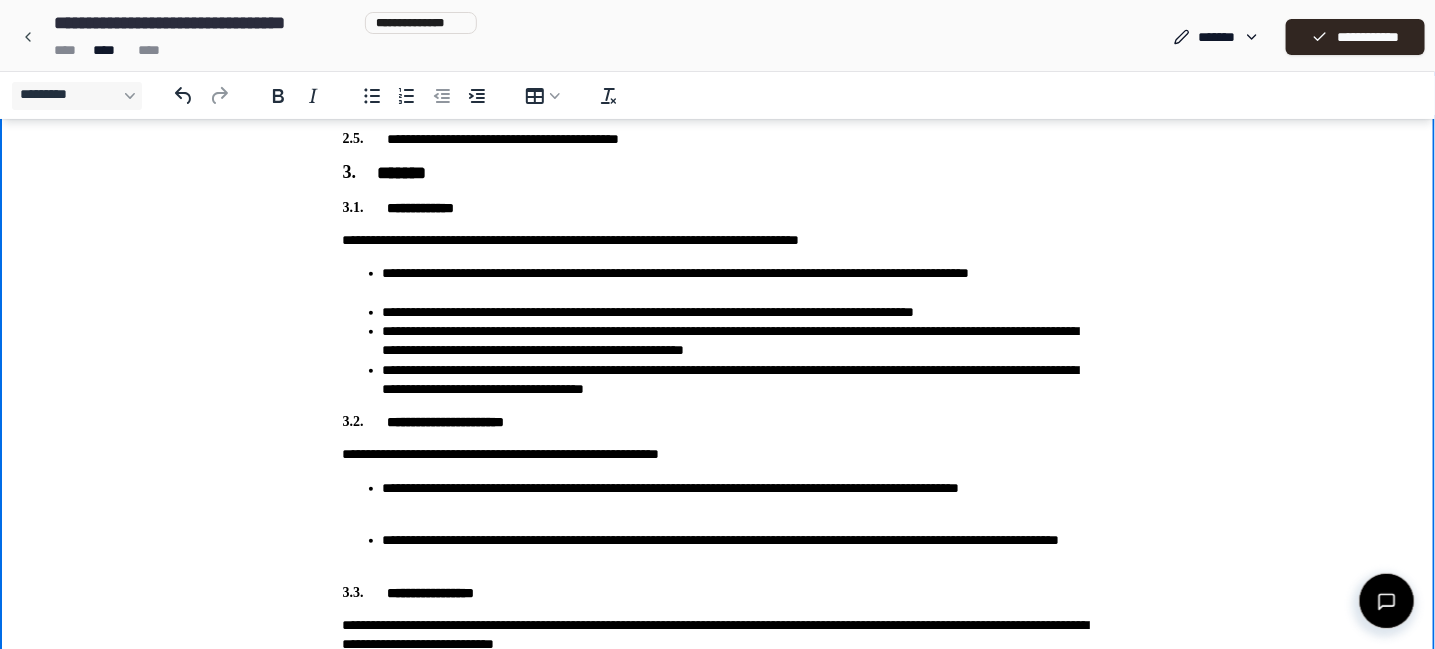 scroll, scrollTop: 661, scrollLeft: 0, axis: vertical 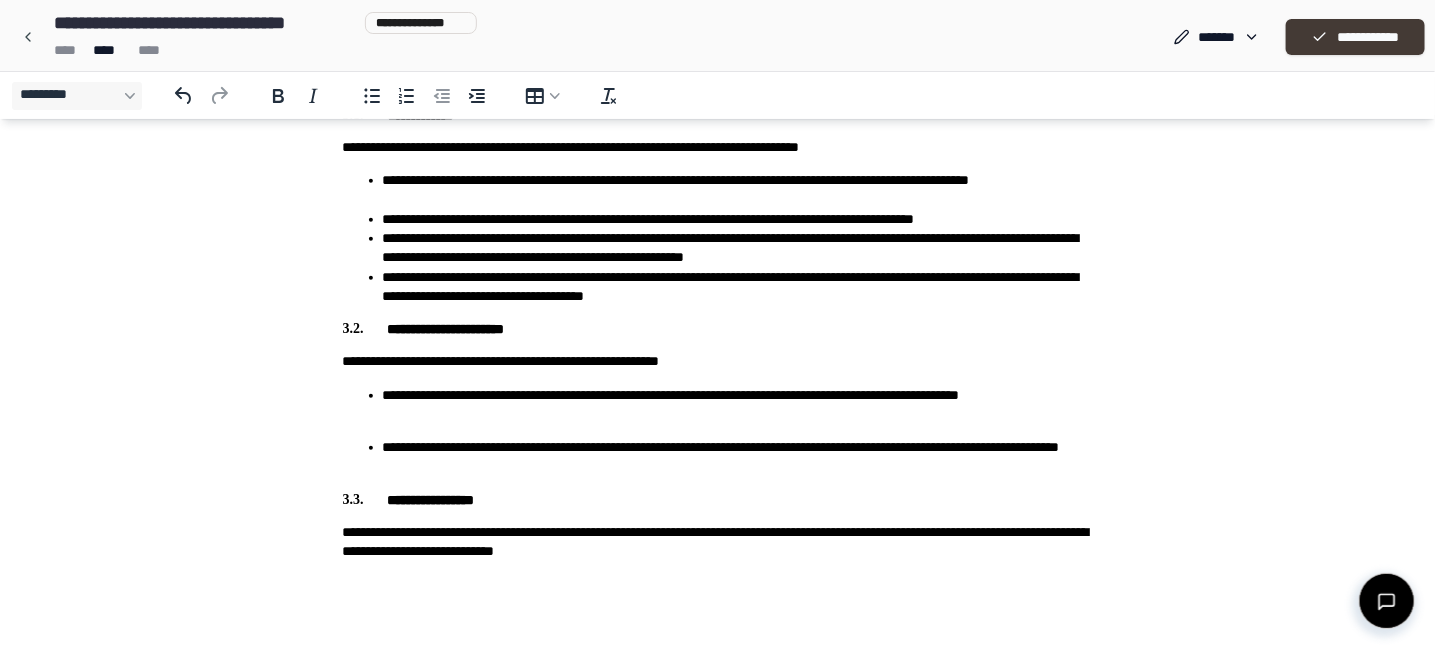 click on "**********" at bounding box center [1355, 37] 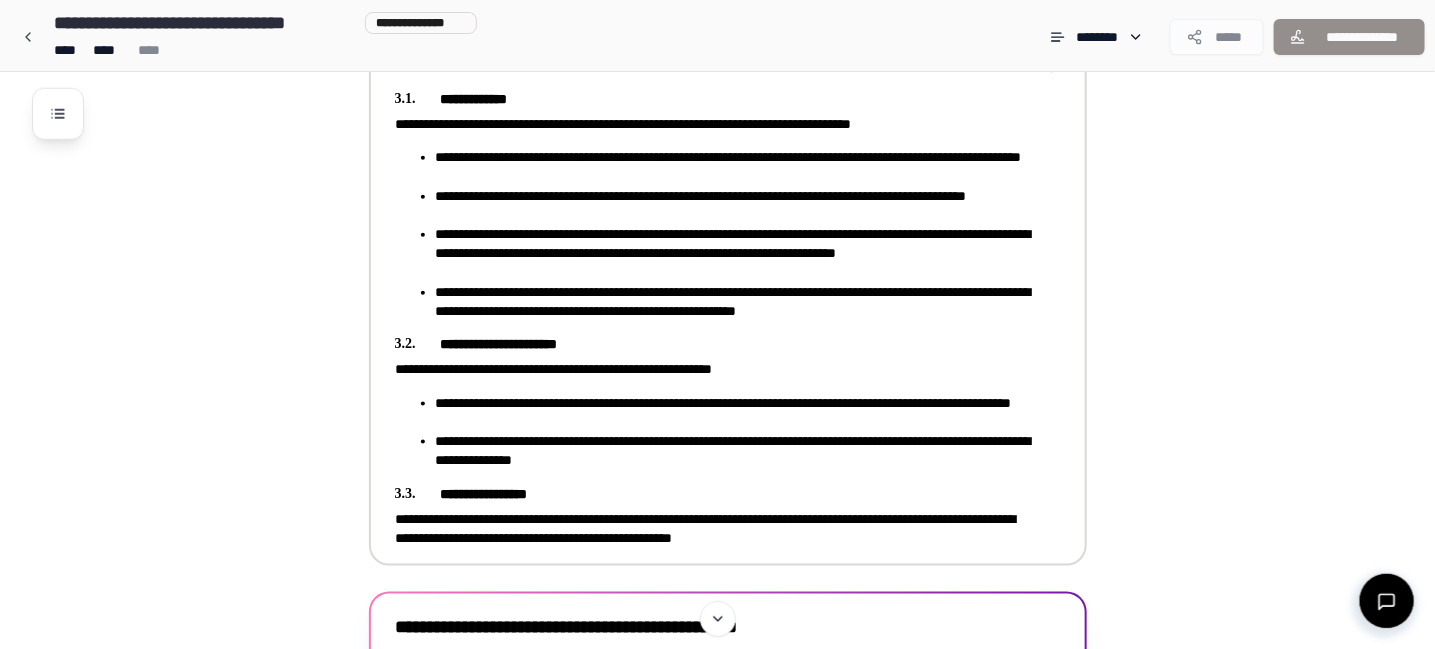 scroll, scrollTop: 990, scrollLeft: 0, axis: vertical 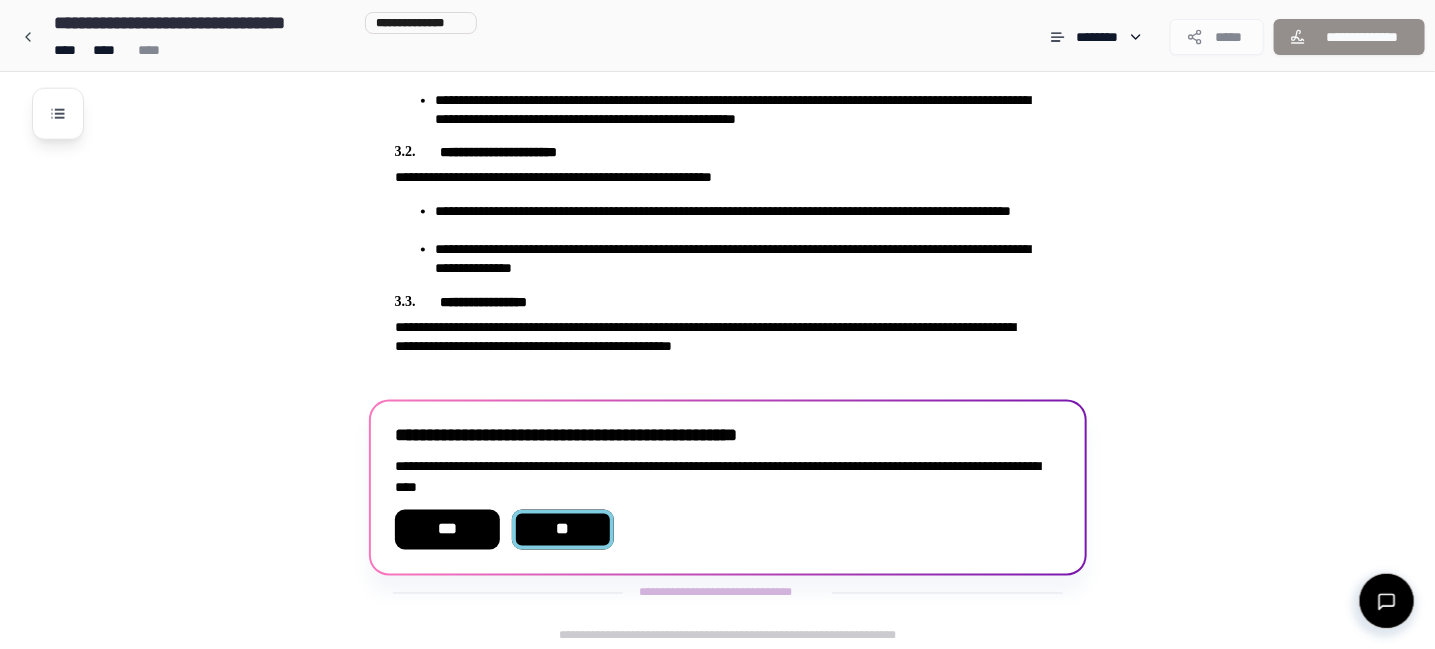 click on "**" at bounding box center [563, 530] 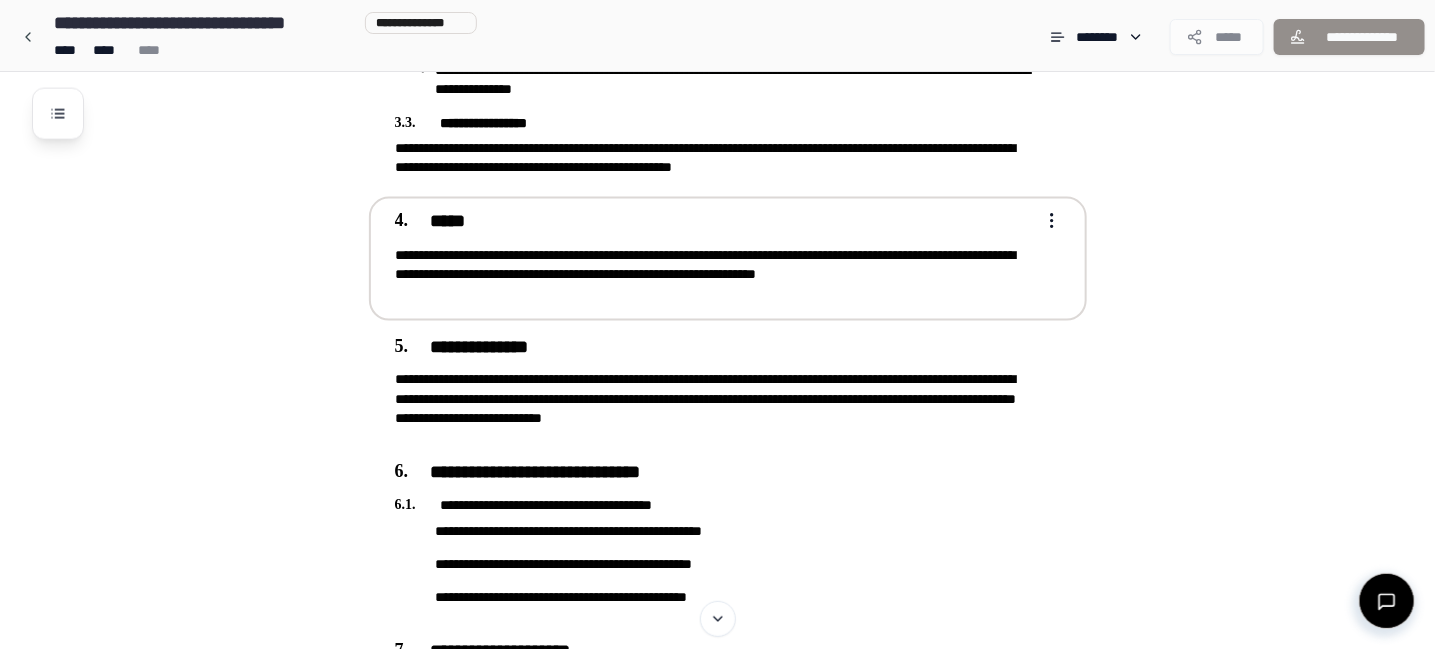 scroll, scrollTop: 1173, scrollLeft: 0, axis: vertical 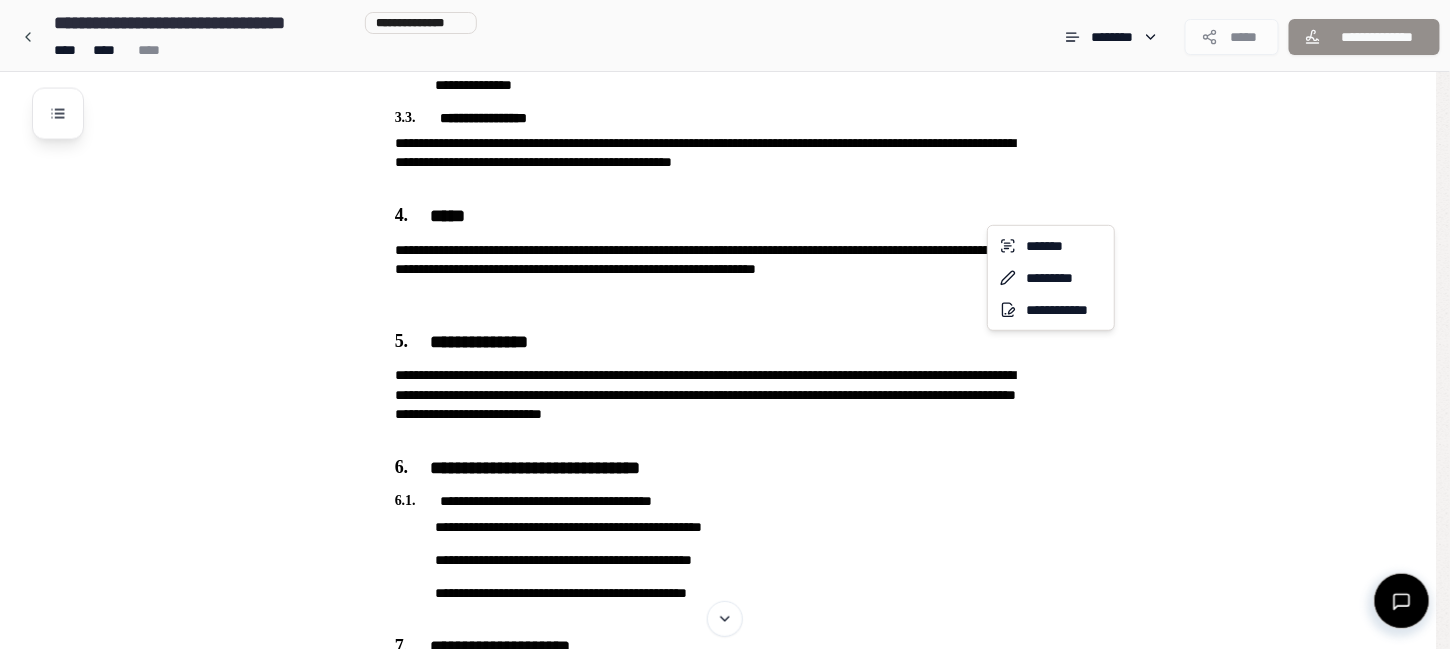 click on "**********" at bounding box center [725, 369] 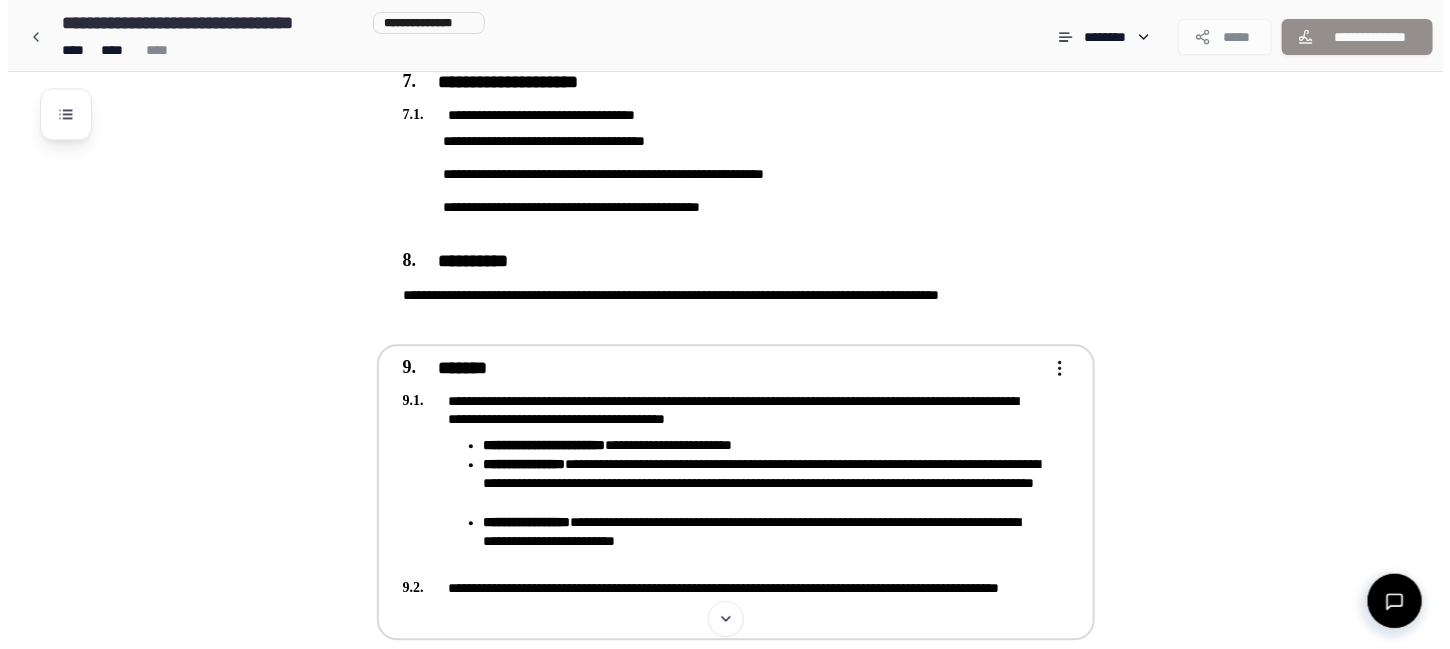 scroll, scrollTop: 1736, scrollLeft: 0, axis: vertical 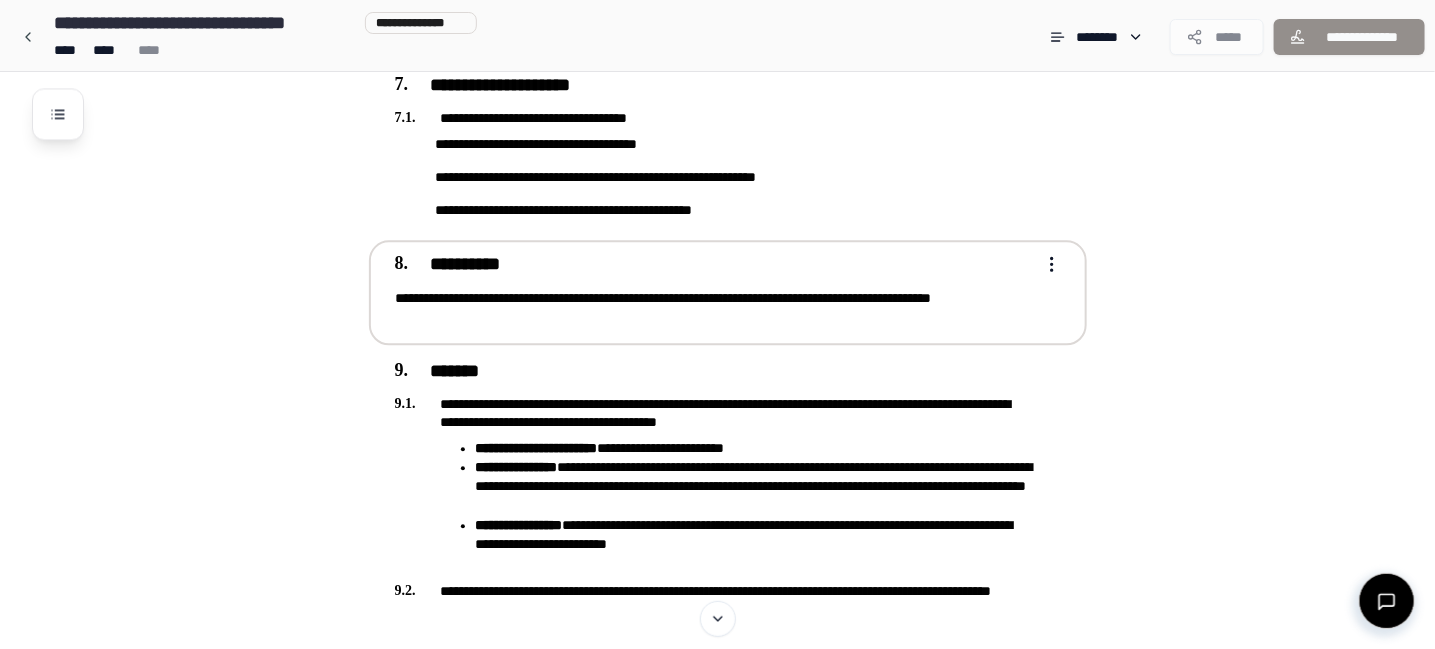 click on "**********" at bounding box center [717, -194] 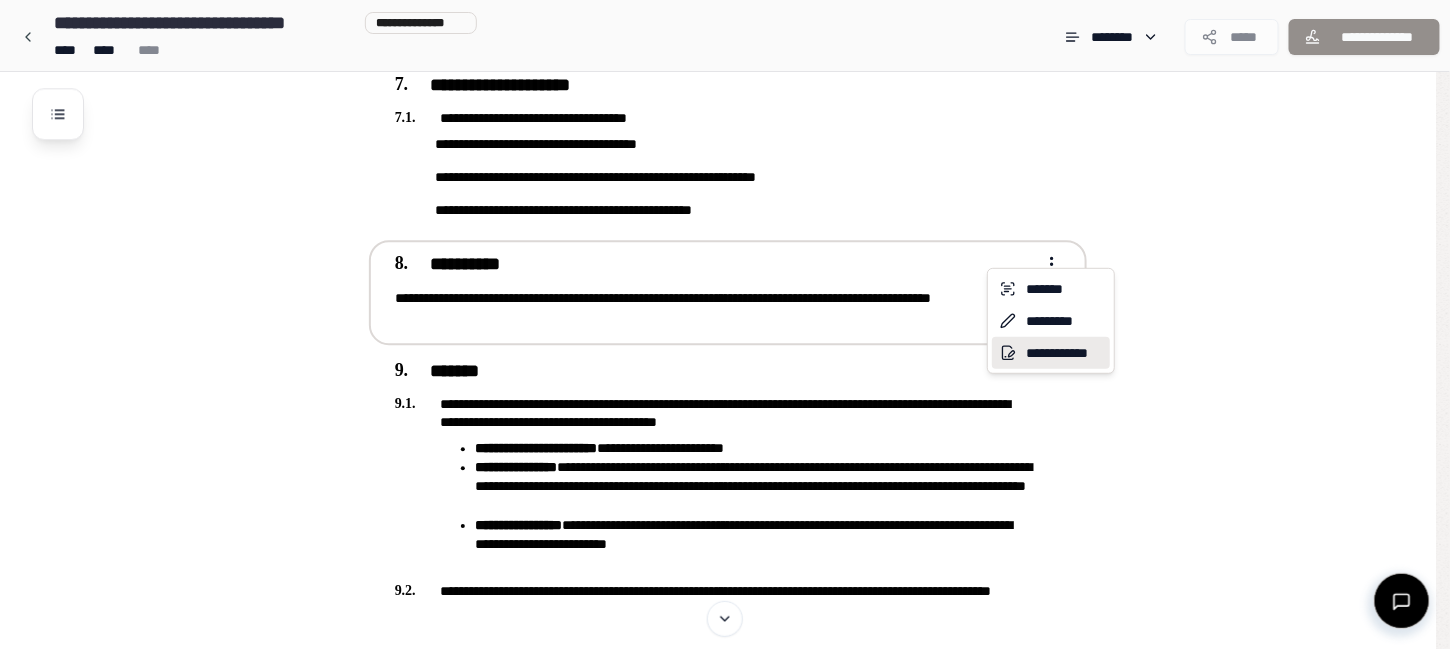click on "**********" at bounding box center (1051, 353) 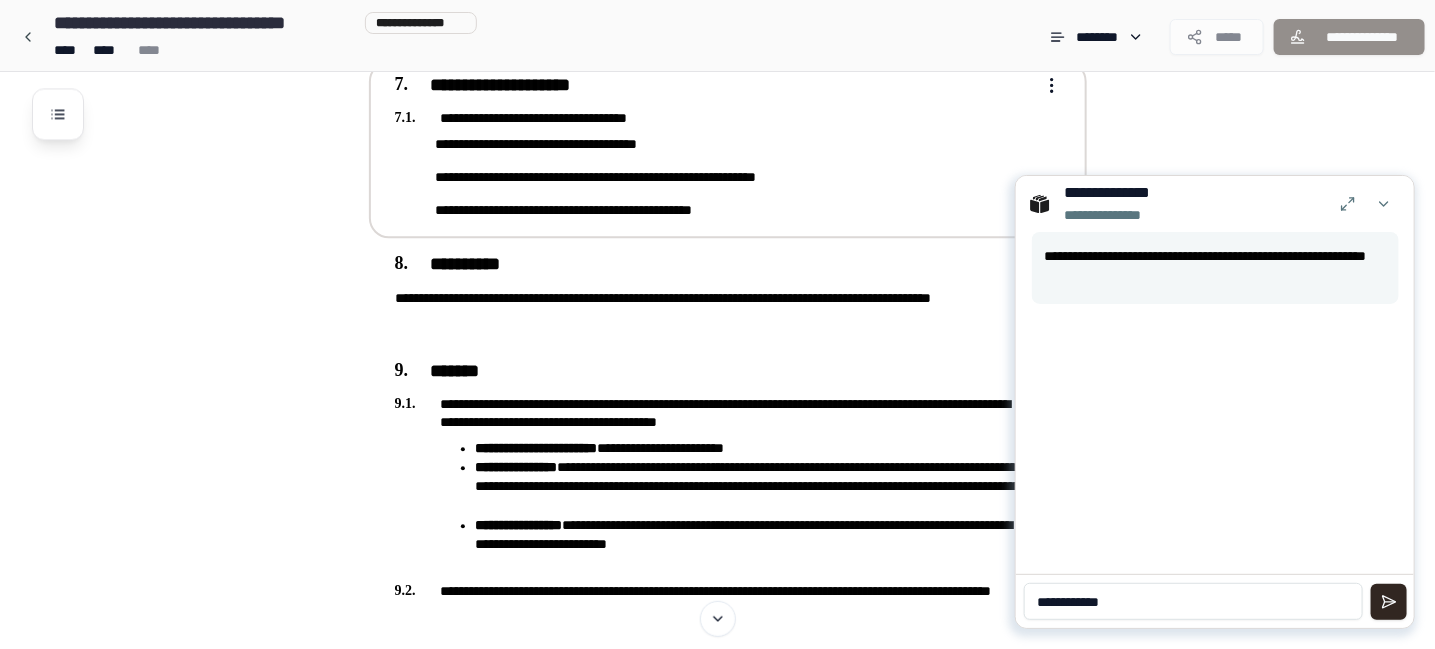 click on "**********" at bounding box center (714, 210) 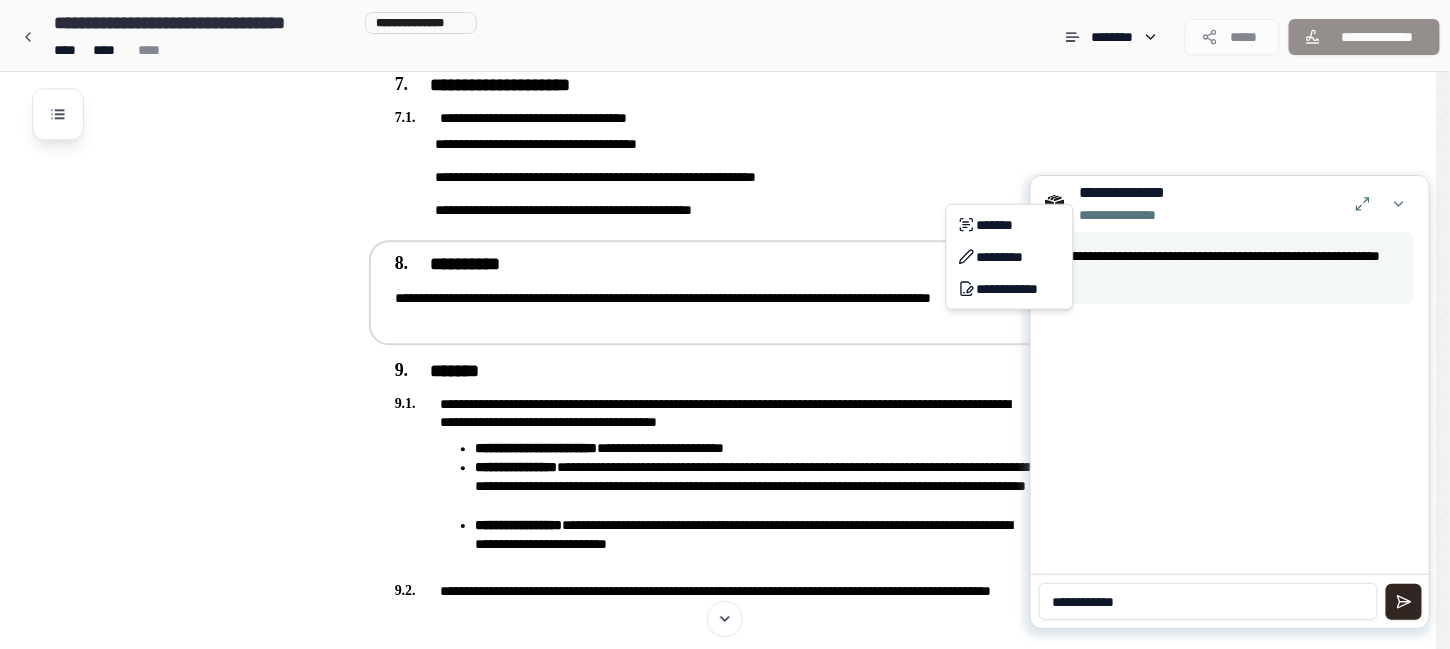 click on "**********" at bounding box center [725, -194] 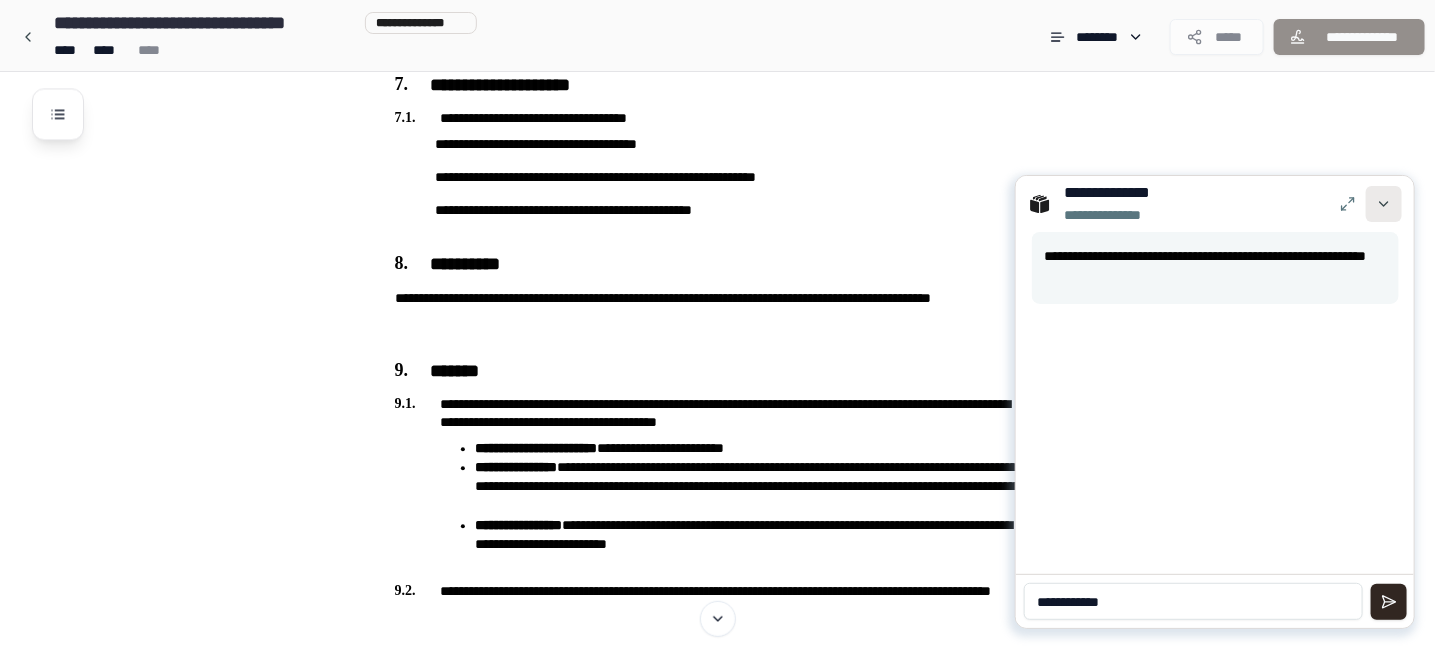 click at bounding box center (1384, 204) 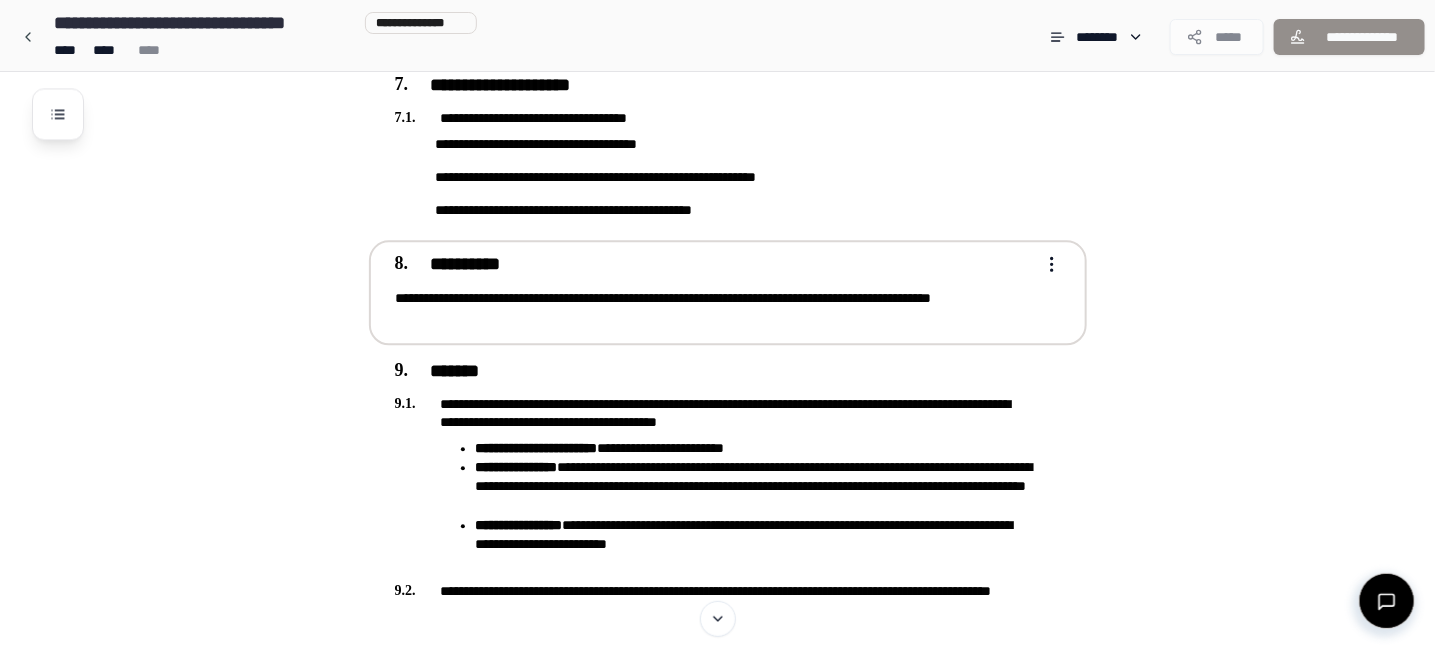 click on "**********" at bounding box center [714, 308] 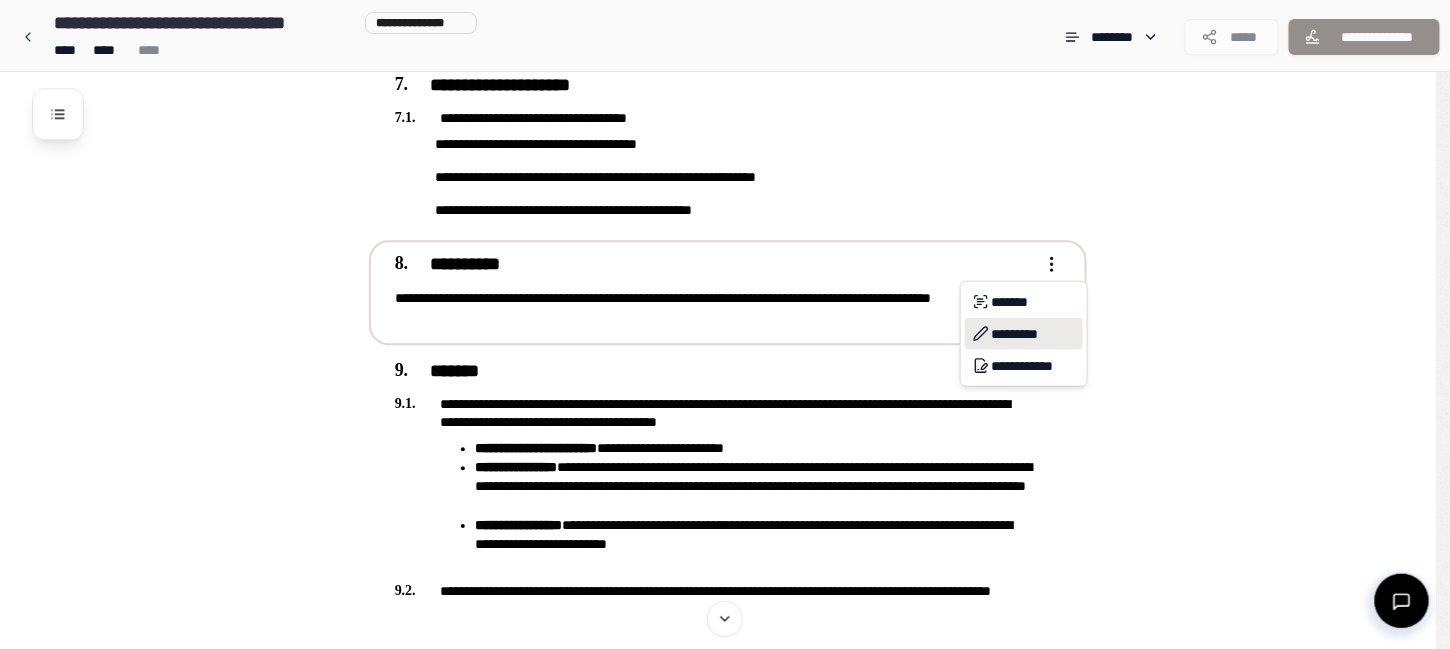 click on "*********" at bounding box center (1024, 334) 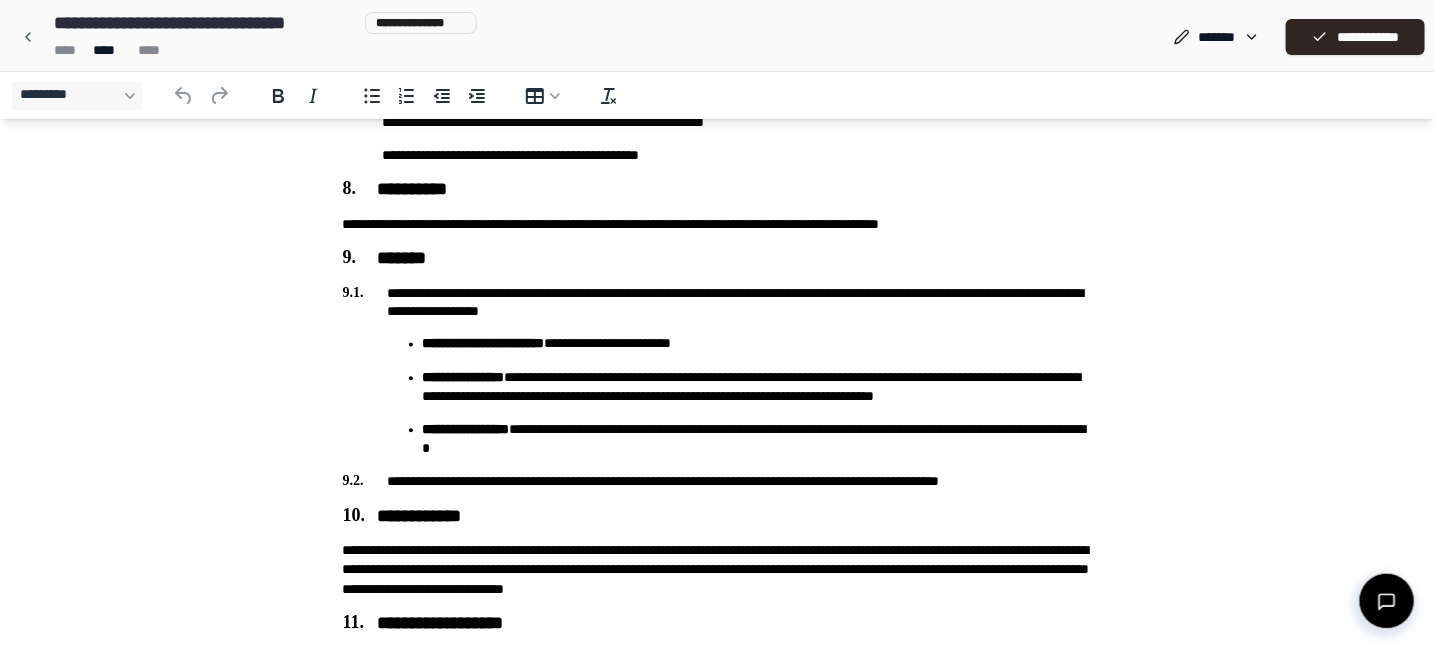 scroll, scrollTop: 1581, scrollLeft: 0, axis: vertical 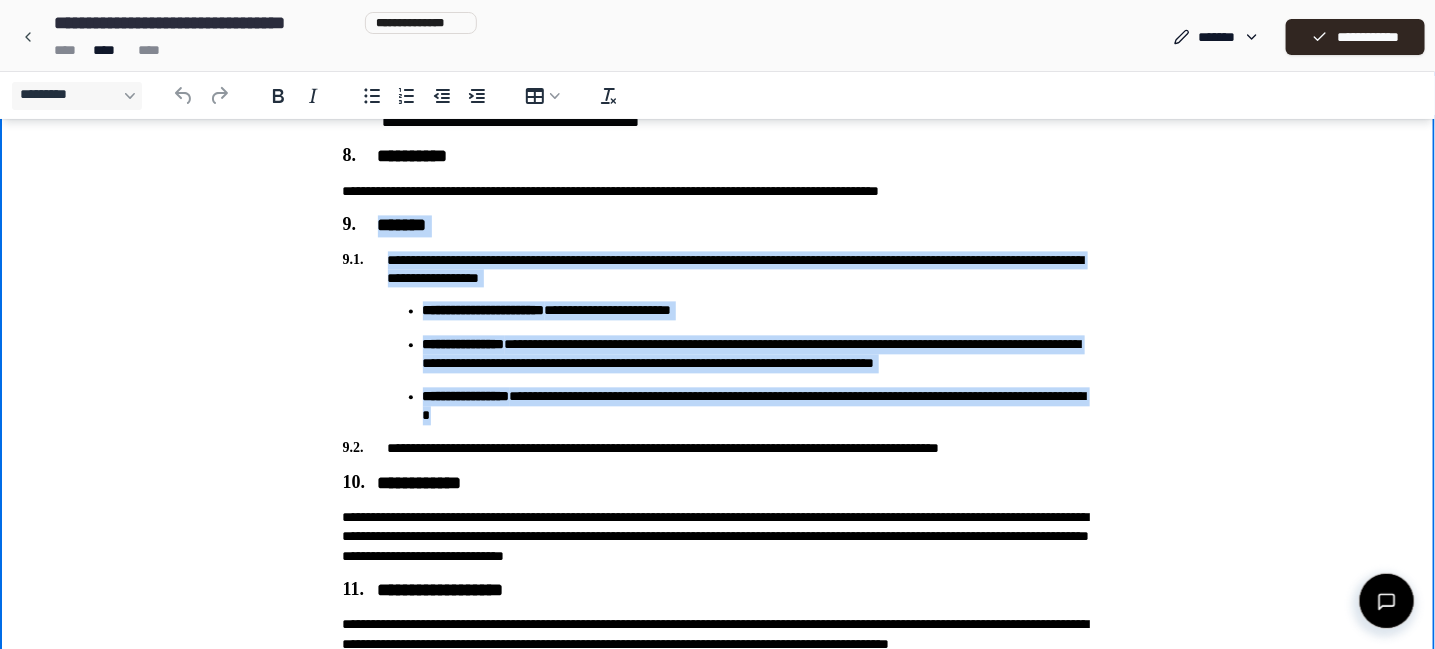 drag, startPoint x: 598, startPoint y: 425, endPoint x: 350, endPoint y: 219, distance: 322.39728 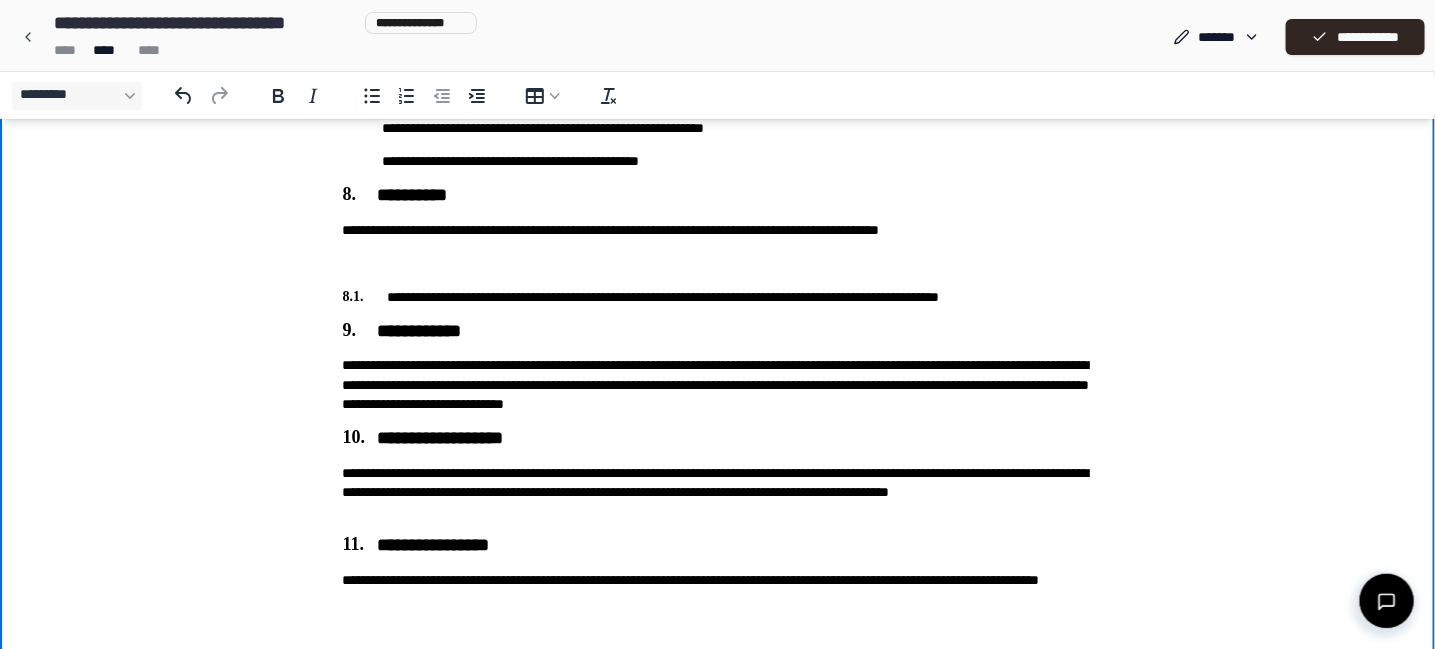 drag, startPoint x: 1090, startPoint y: 295, endPoint x: 1145, endPoint y: 293, distance: 55.03635 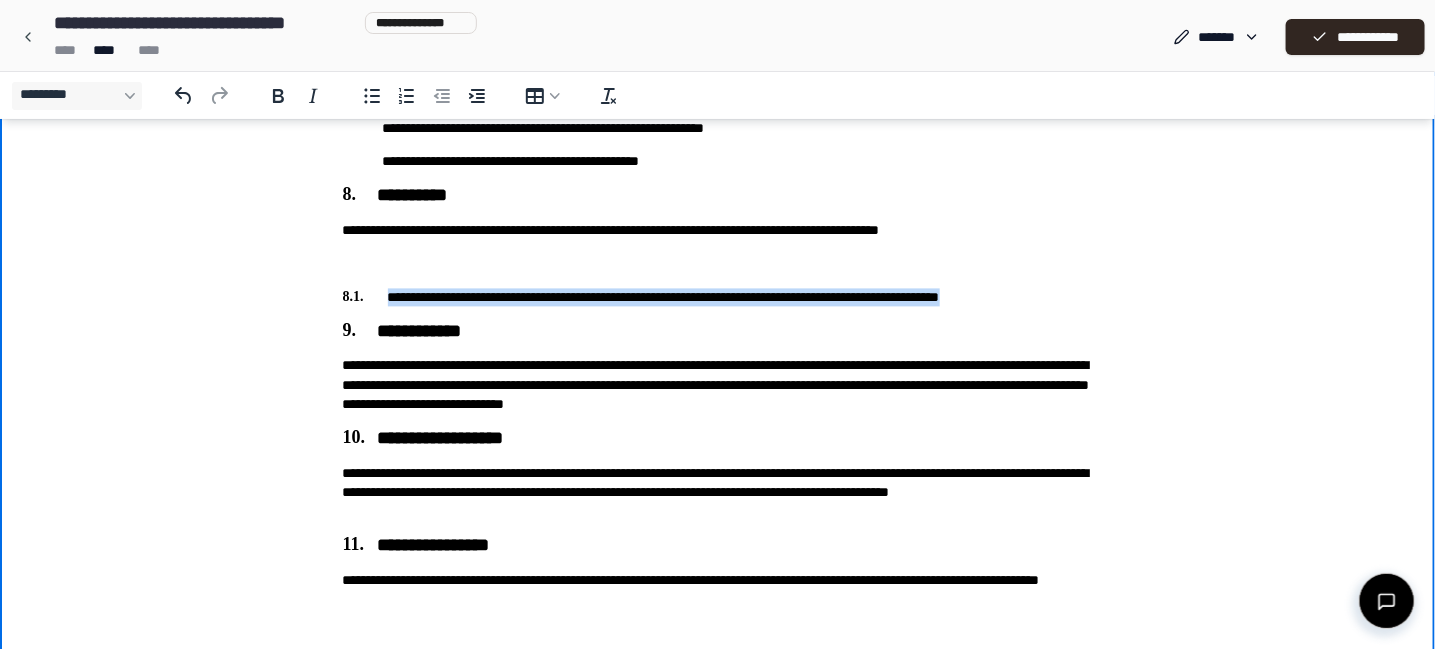 drag, startPoint x: 1095, startPoint y: 296, endPoint x: 346, endPoint y: 300, distance: 749.0107 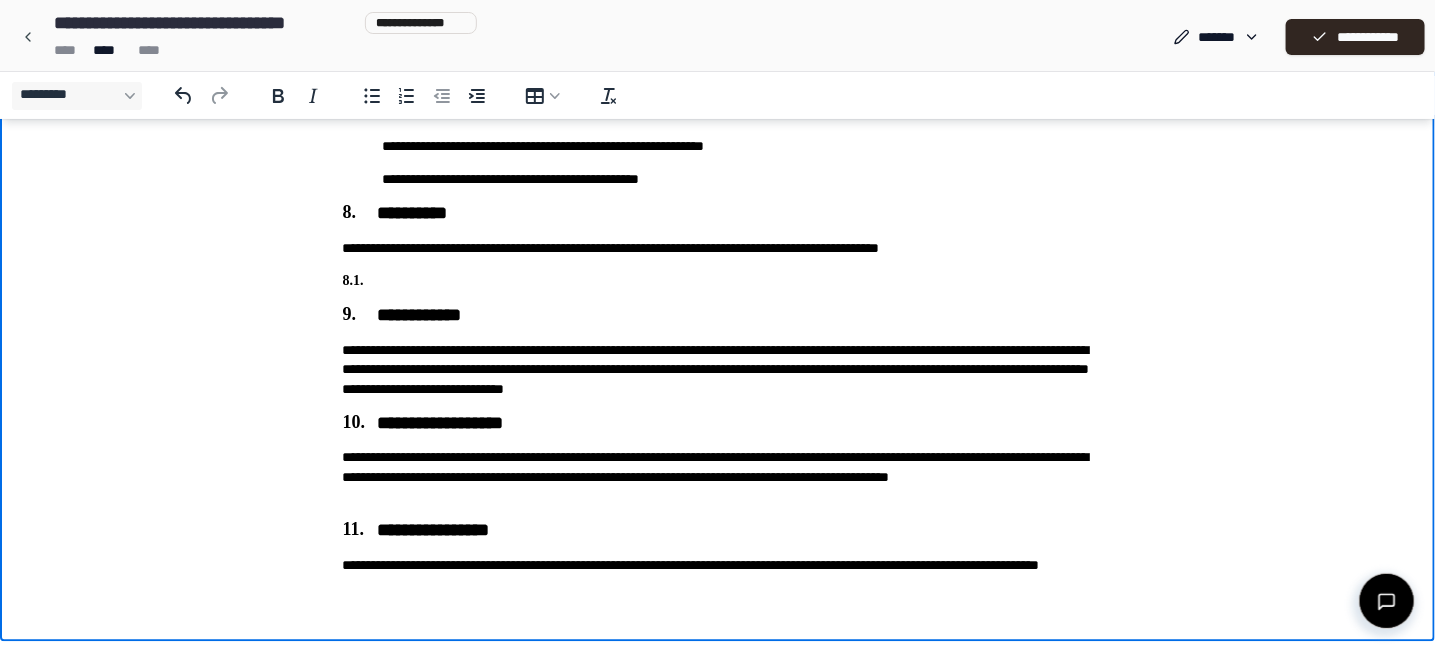 scroll, scrollTop: 1563, scrollLeft: 0, axis: vertical 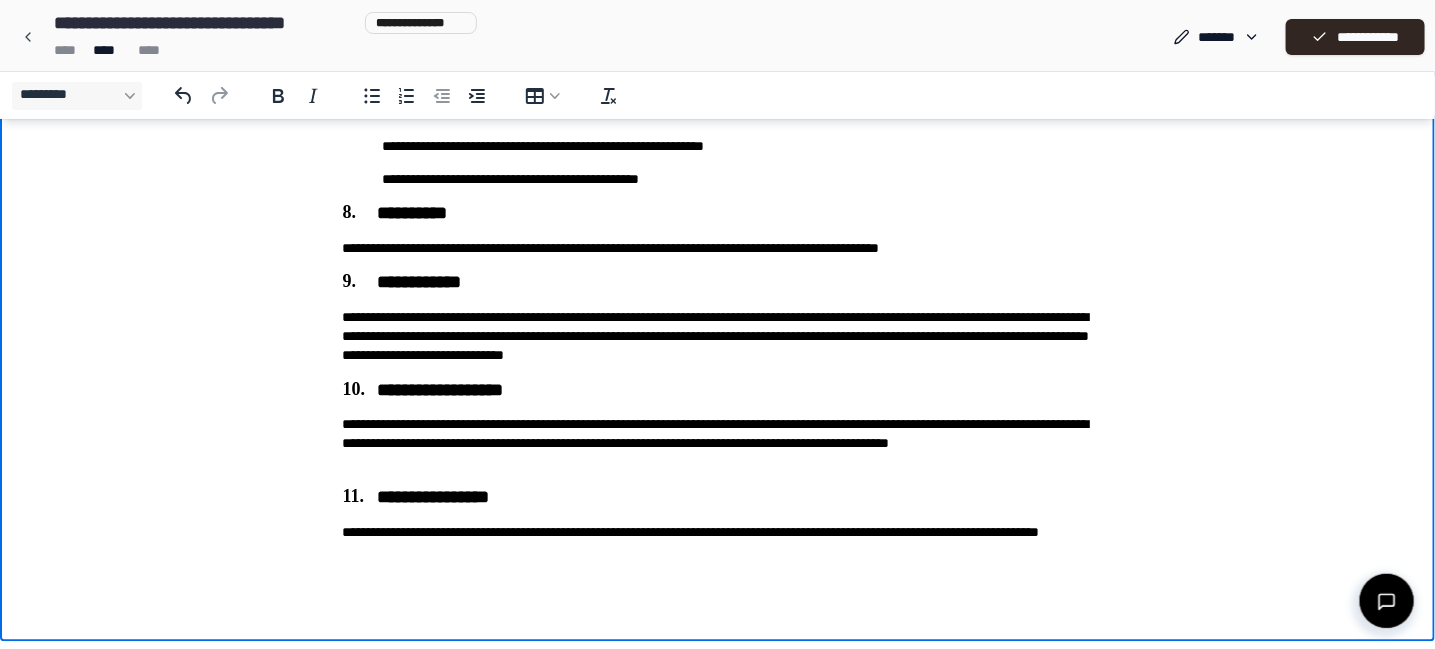 click on "**********" at bounding box center [718, 338] 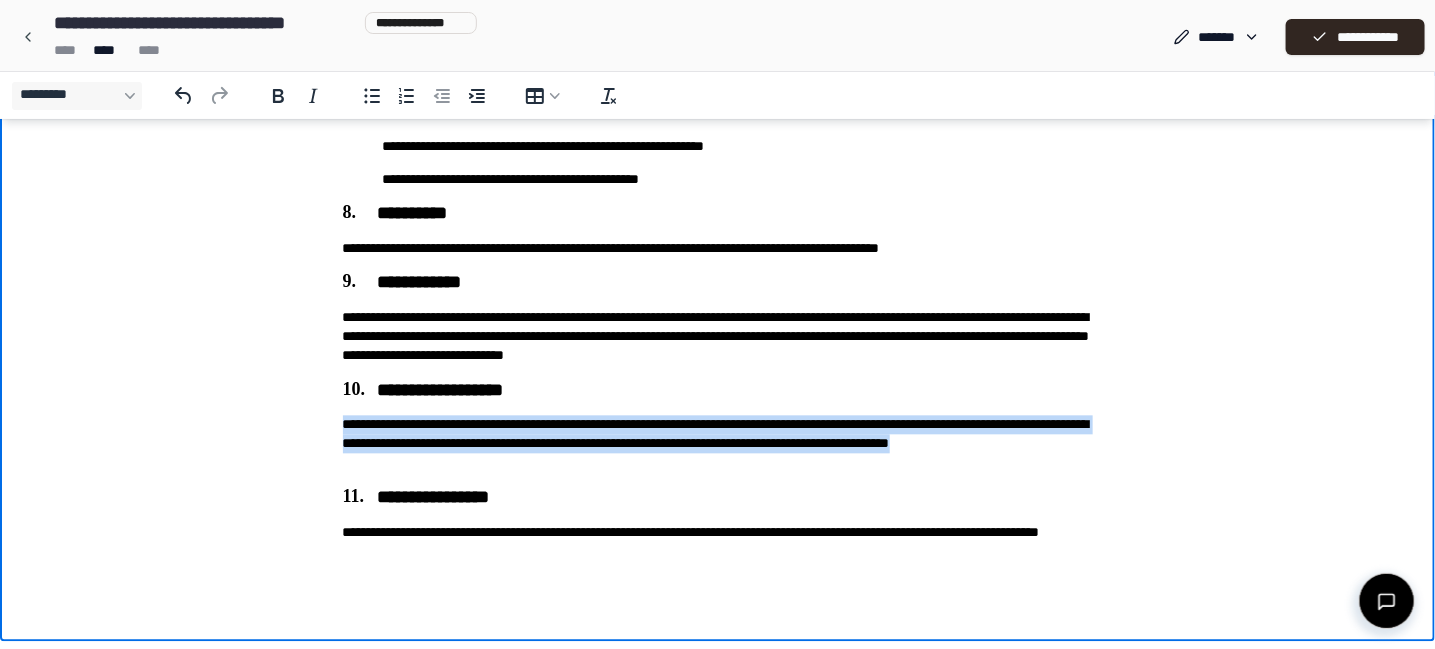drag, startPoint x: 530, startPoint y: 467, endPoint x: 289, endPoint y: 421, distance: 245.35077 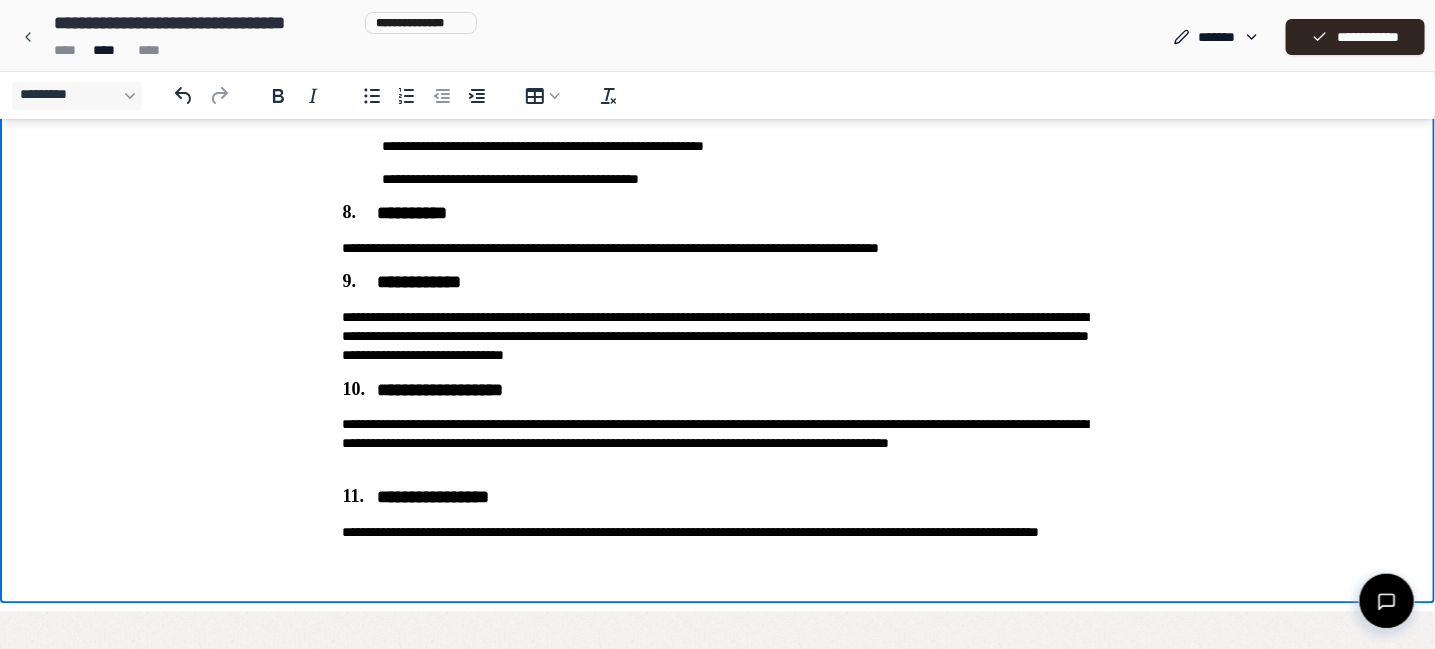 scroll, scrollTop: 1525, scrollLeft: 0, axis: vertical 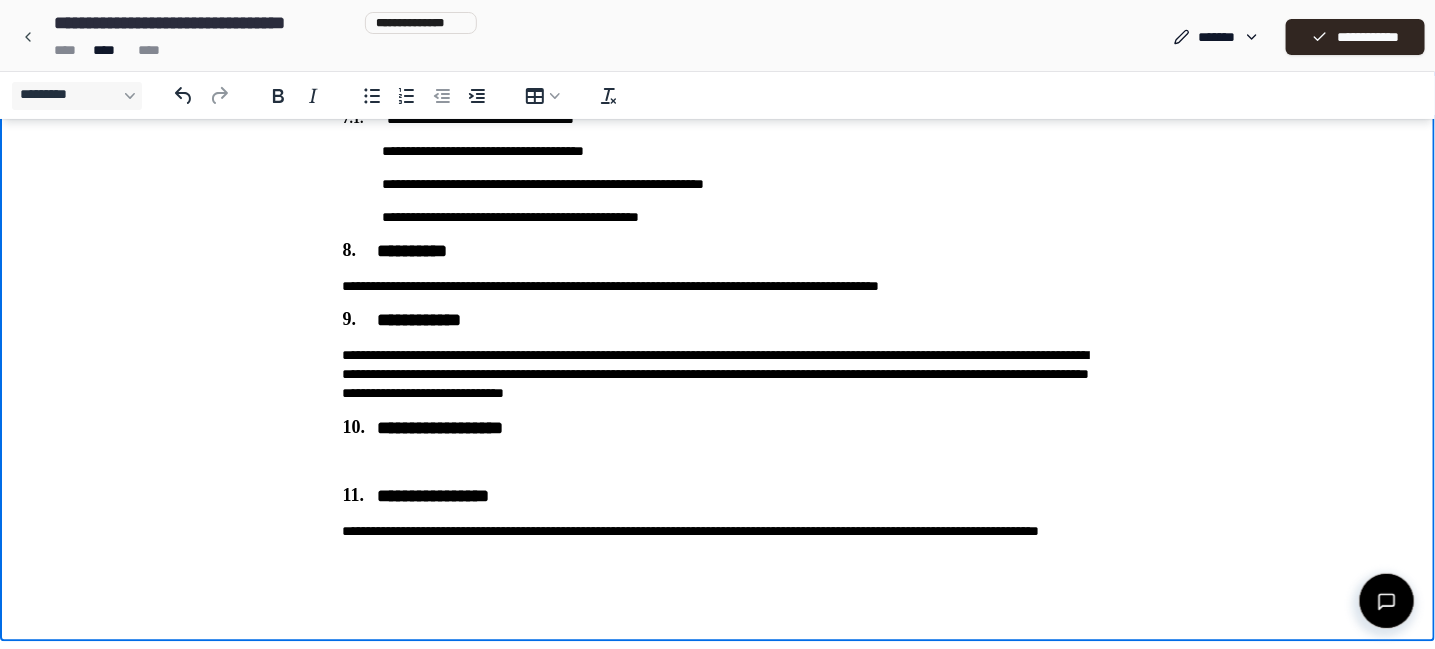 click on "**********" at bounding box center (718, 430) 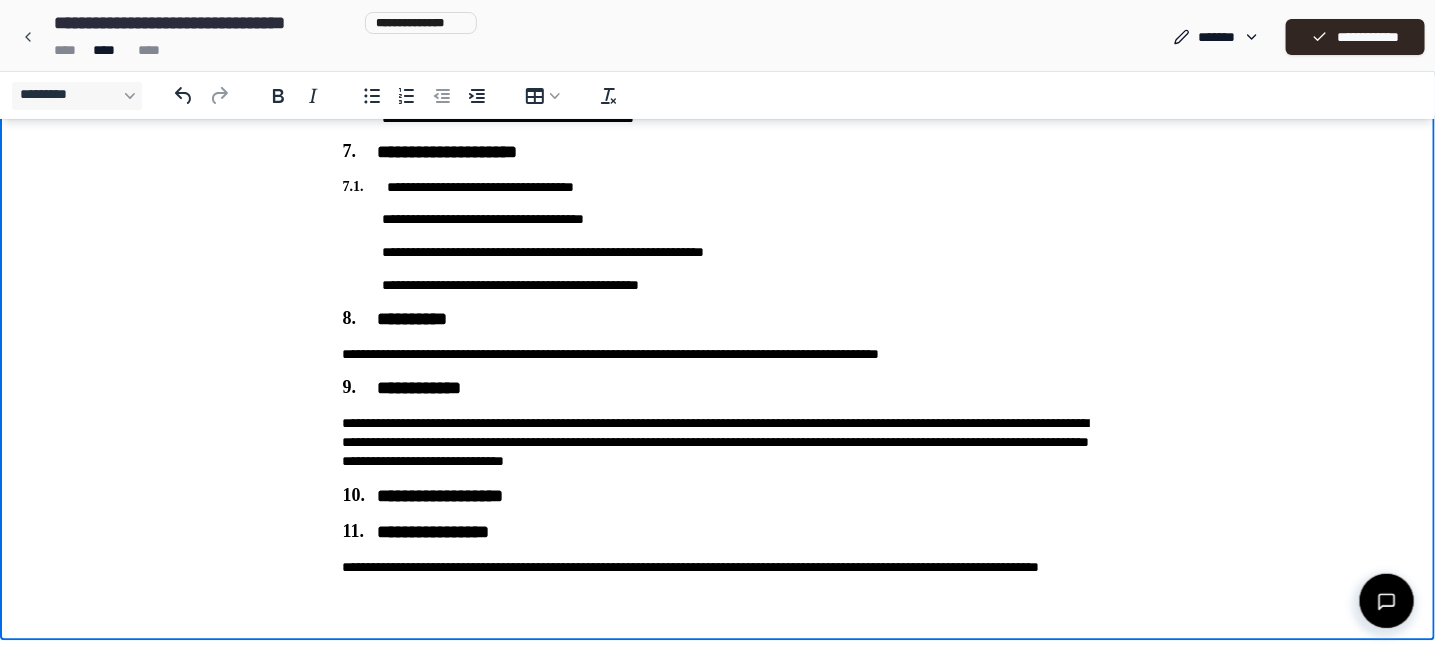 scroll, scrollTop: 1455, scrollLeft: 0, axis: vertical 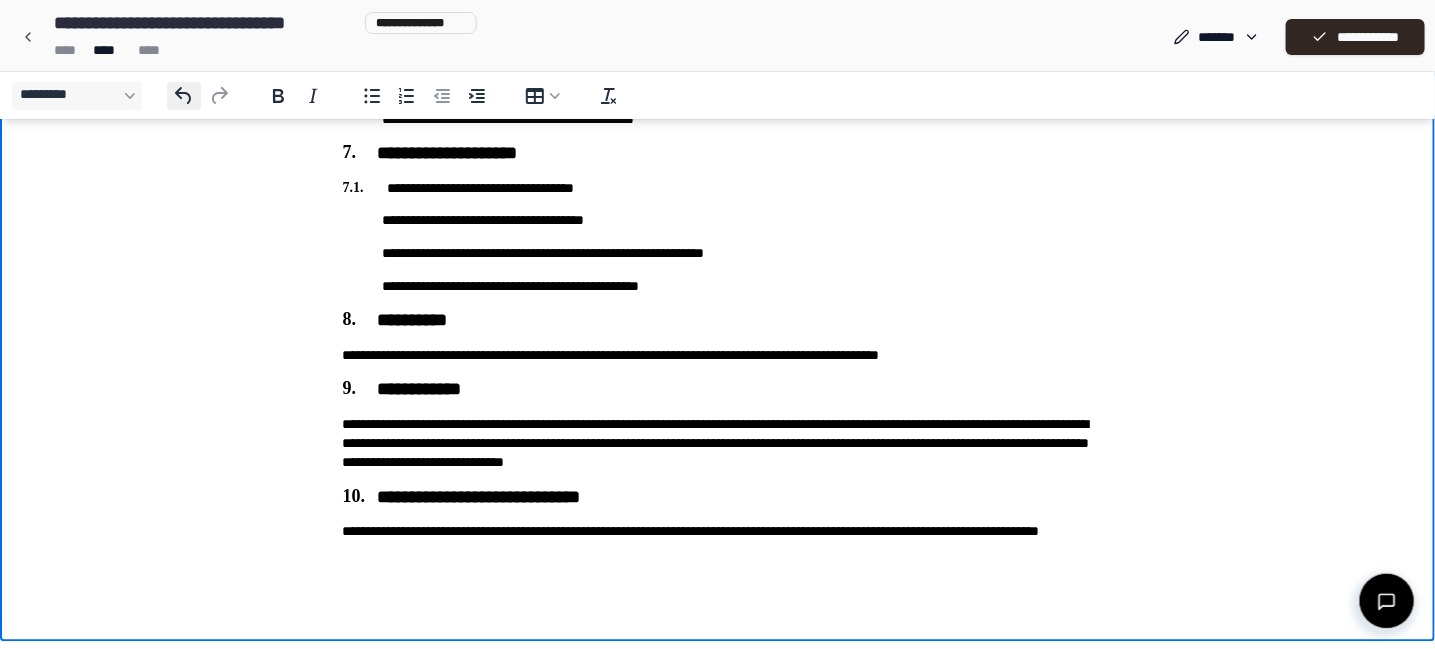 click 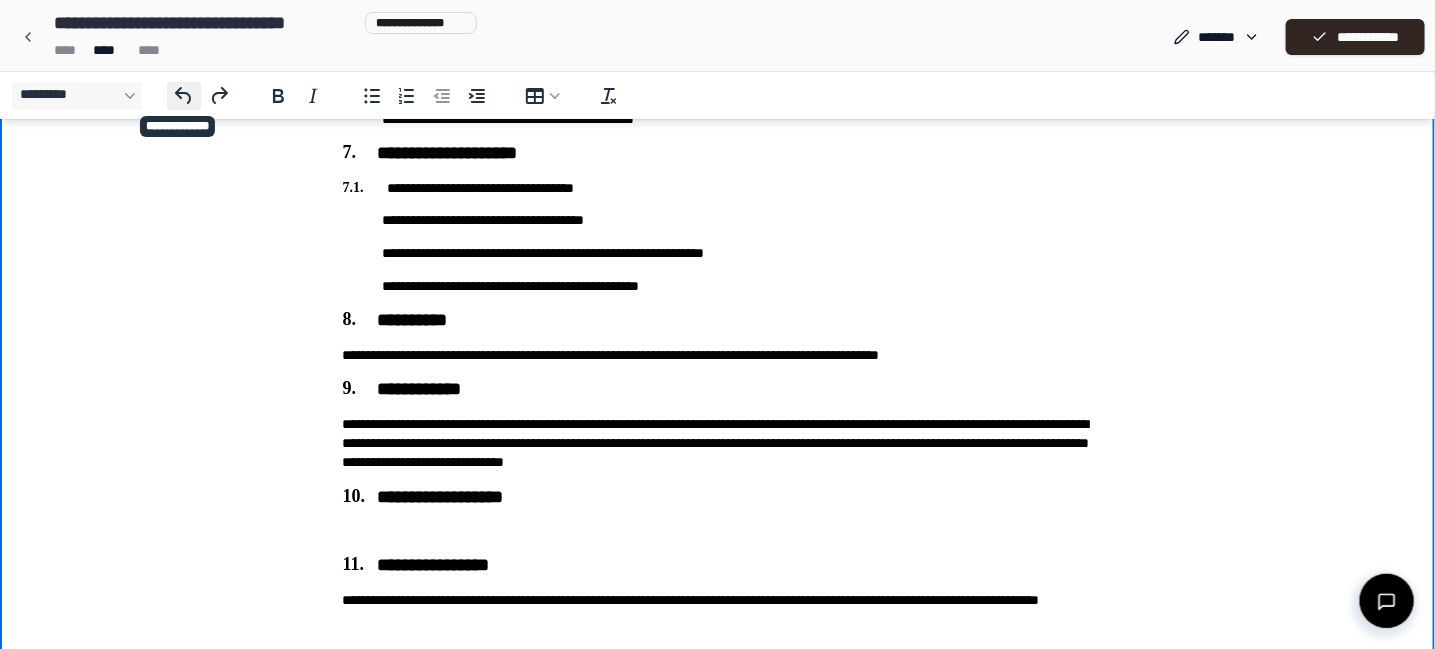 click 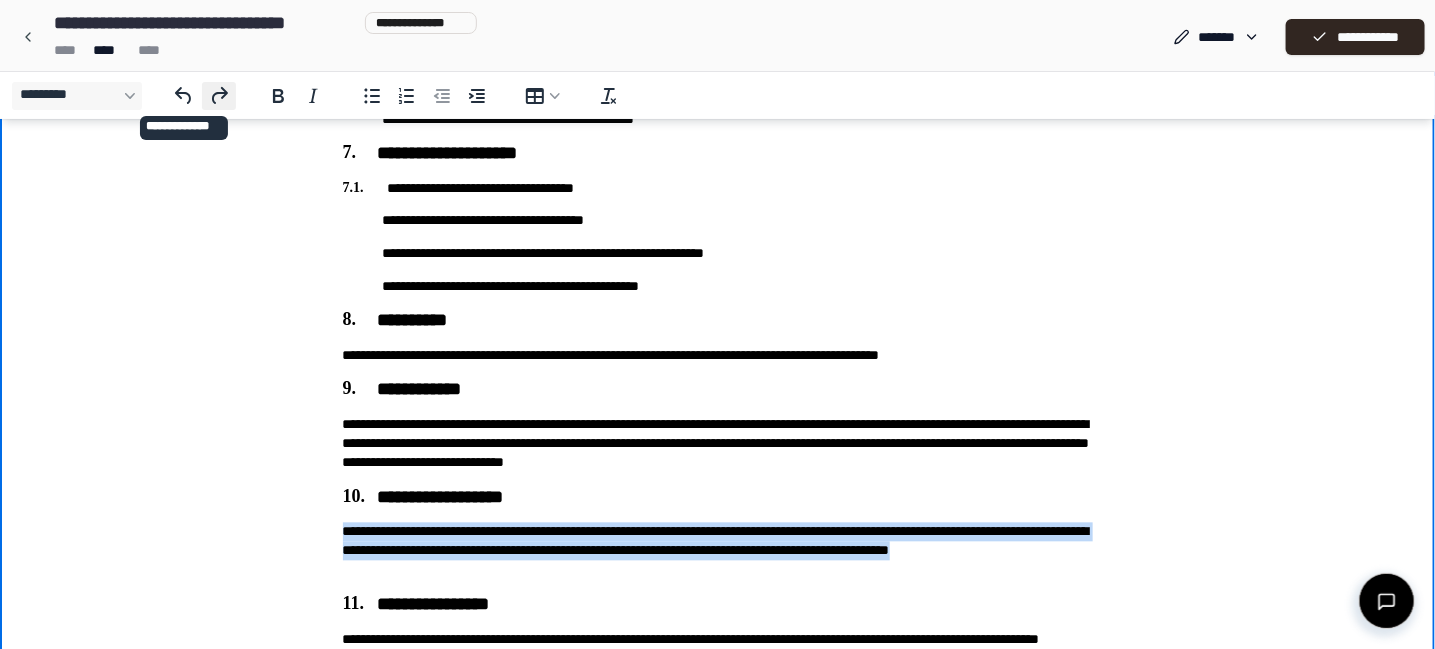 click 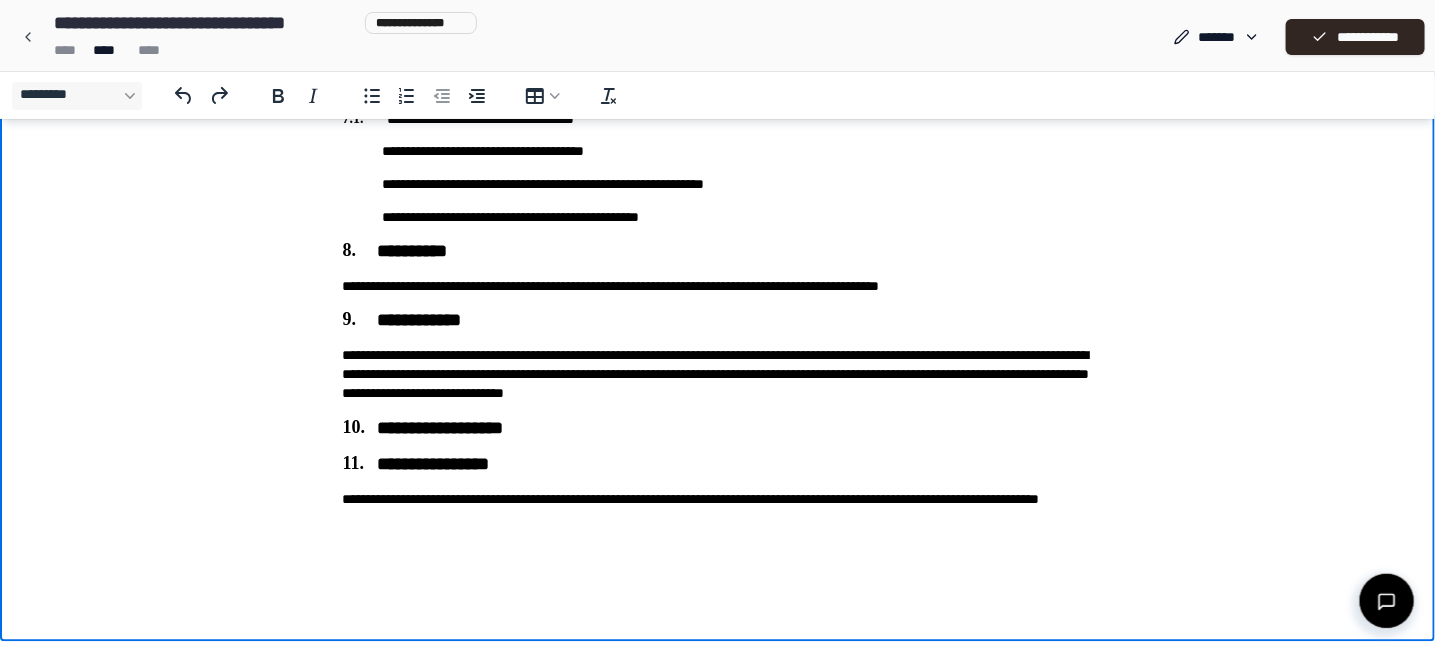 scroll, scrollTop: 1492, scrollLeft: 0, axis: vertical 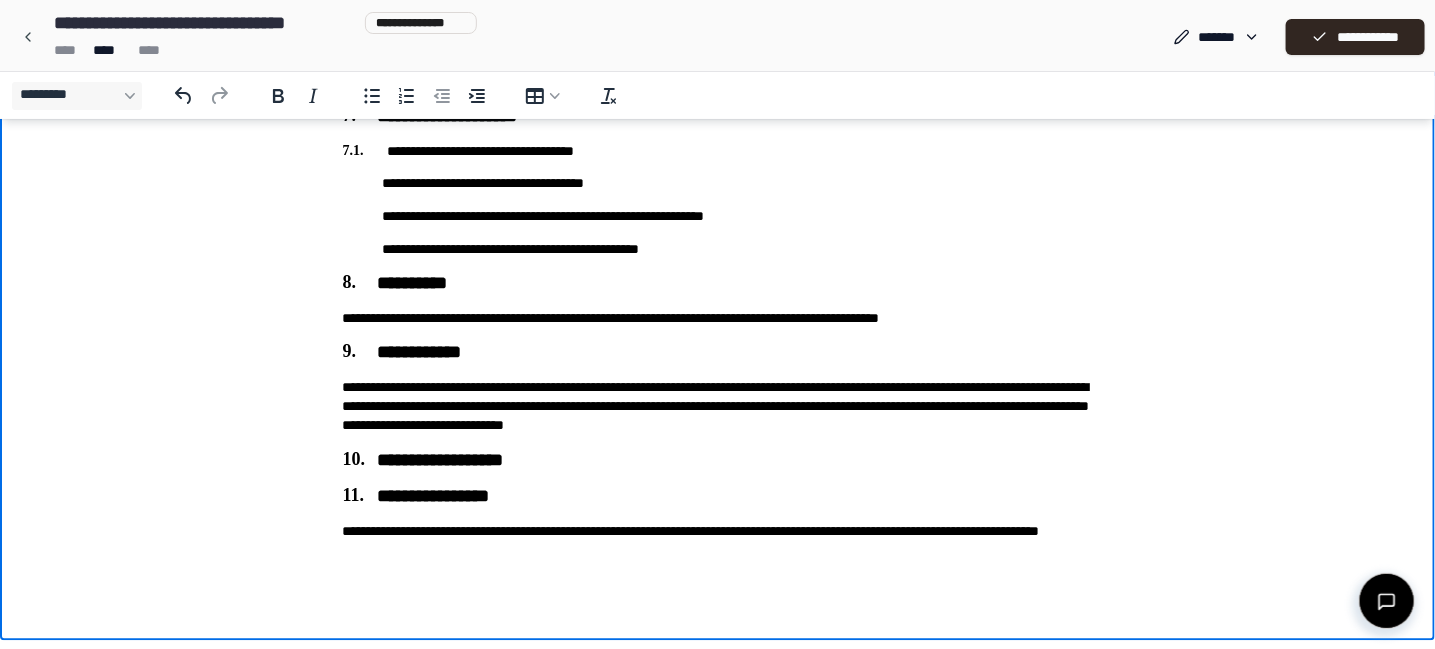 click on "**********" at bounding box center [718, 463] 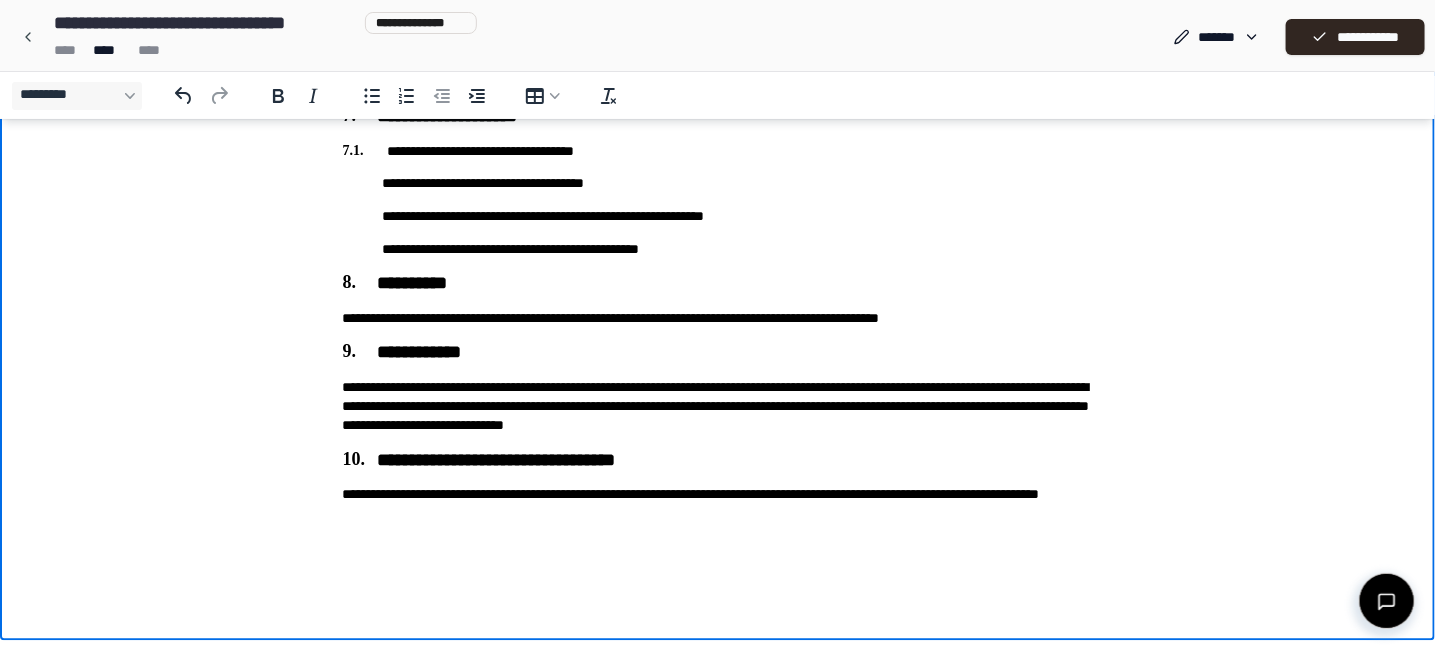 scroll, scrollTop: 1455, scrollLeft: 0, axis: vertical 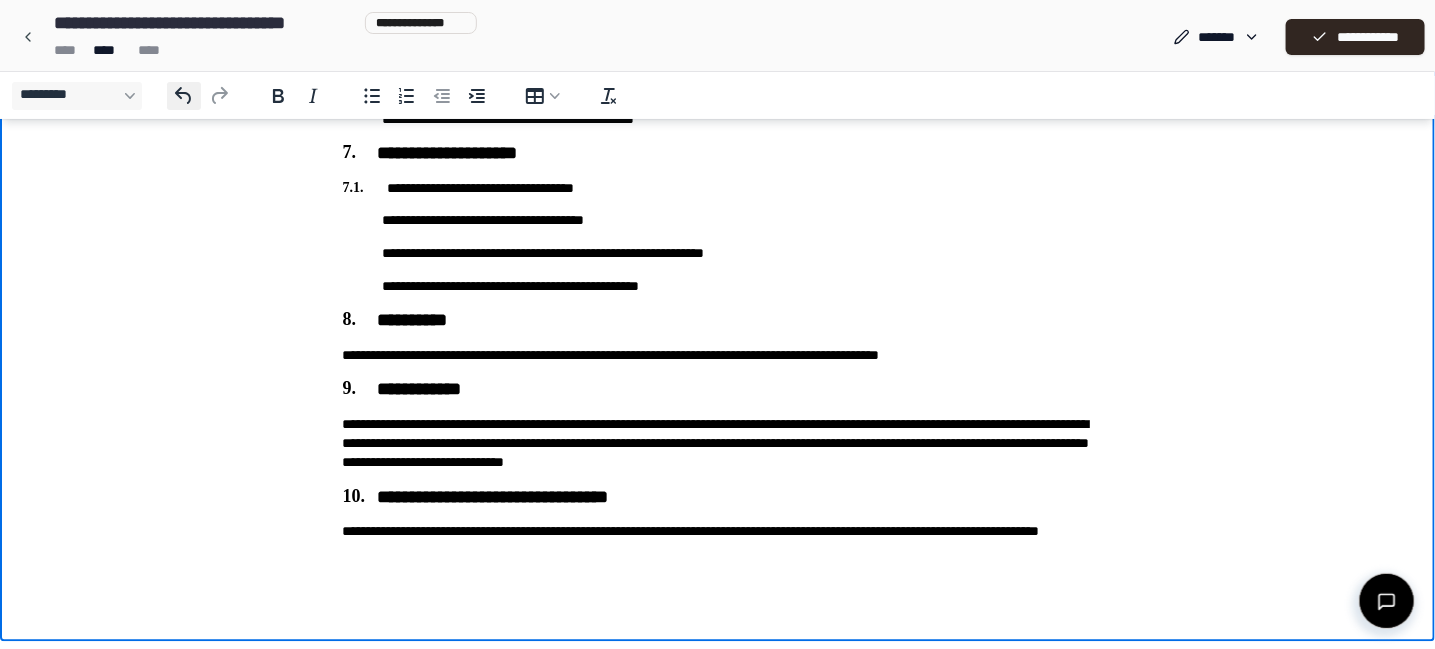click 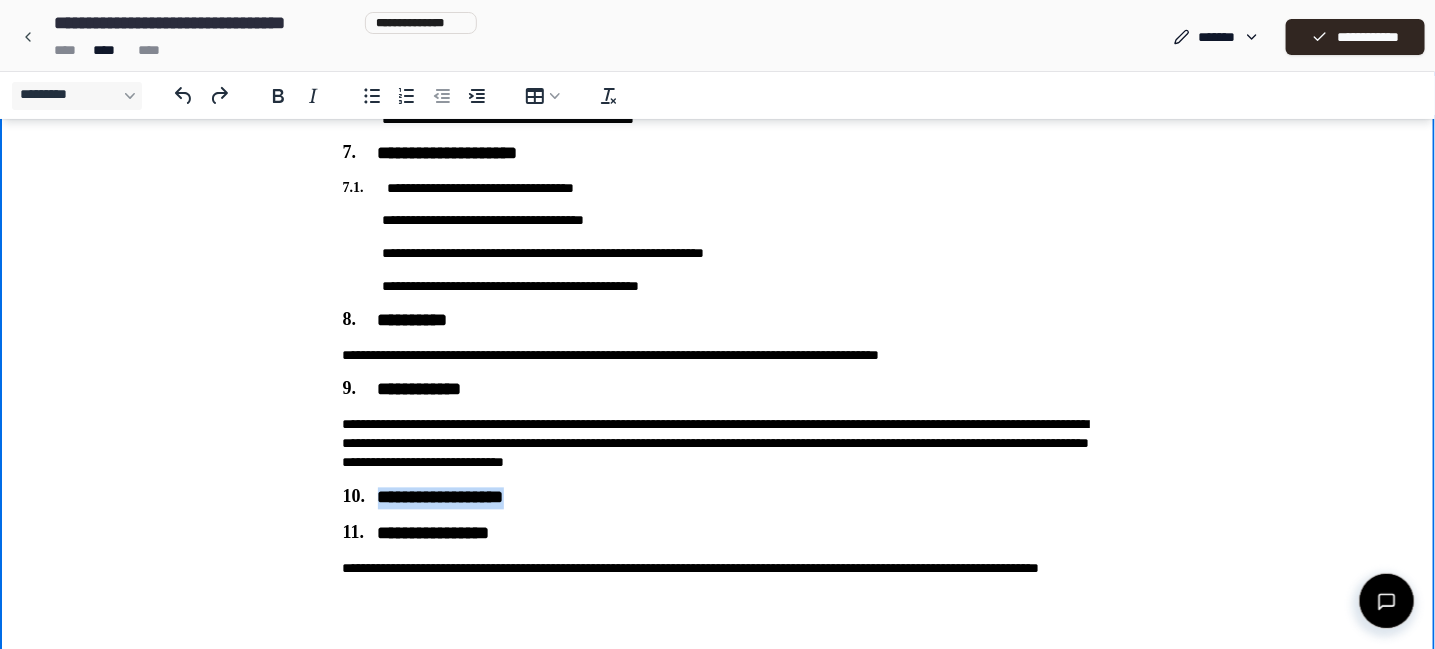 drag, startPoint x: 379, startPoint y: 499, endPoint x: 566, endPoint y: 505, distance: 187.09624 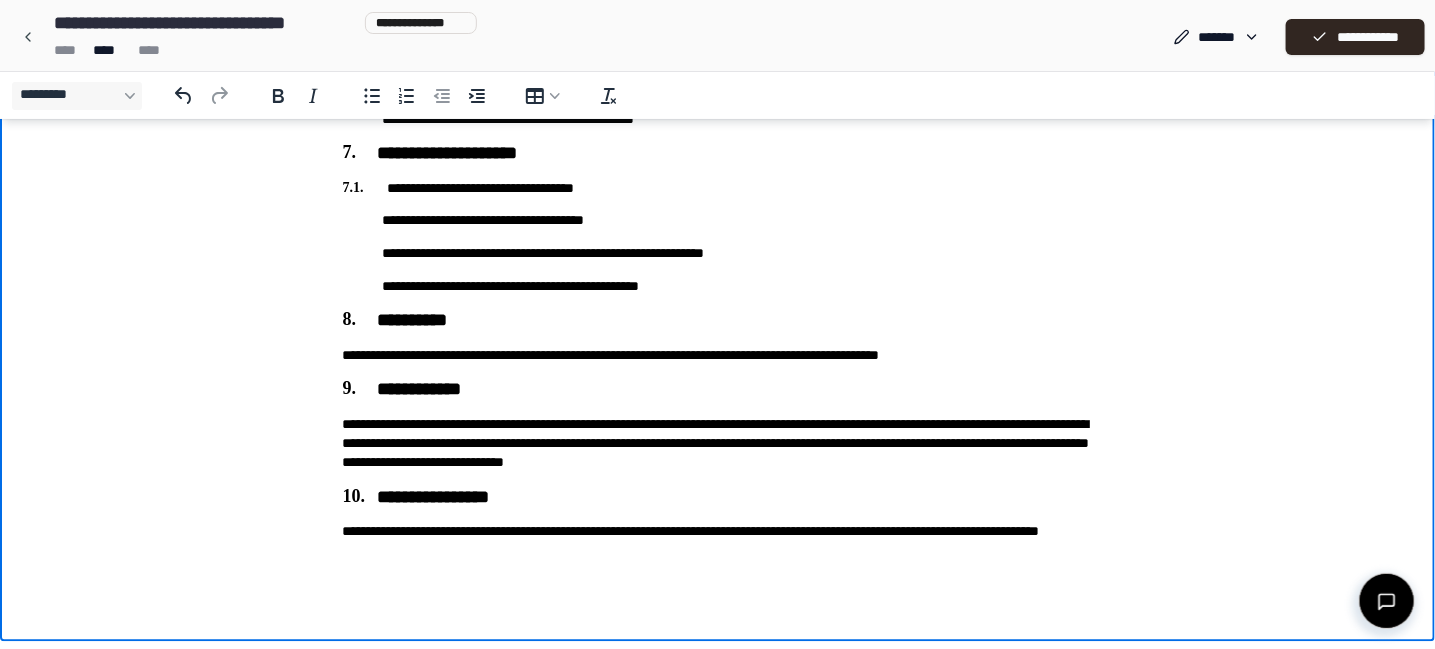 click on "**********" at bounding box center [718, 500] 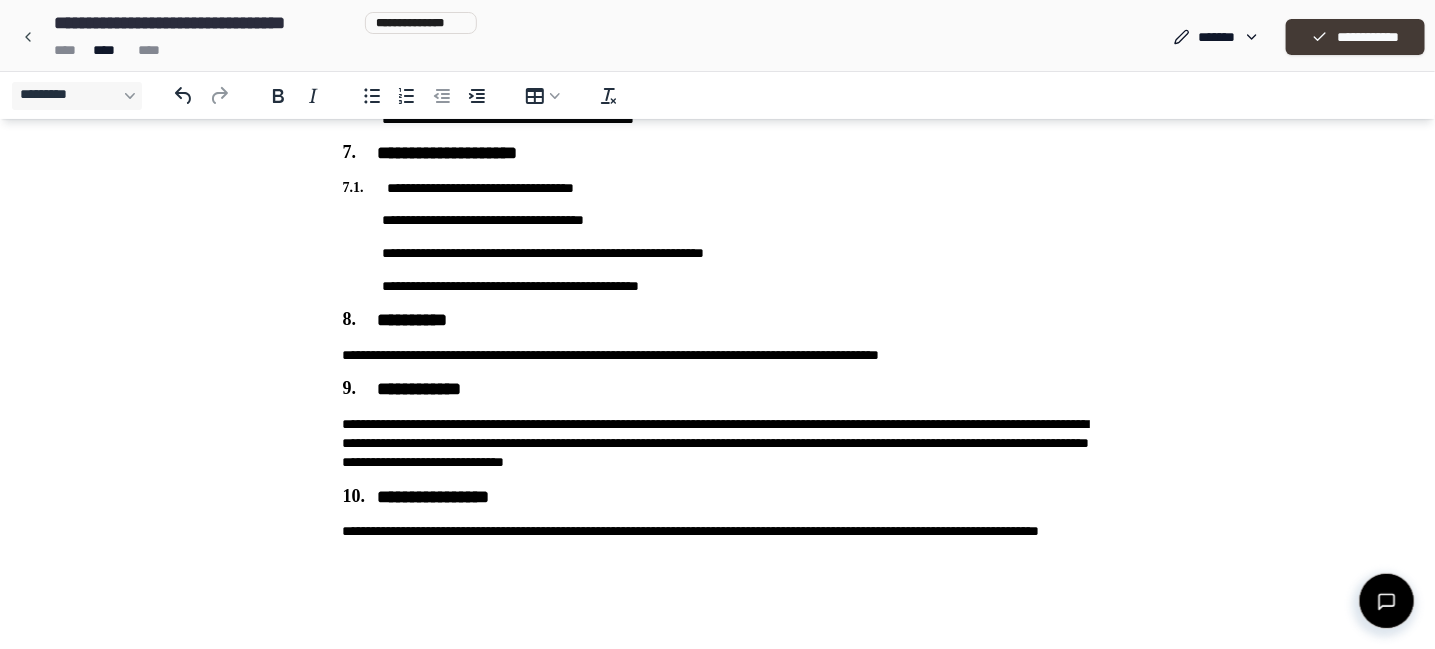 click on "**********" at bounding box center (1355, 37) 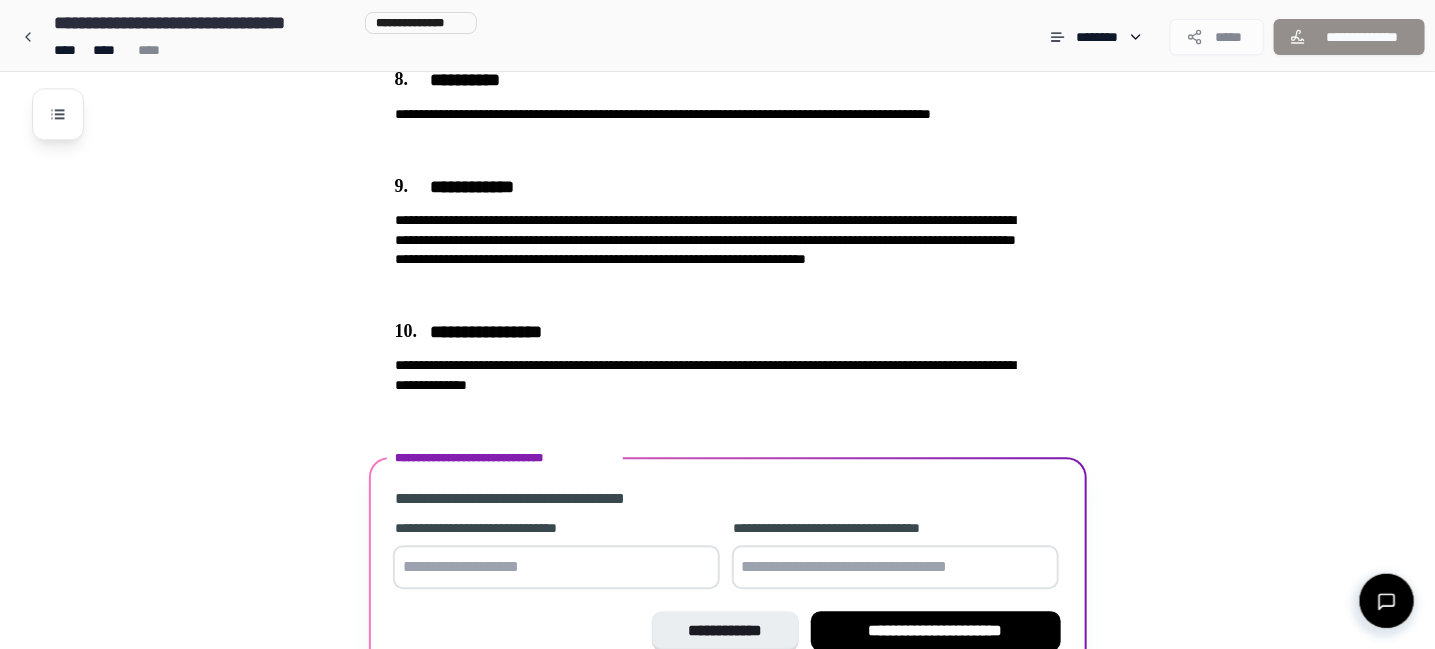 scroll, scrollTop: 2013, scrollLeft: 0, axis: vertical 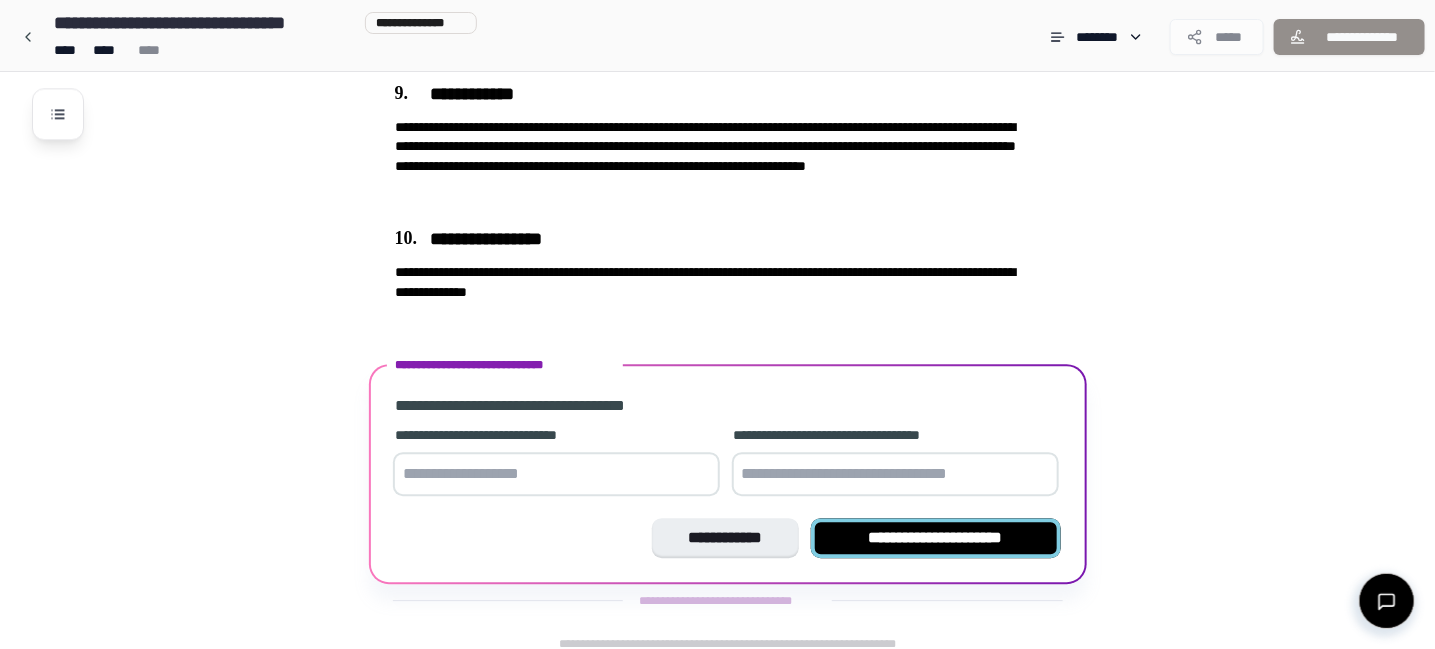 click on "**********" at bounding box center (936, 538) 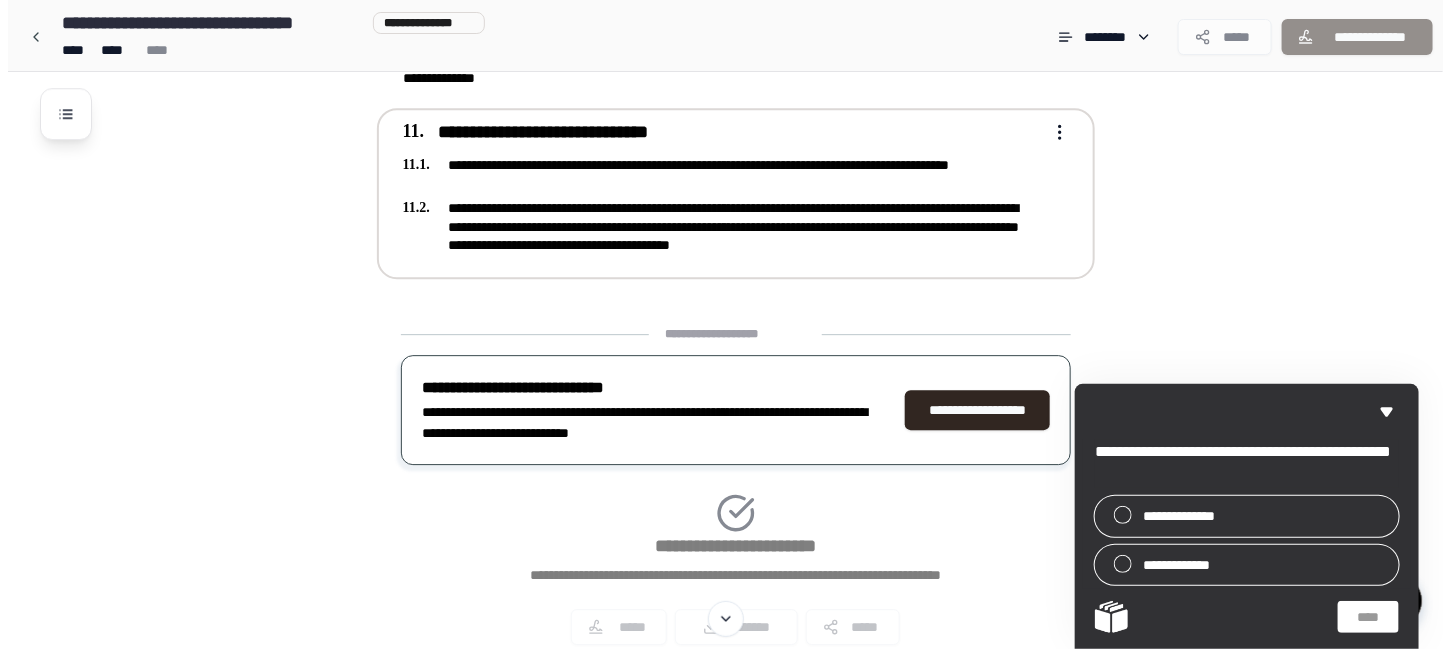 scroll, scrollTop: 2193, scrollLeft: 0, axis: vertical 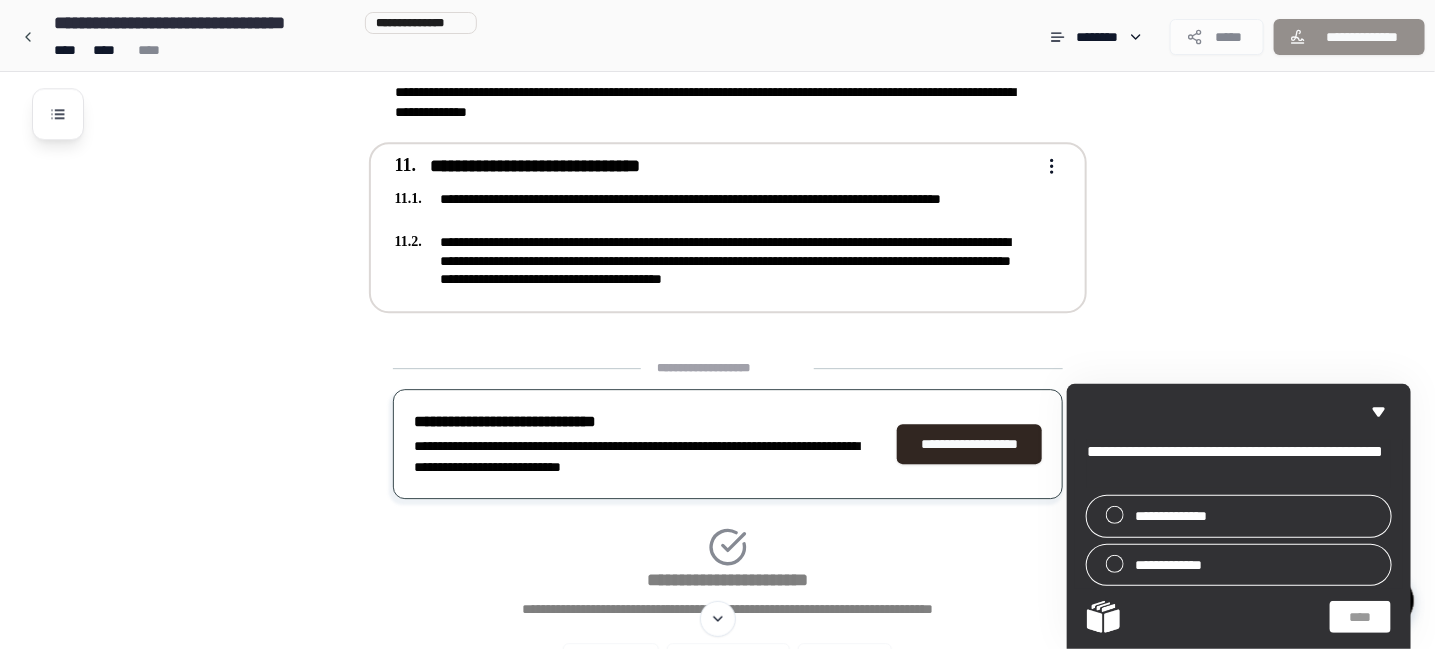 click on "**********" at bounding box center (717, -722) 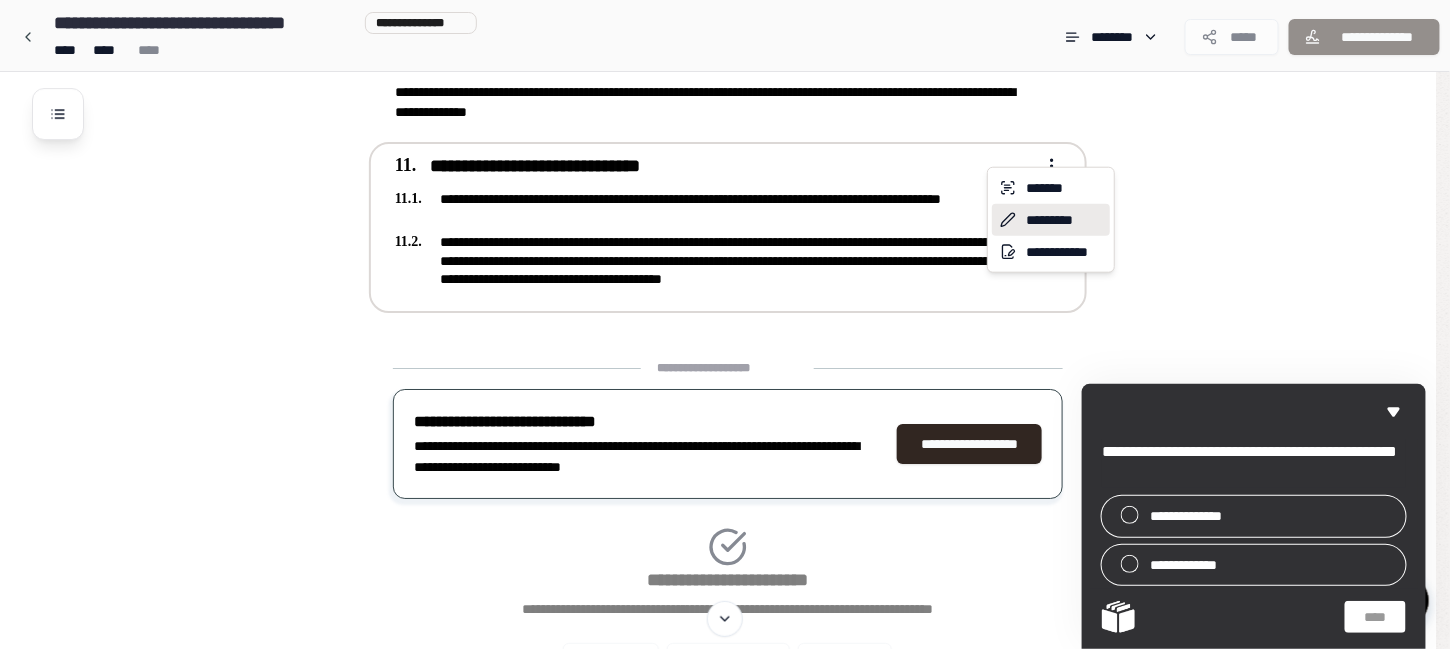 click on "*********" at bounding box center (1051, 220) 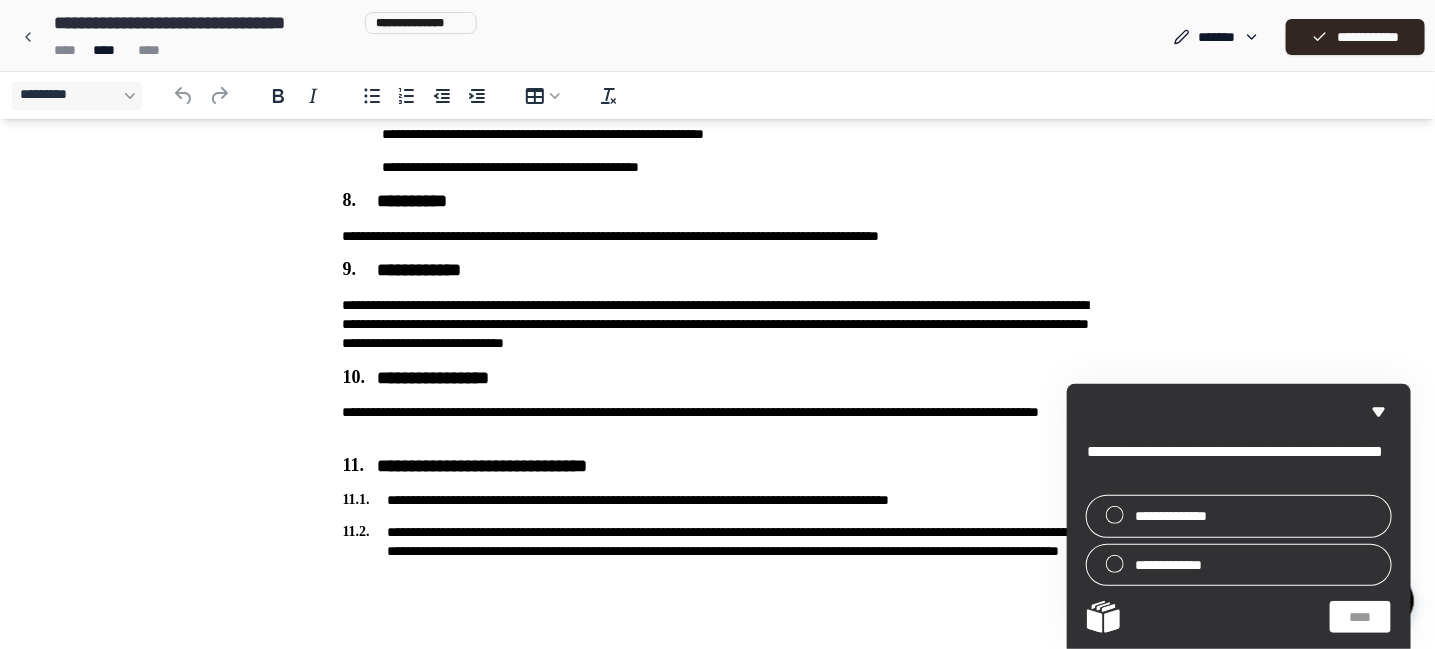 scroll, scrollTop: 1545, scrollLeft: 0, axis: vertical 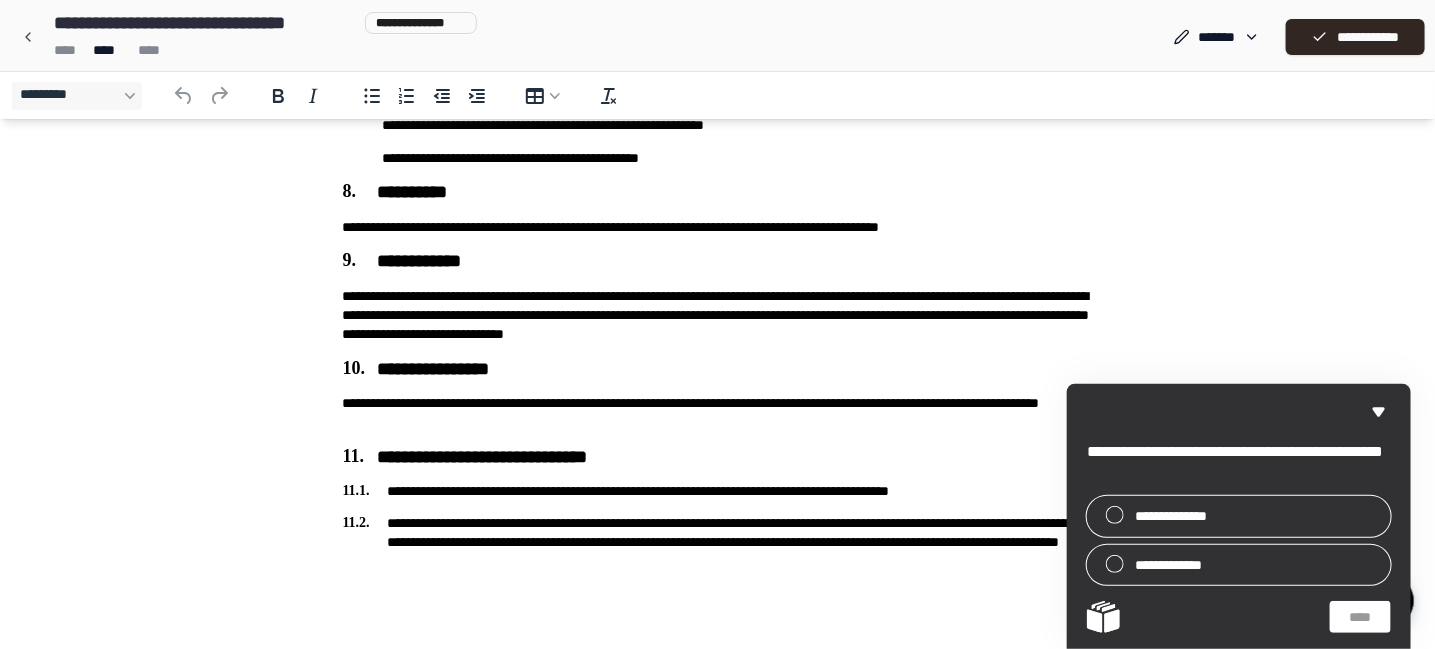 click on "**********" at bounding box center (718, 492) 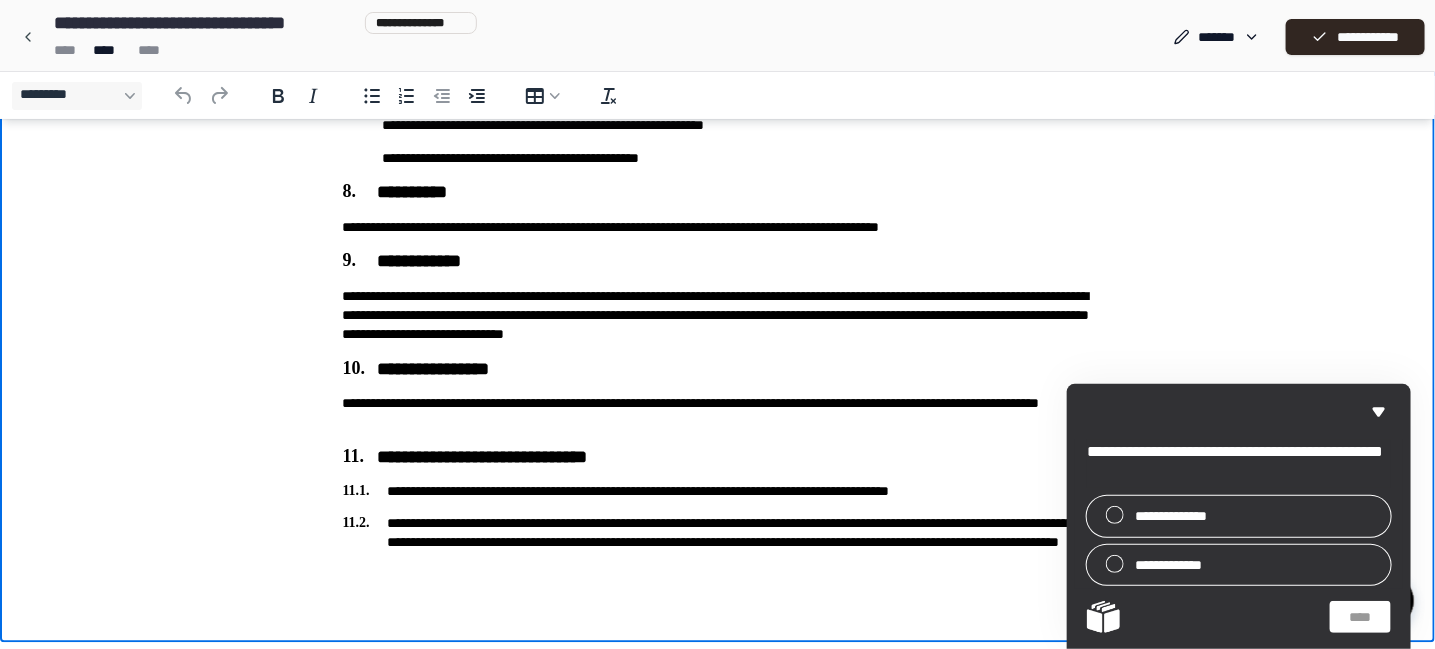 type 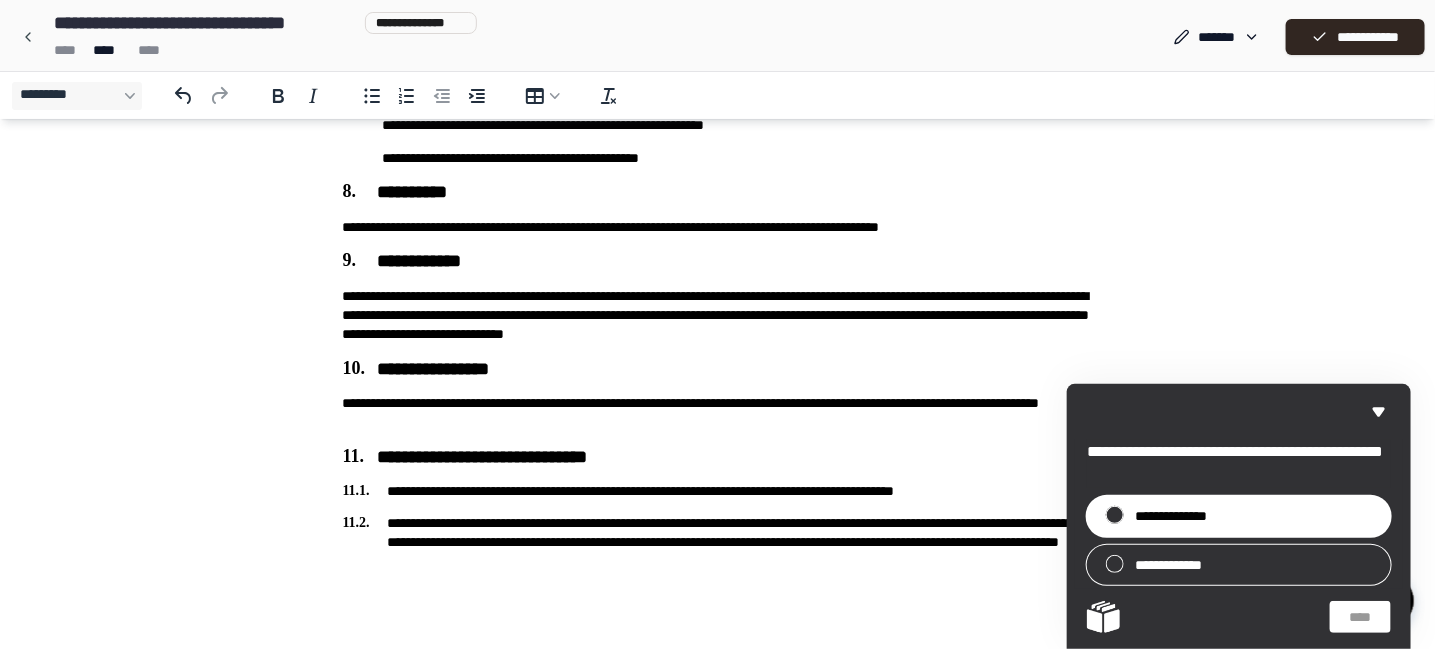 click on "**********" at bounding box center [1239, 516] 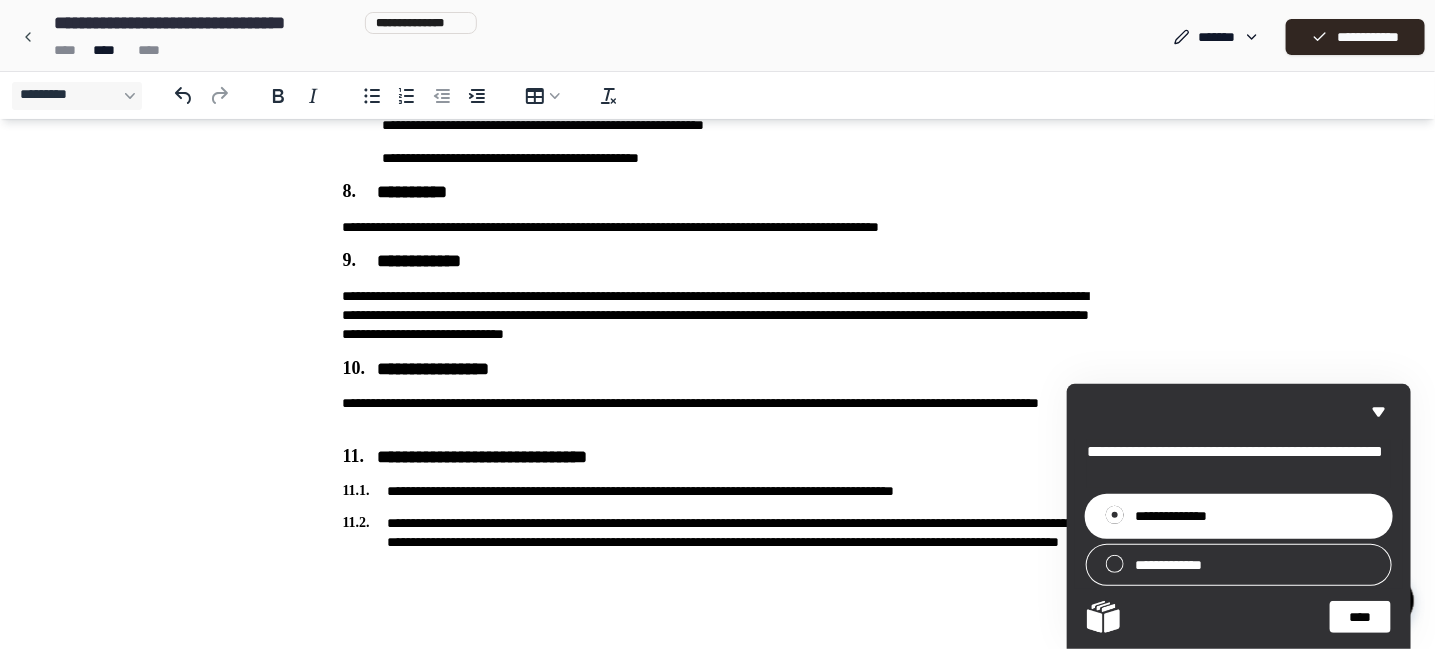 click on "****" at bounding box center (1360, 617) 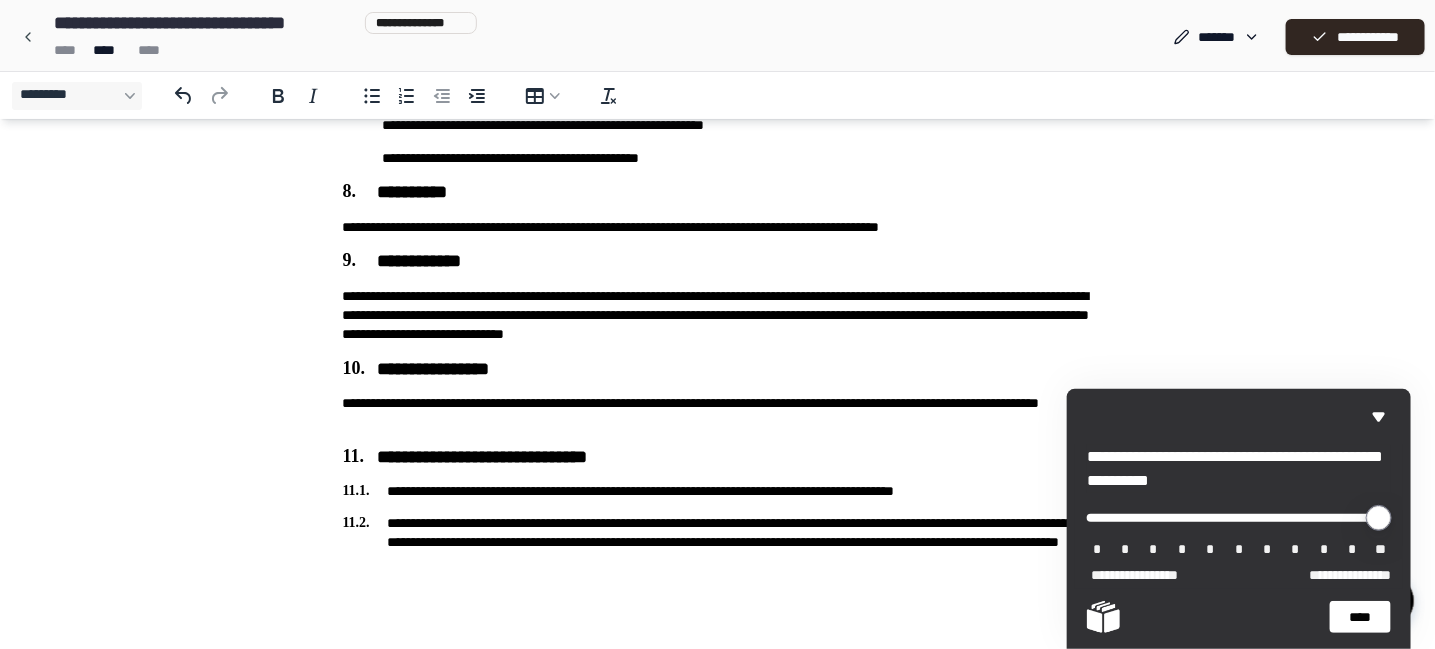 drag, startPoint x: 1352, startPoint y: 522, endPoint x: 1448, endPoint y: 525, distance: 96.04687 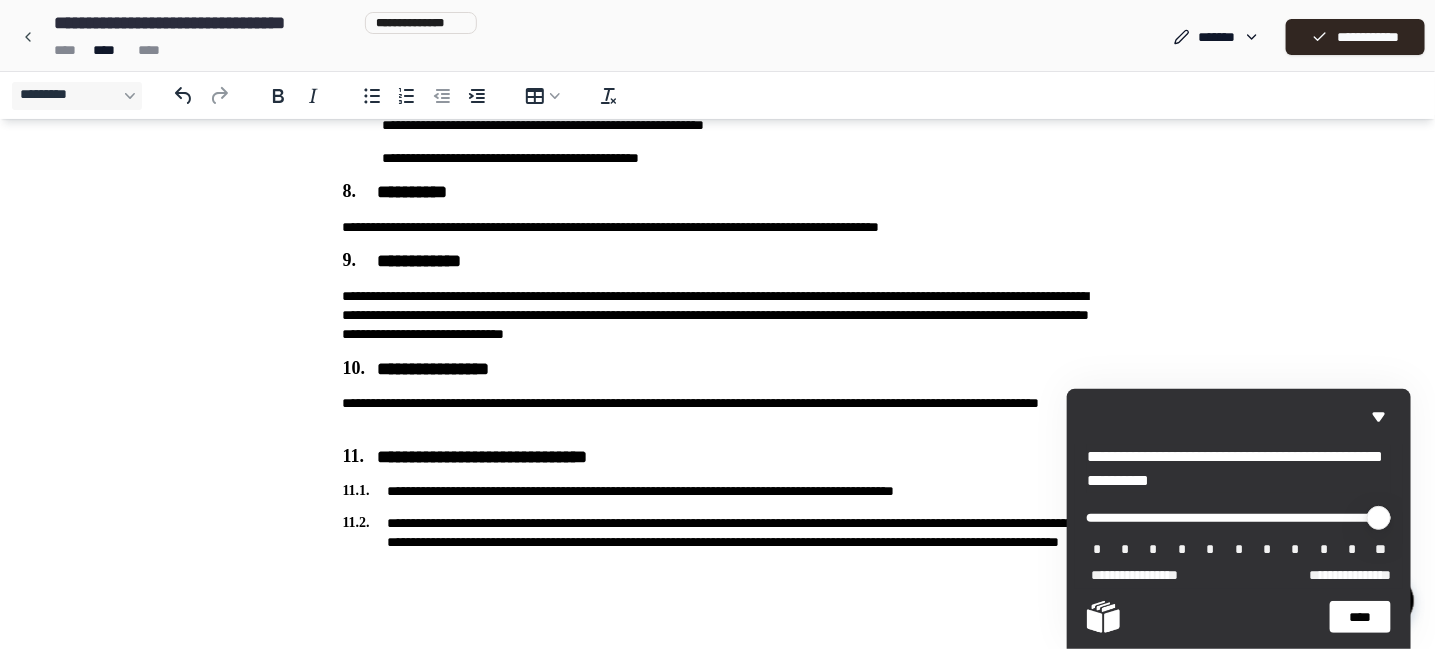click on "****" at bounding box center (1360, 617) 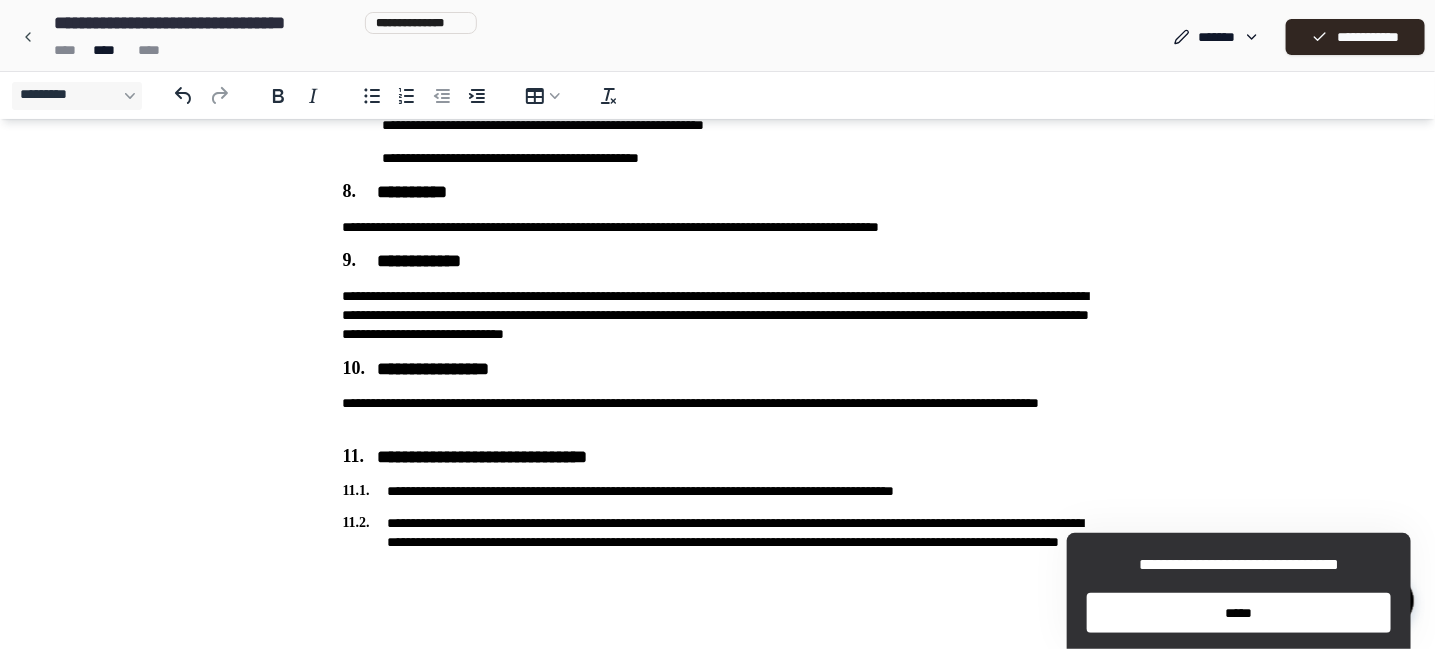 click on "*****" at bounding box center (1239, 613) 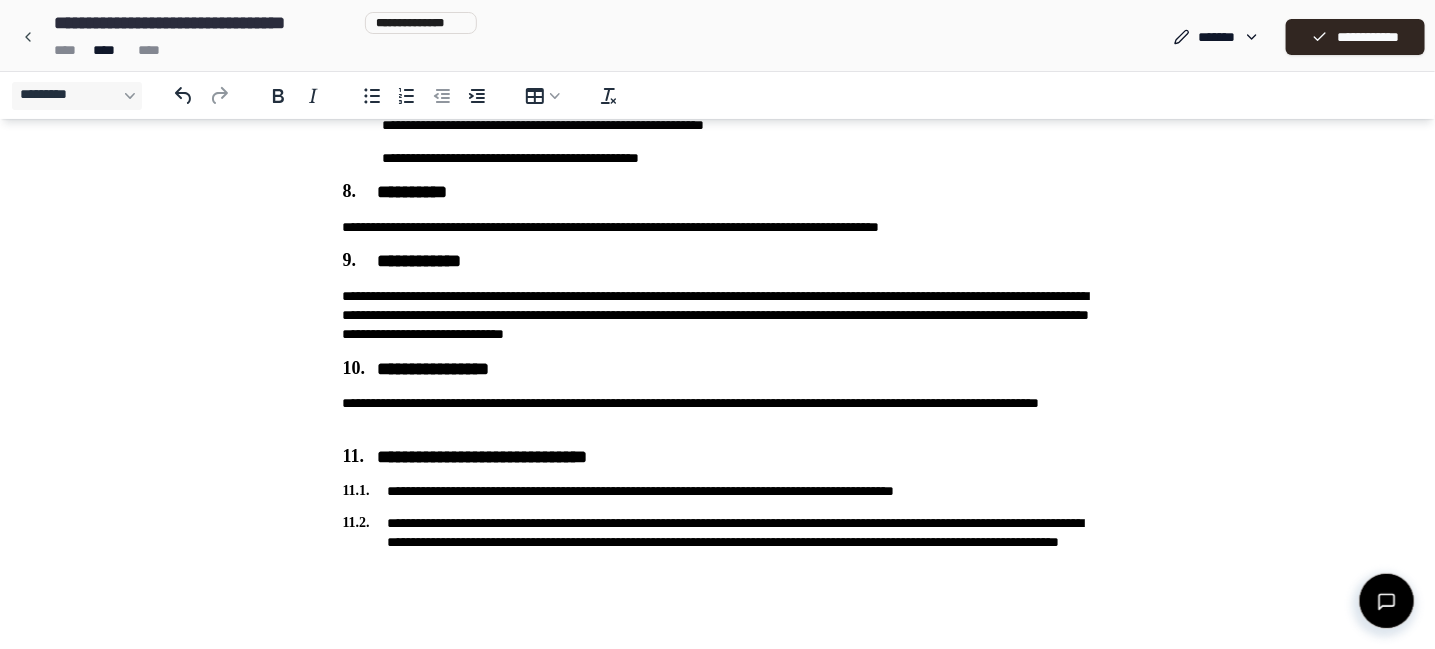 click on "**********" at bounding box center [718, 542] 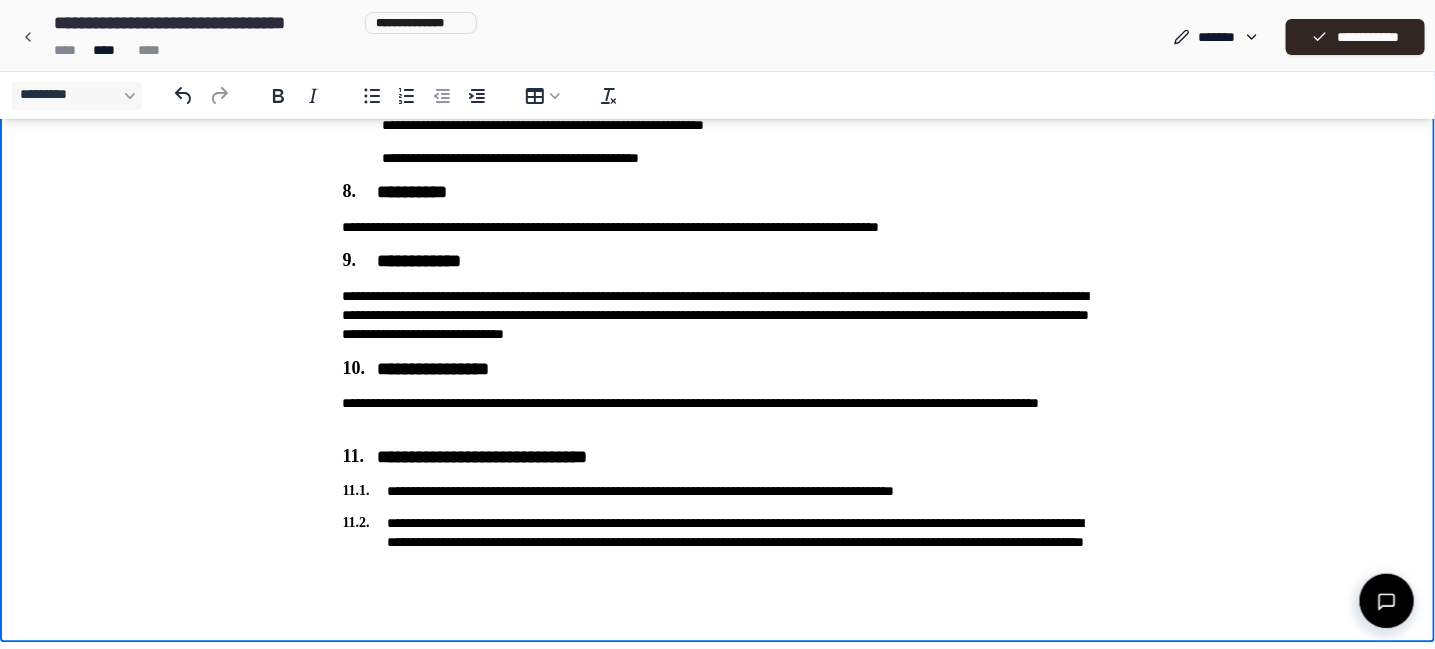 drag, startPoint x: 873, startPoint y: 528, endPoint x: 886, endPoint y: 502, distance: 29.068884 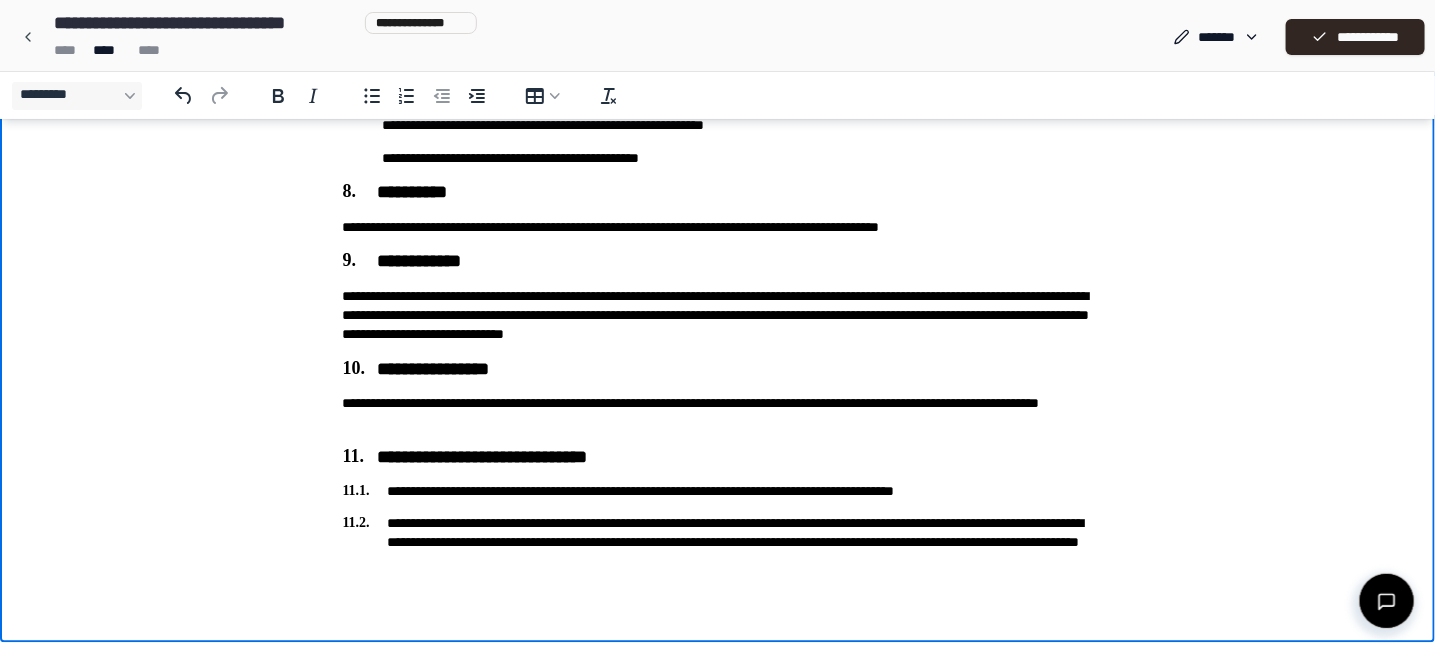 click on "**********" at bounding box center [718, 542] 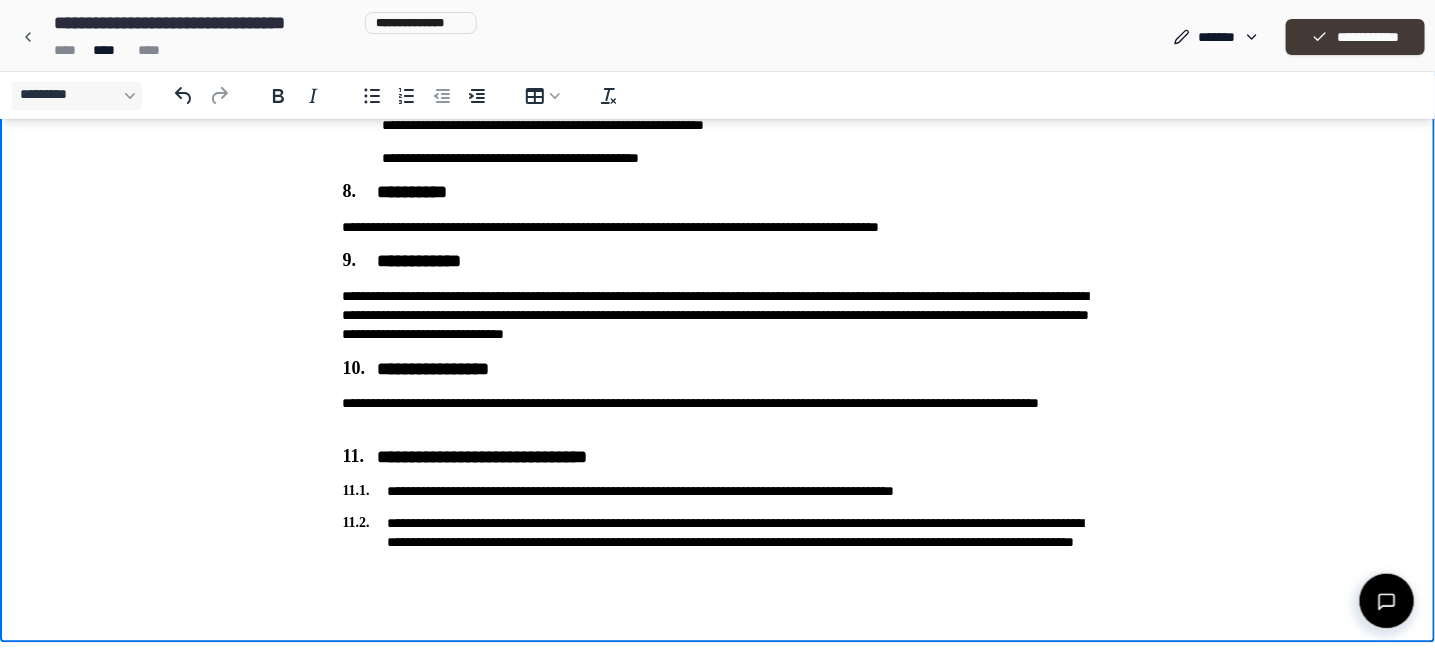 click on "**********" at bounding box center [1355, 37] 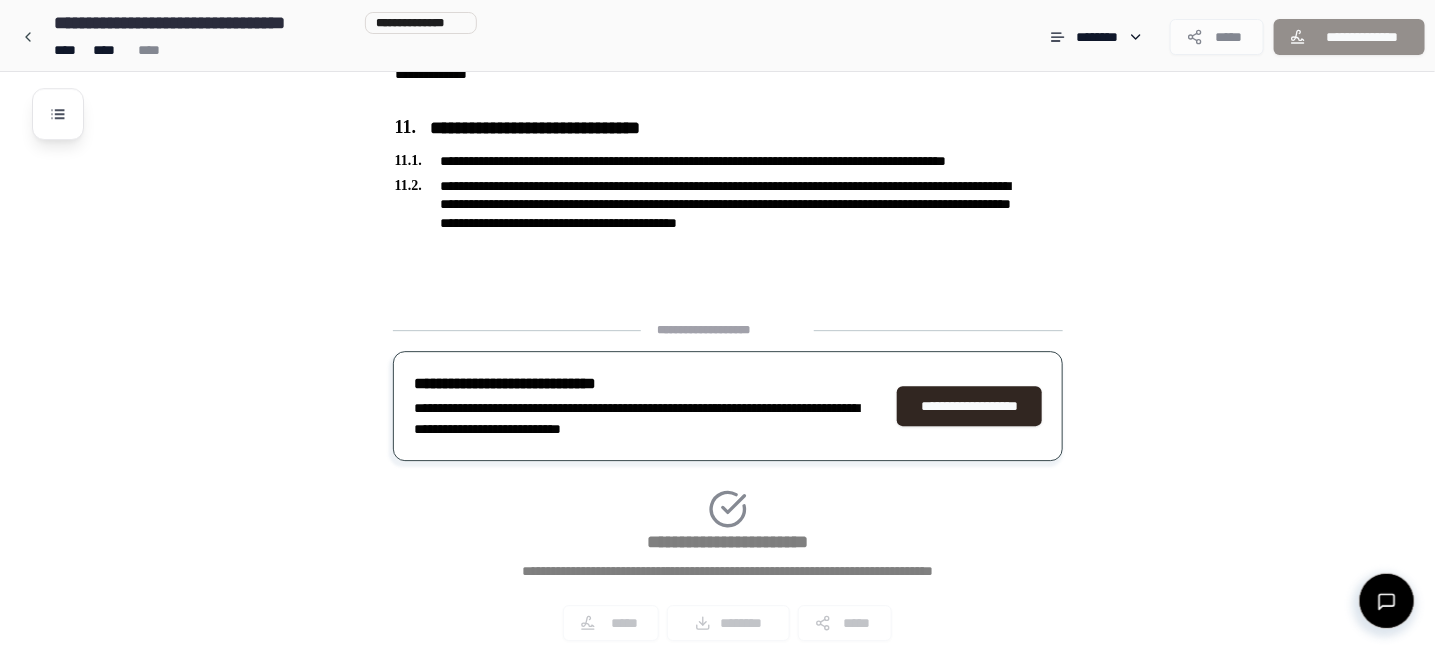 scroll, scrollTop: 2293, scrollLeft: 0, axis: vertical 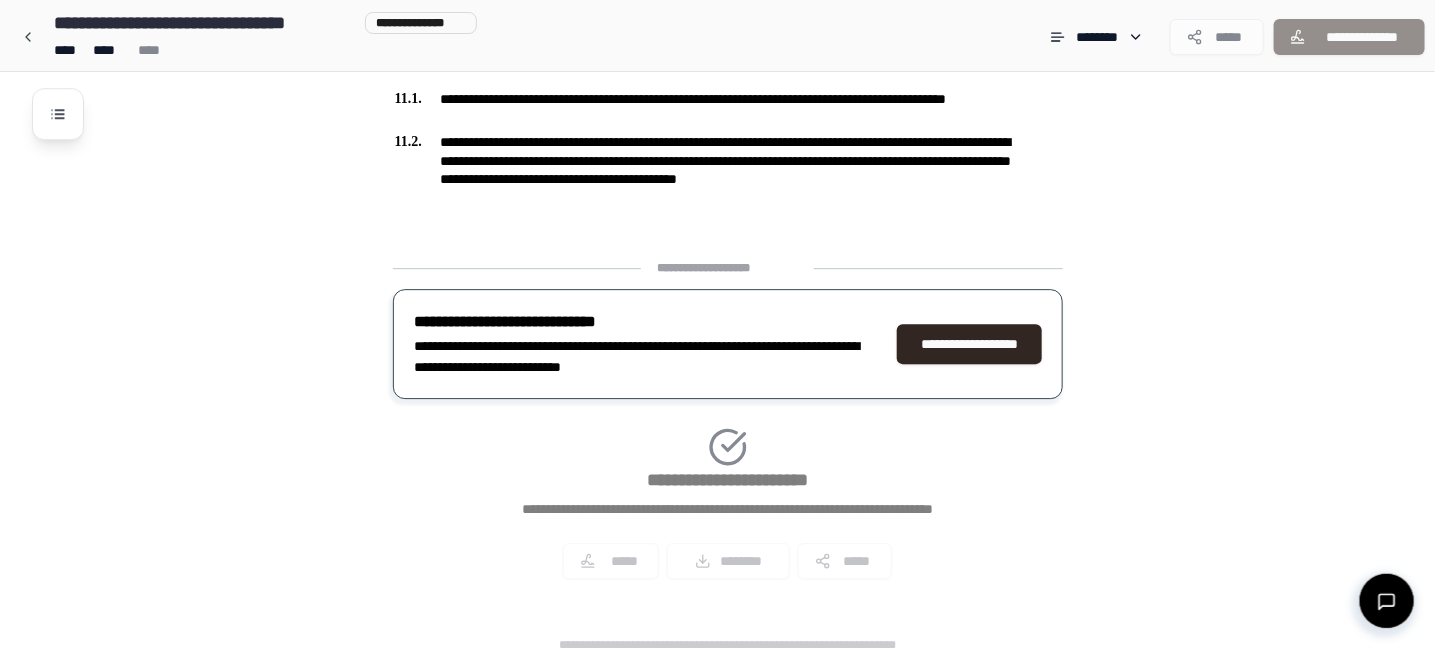 click on "**********" at bounding box center [728, 427] 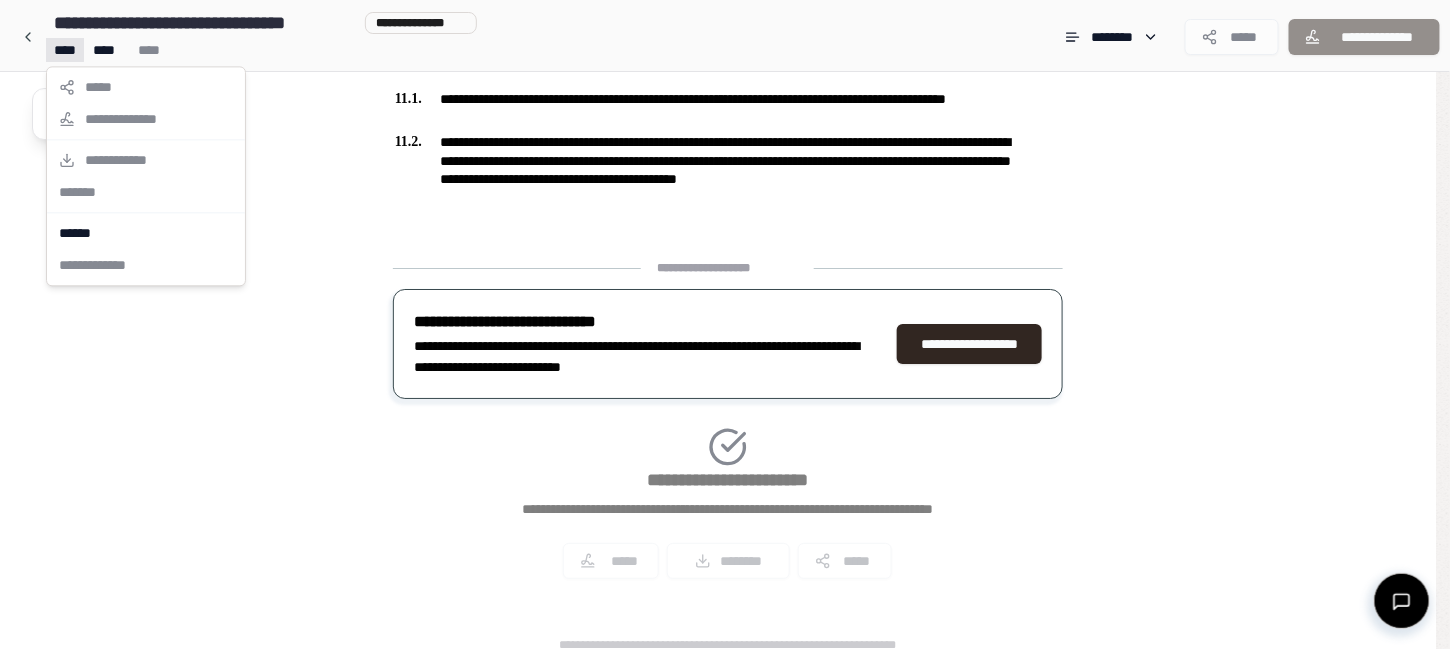 click on "**********" at bounding box center (725, -822) 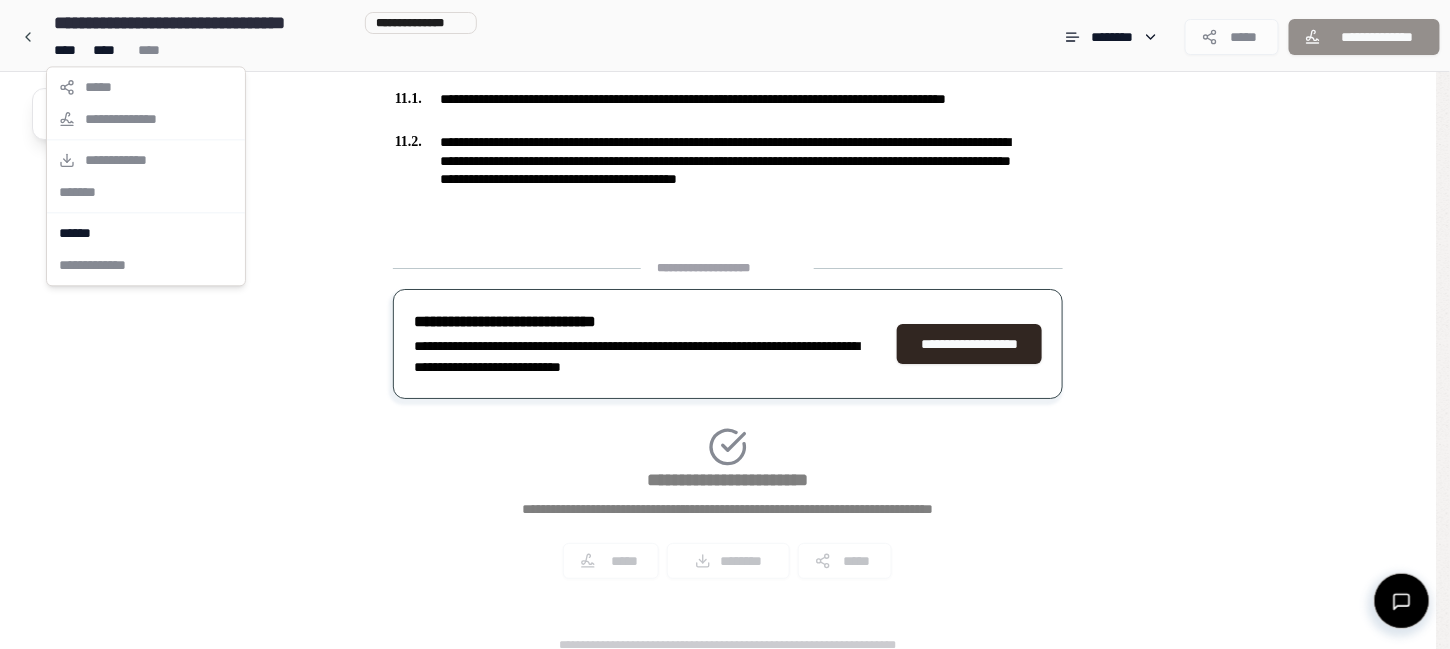 click on "**********" at bounding box center (146, 176) 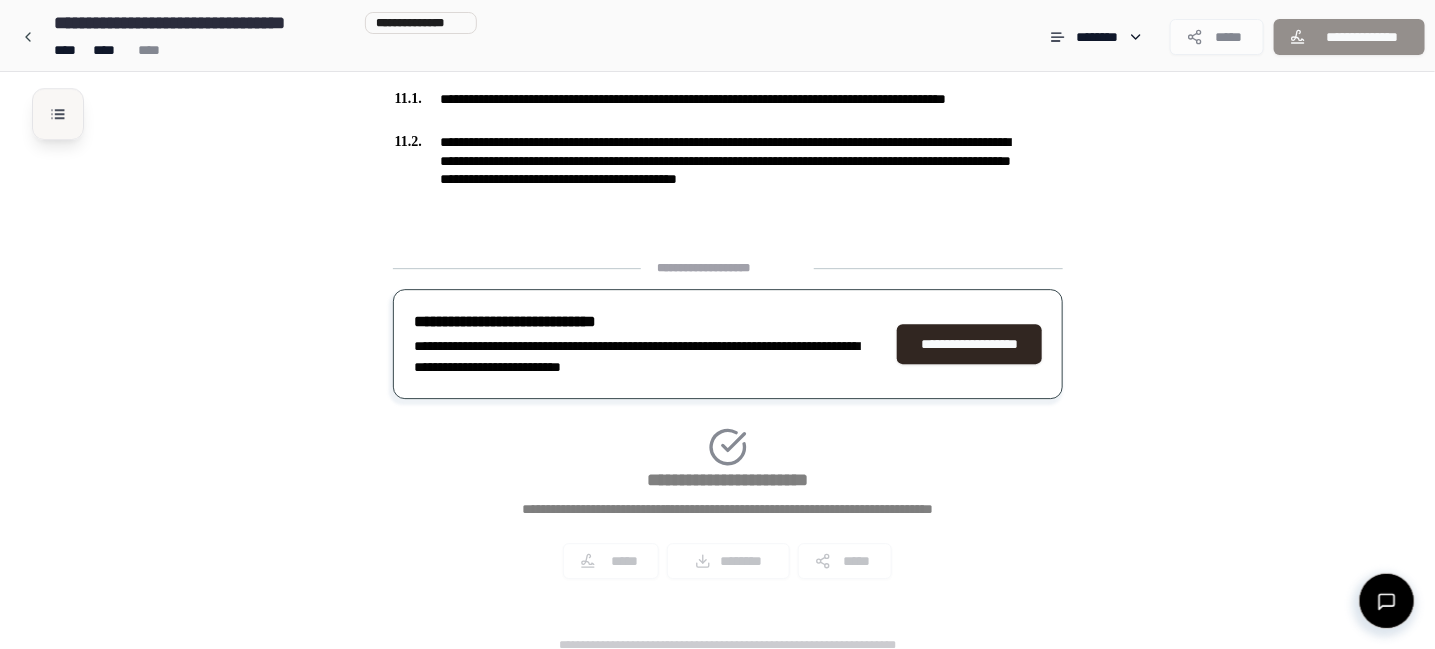 click at bounding box center [58, 114] 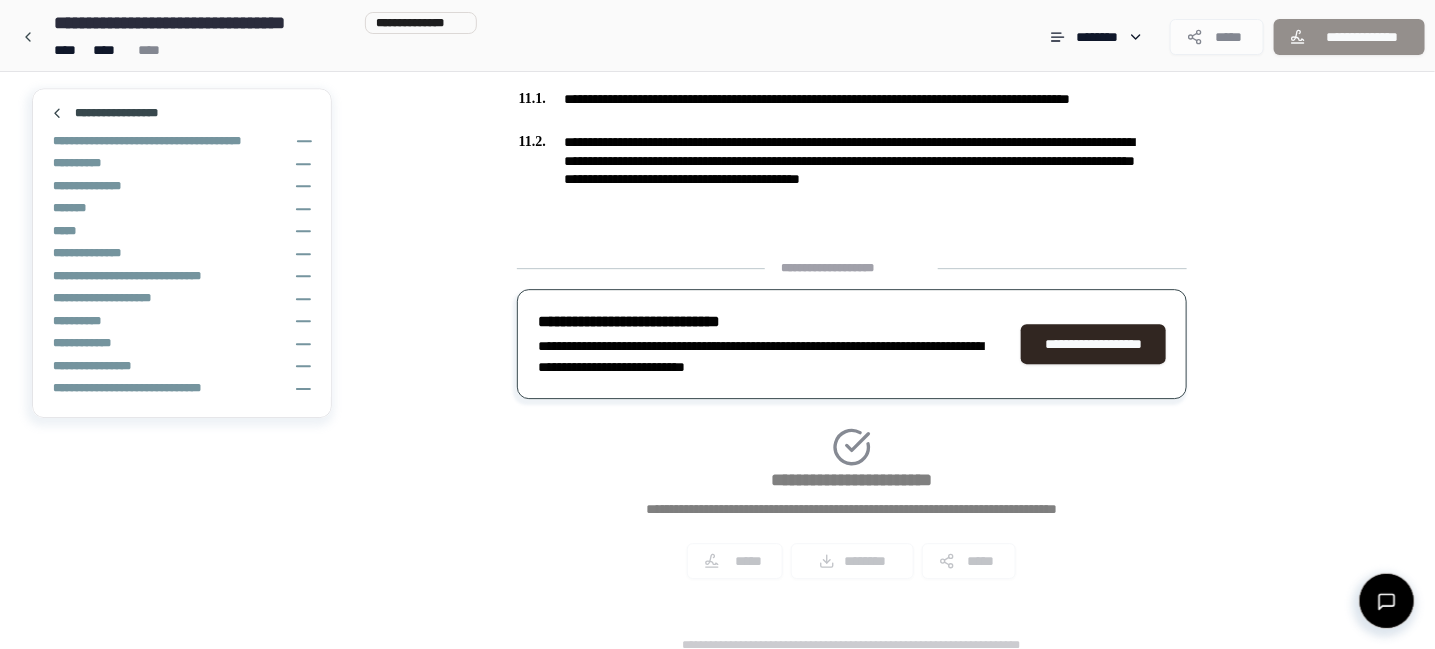 click at bounding box center [57, 113] 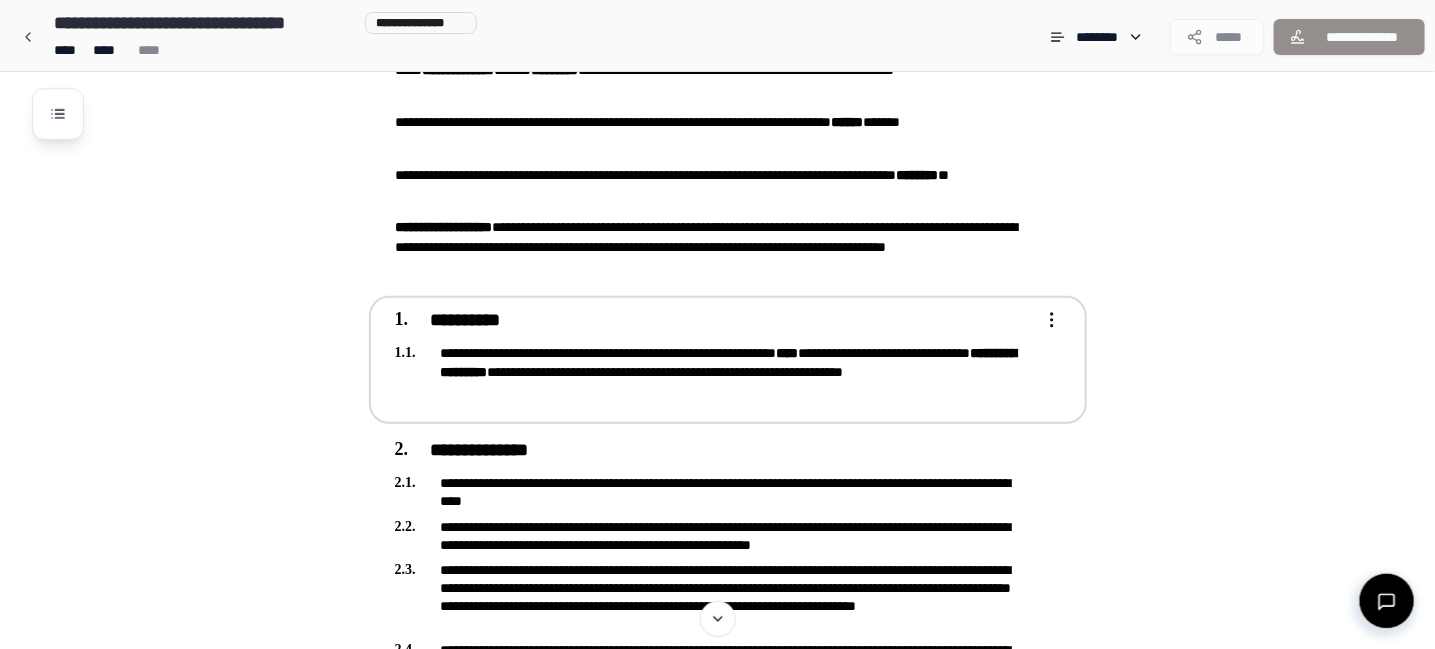 scroll, scrollTop: 0, scrollLeft: 0, axis: both 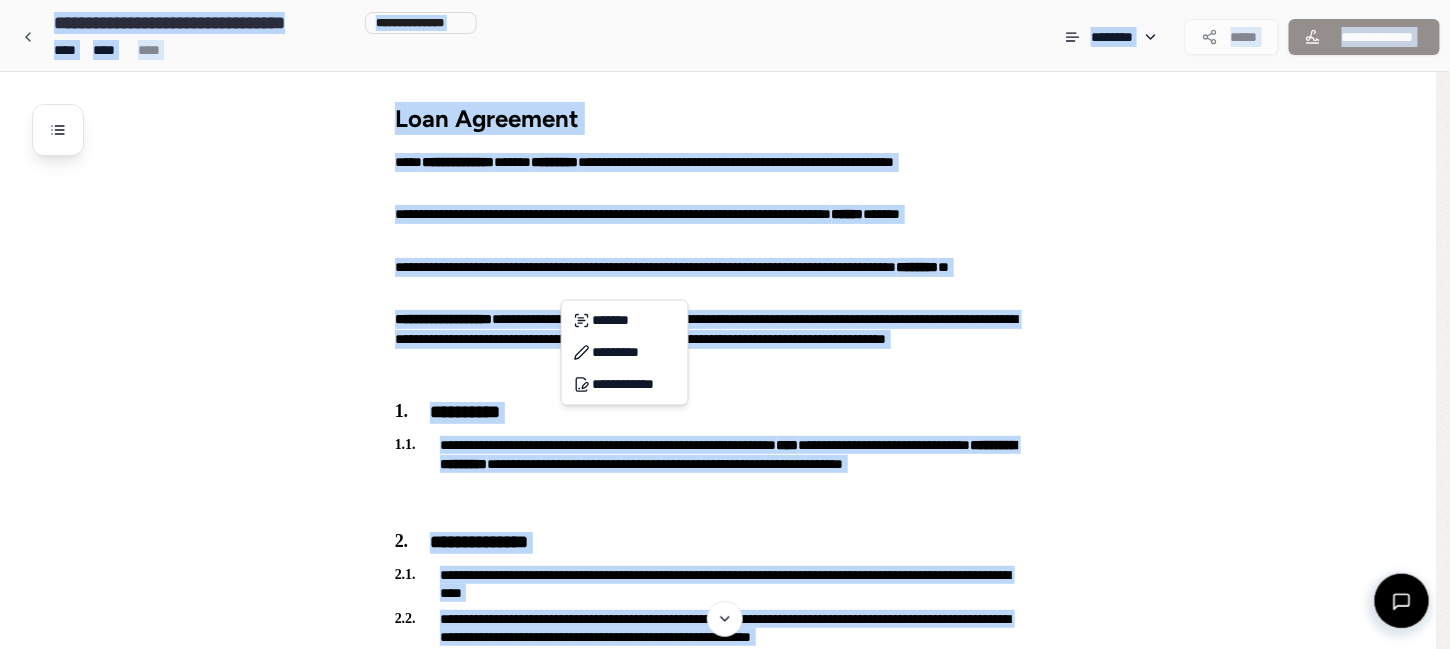 click on "**********" at bounding box center (725, 1471) 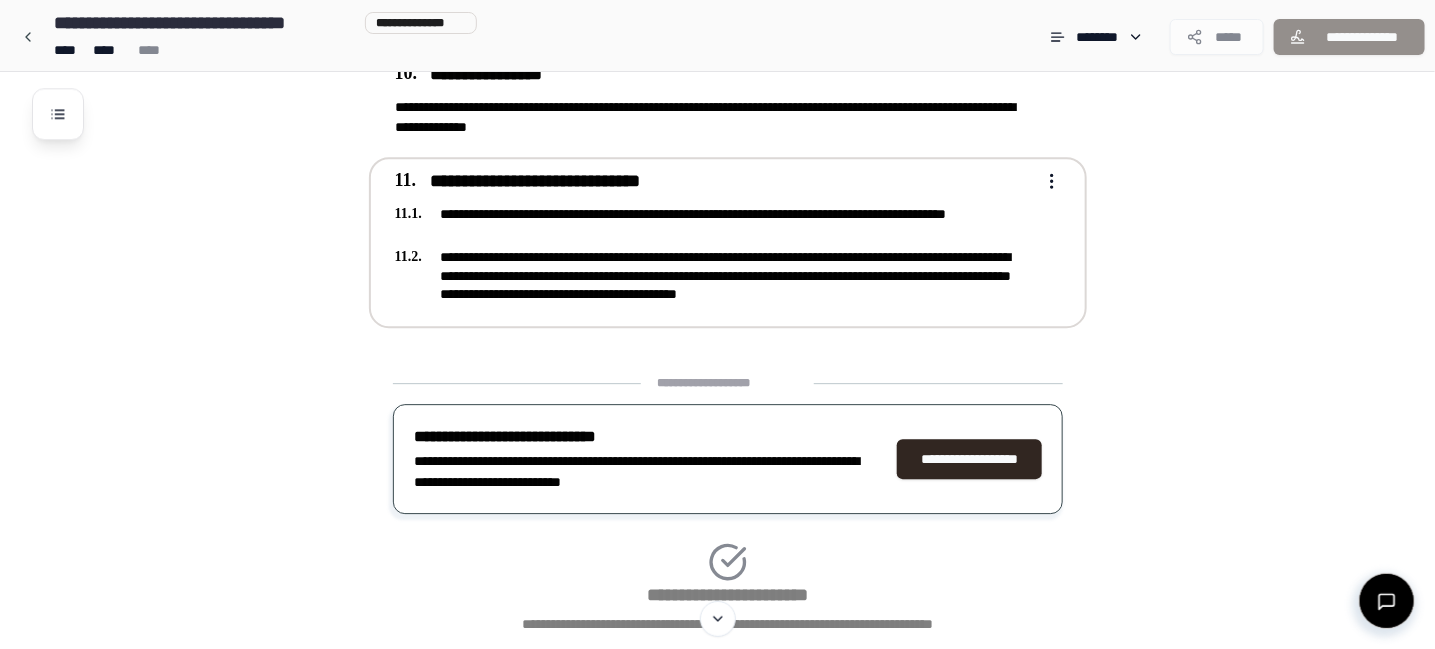 scroll, scrollTop: 2293, scrollLeft: 0, axis: vertical 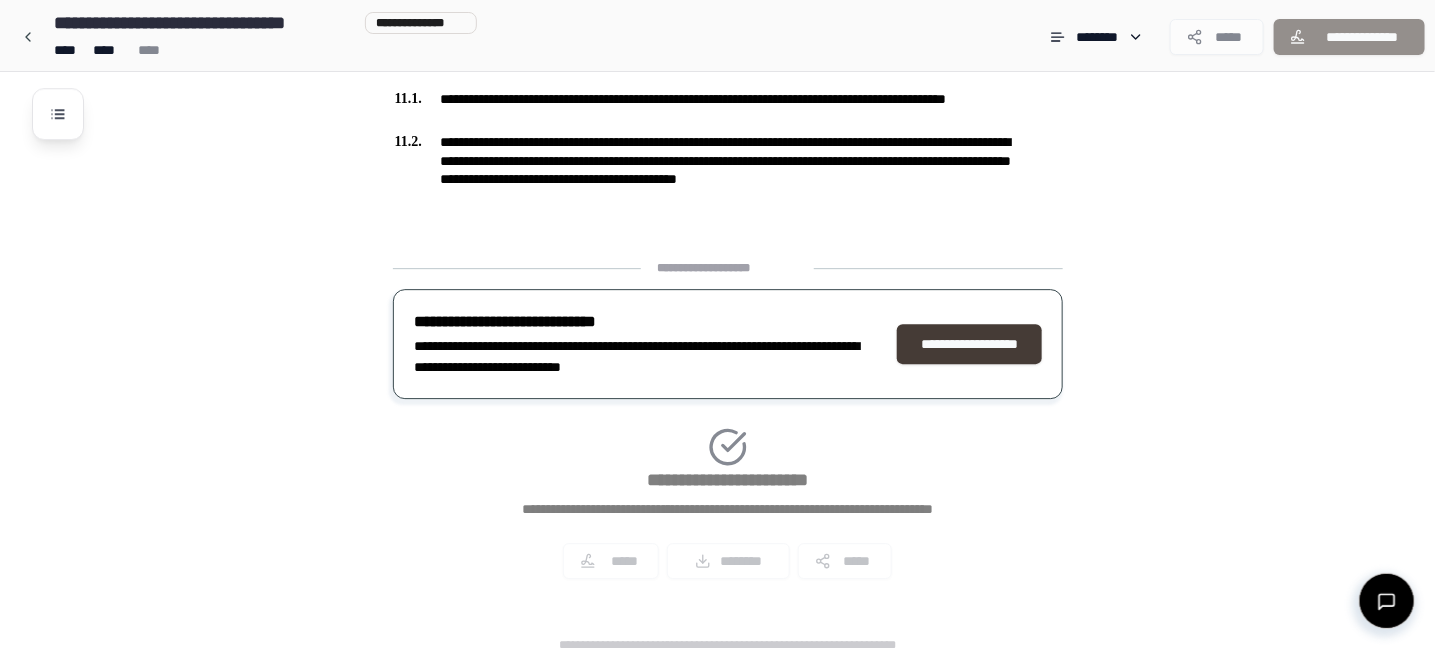 click on "**********" at bounding box center (970, 344) 